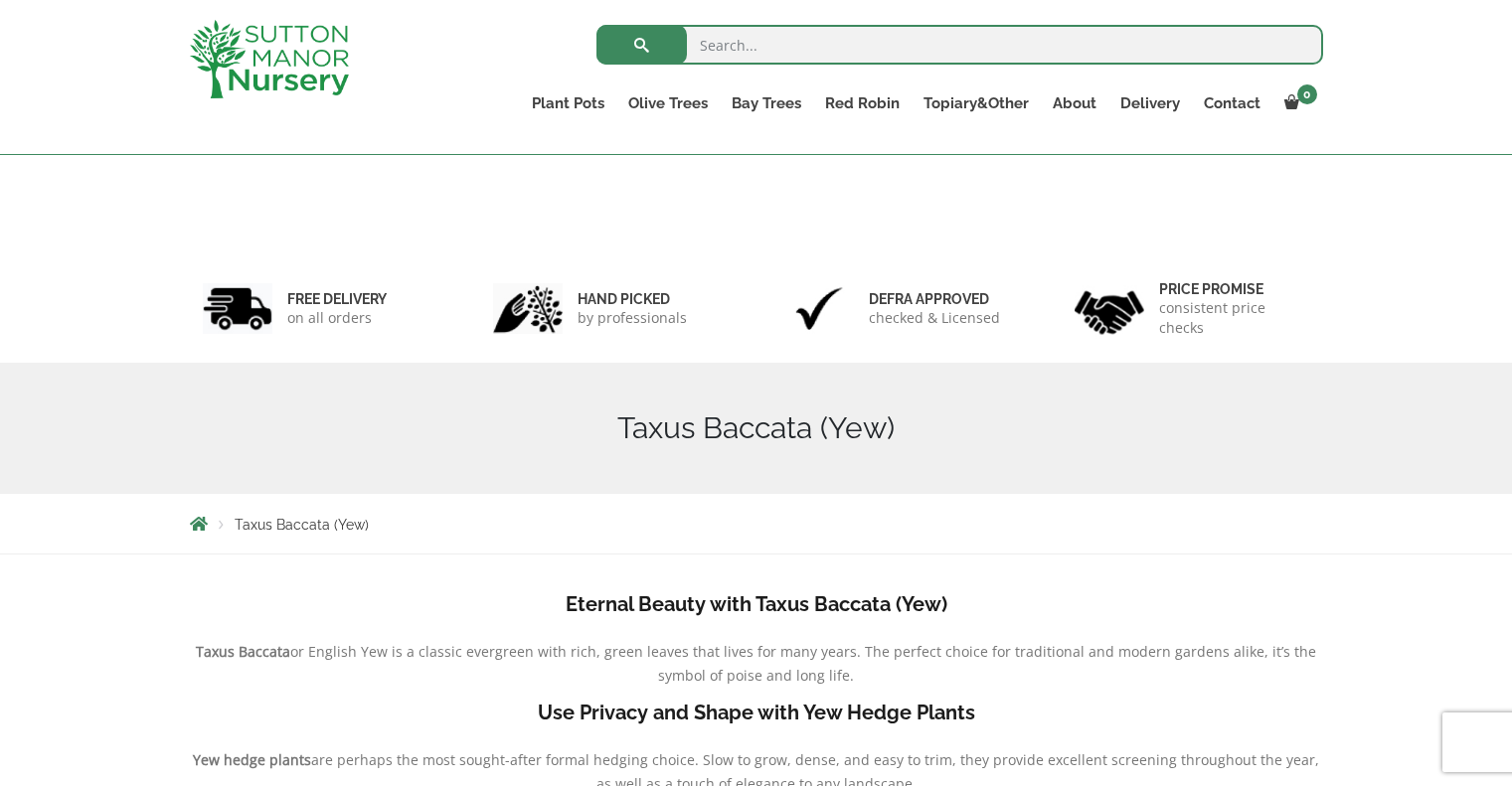 scroll, scrollTop: 759, scrollLeft: 0, axis: vertical 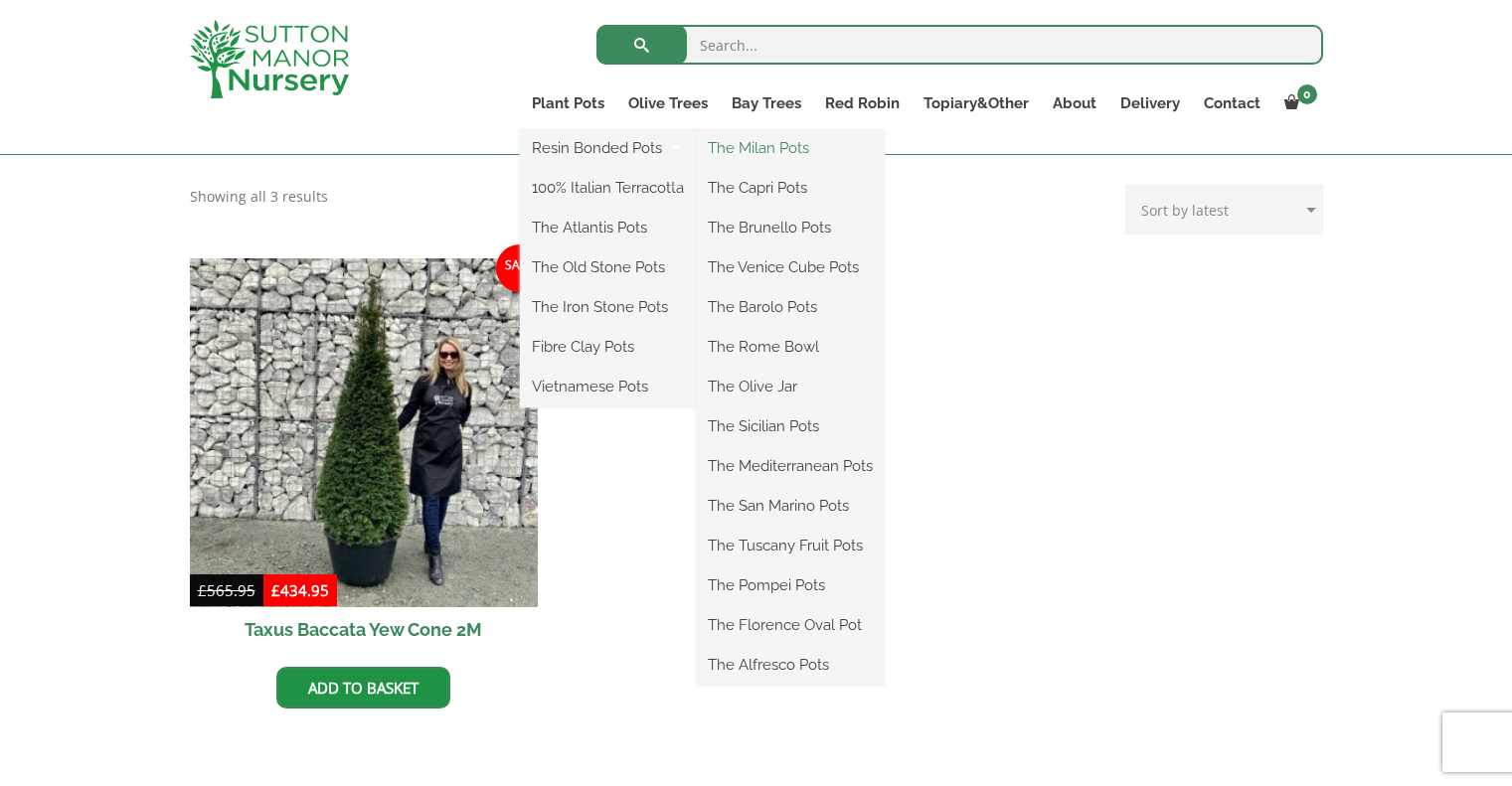 click on "The Milan Pots" at bounding box center (790, 148) 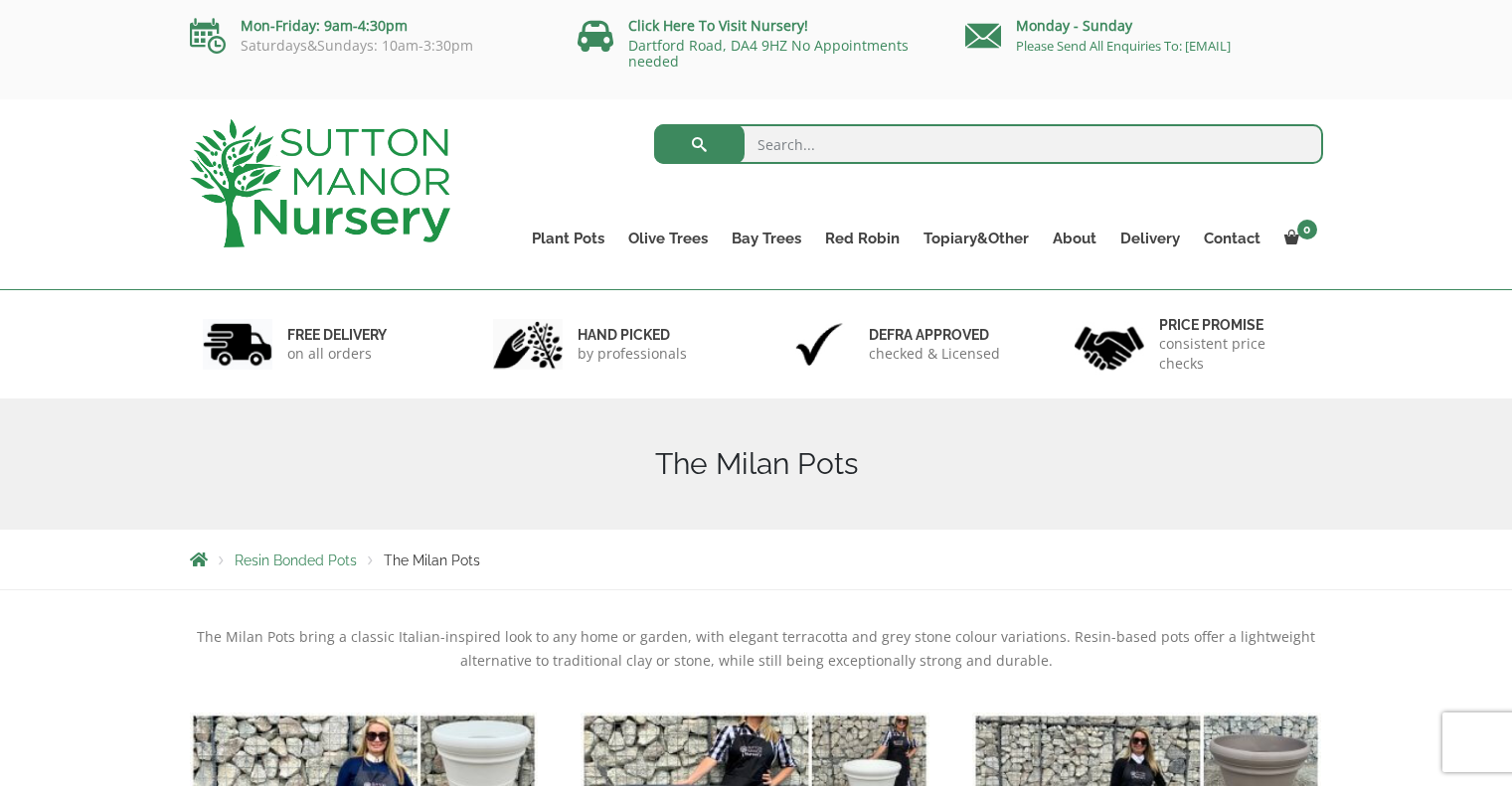 scroll, scrollTop: 0, scrollLeft: 0, axis: both 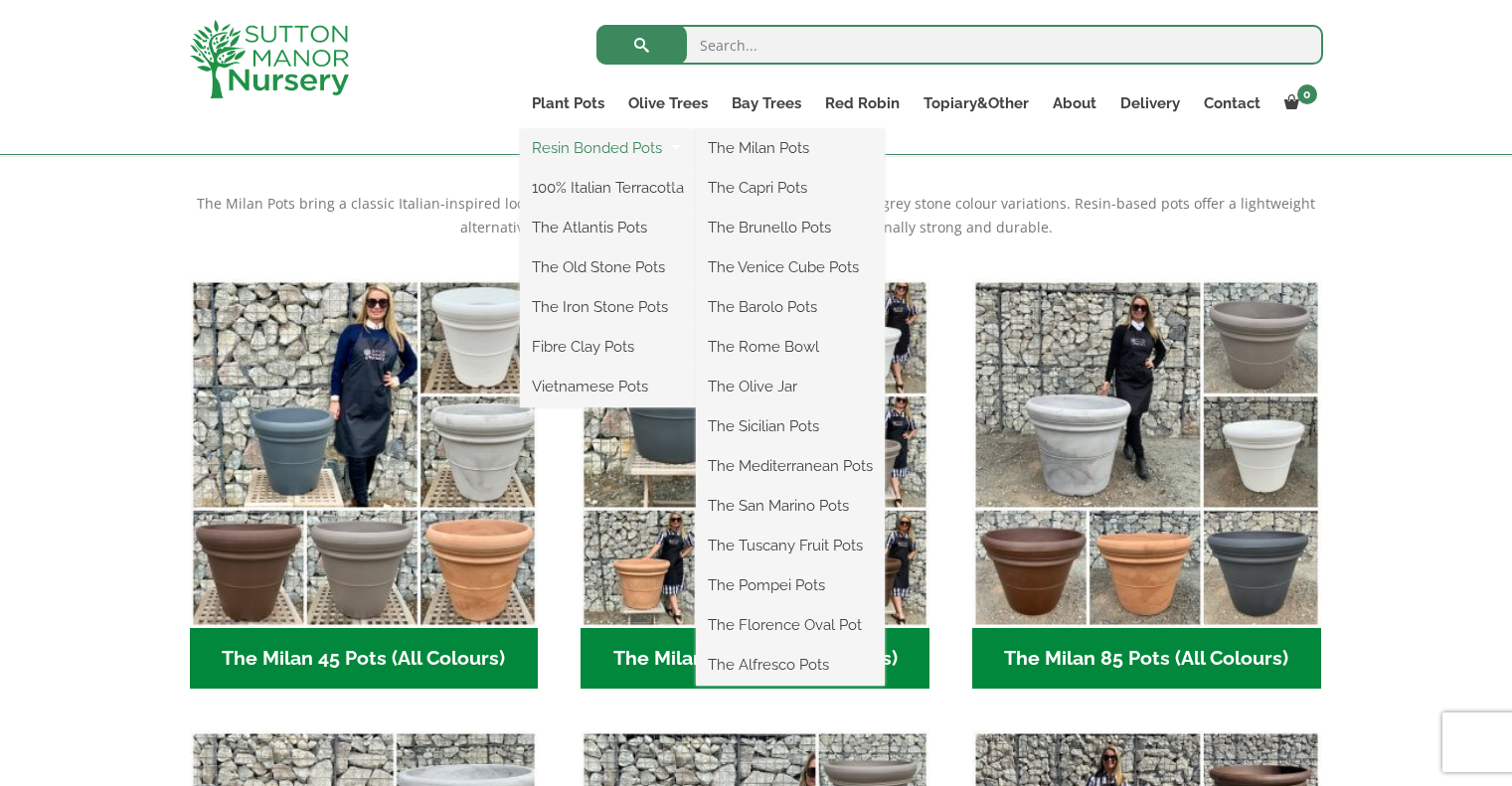 click on "Resin Bonded Pots" at bounding box center (607, 148) 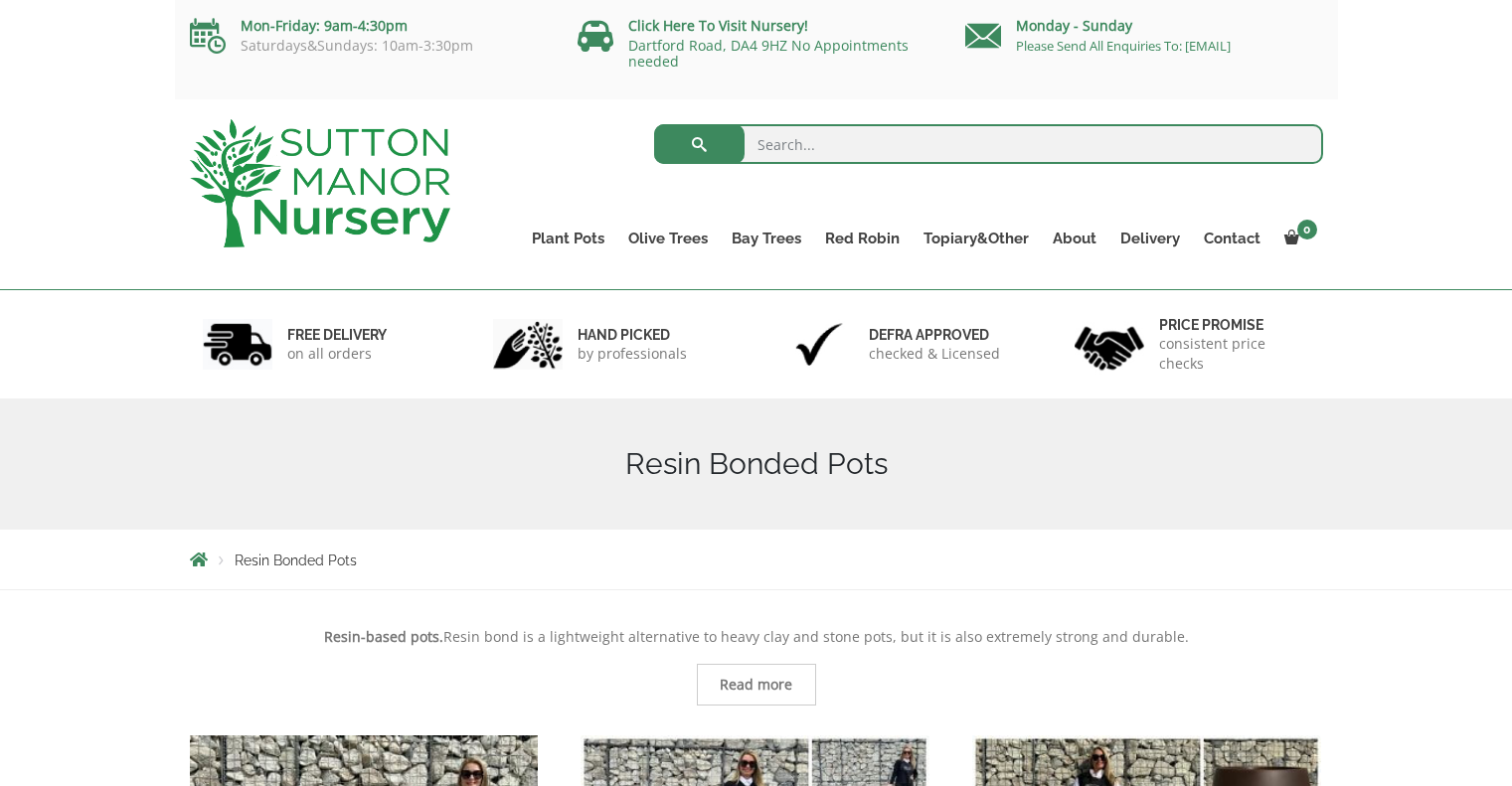 scroll, scrollTop: 410, scrollLeft: 0, axis: vertical 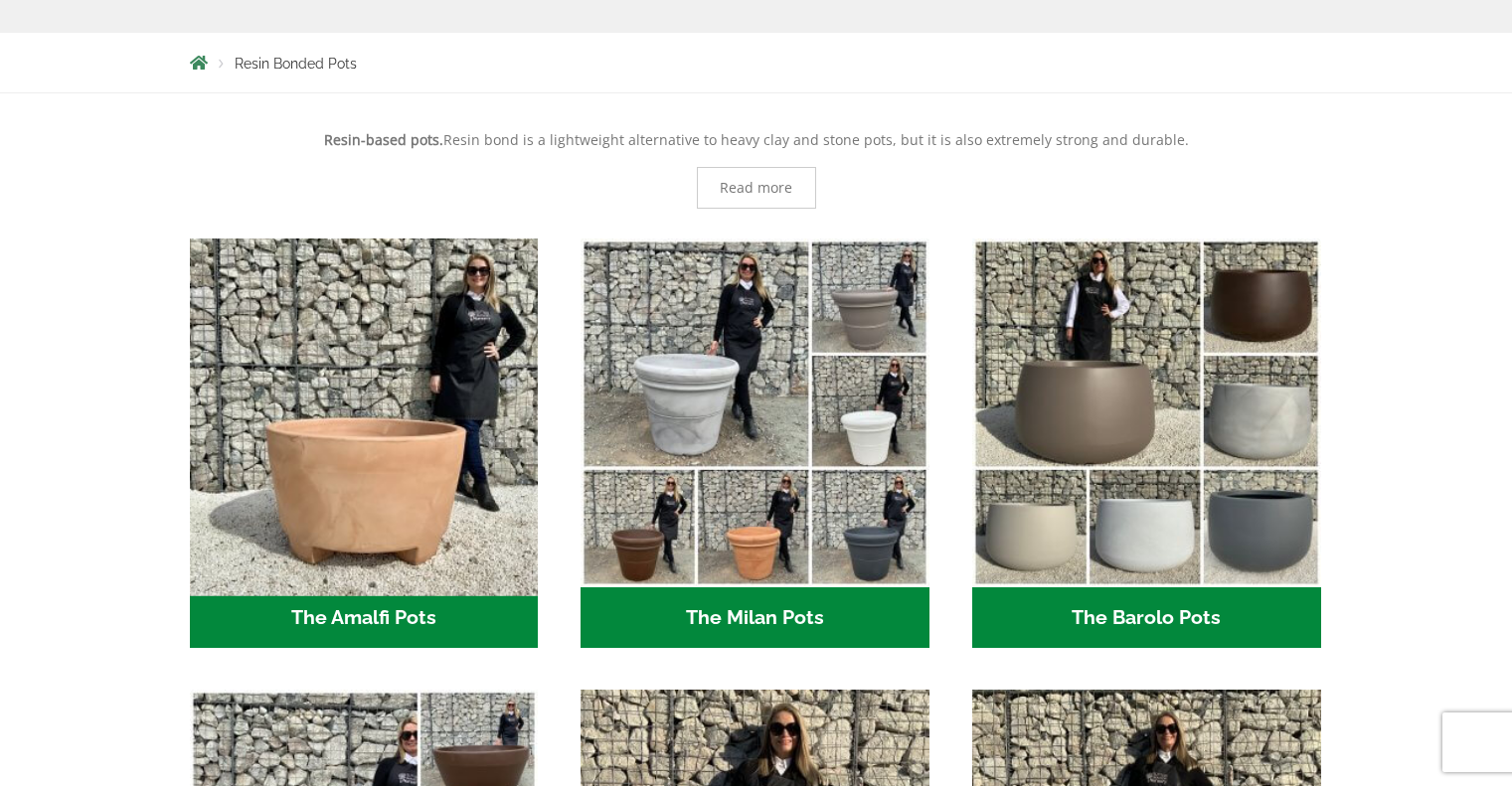click at bounding box center (364, 412) 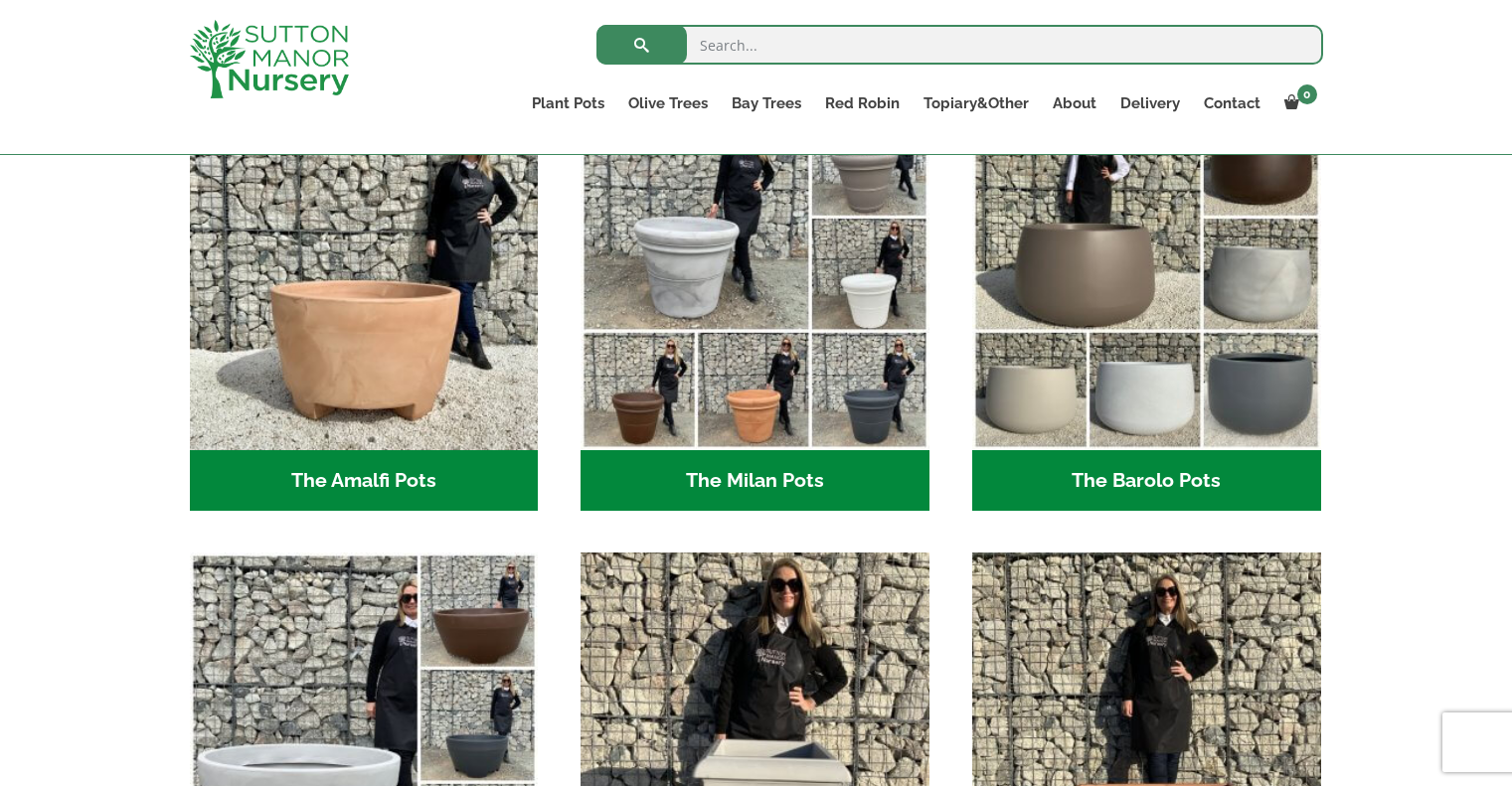 scroll, scrollTop: 660, scrollLeft: 0, axis: vertical 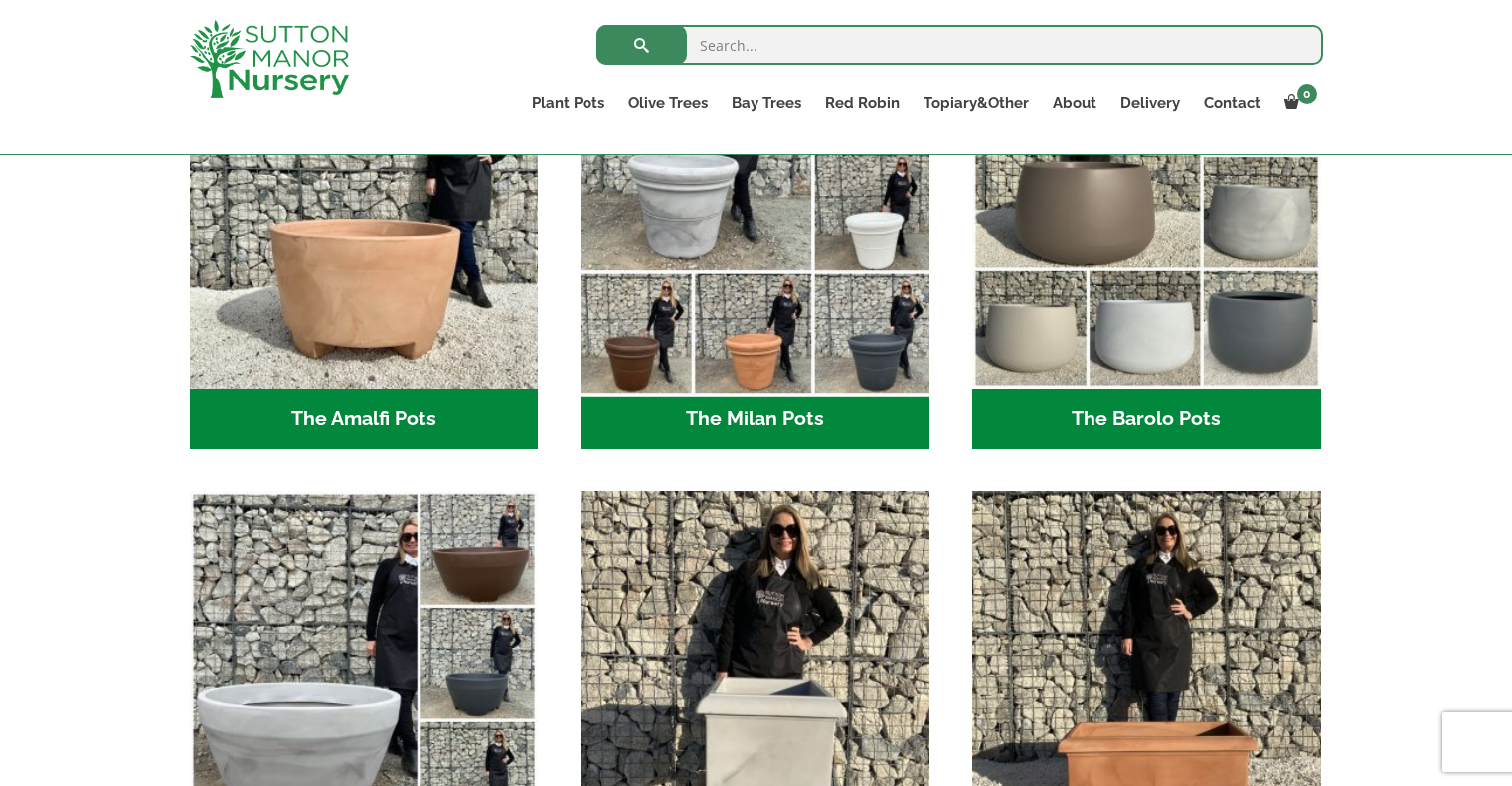 click at bounding box center [756, 214] 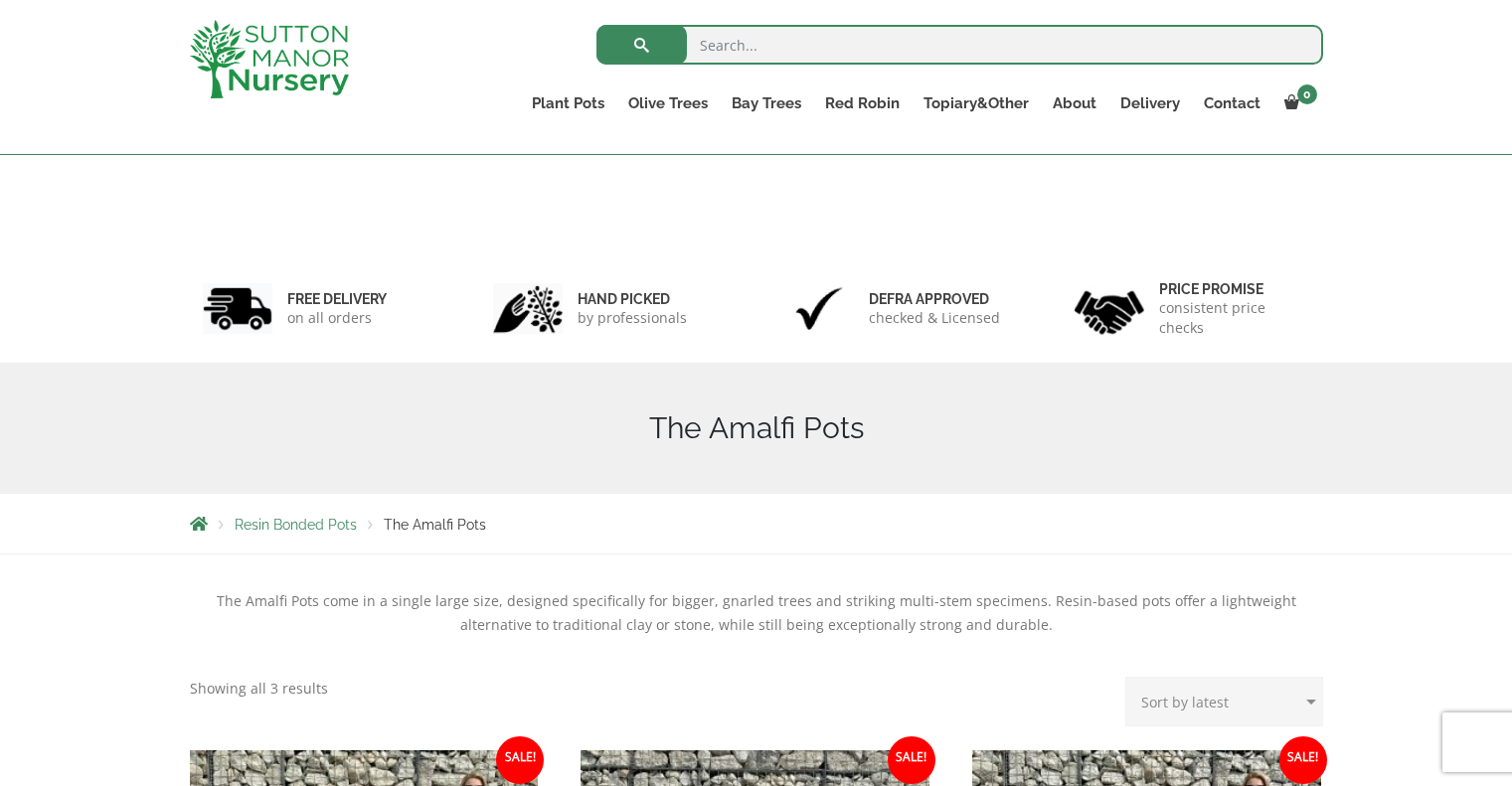 scroll, scrollTop: 659, scrollLeft: 0, axis: vertical 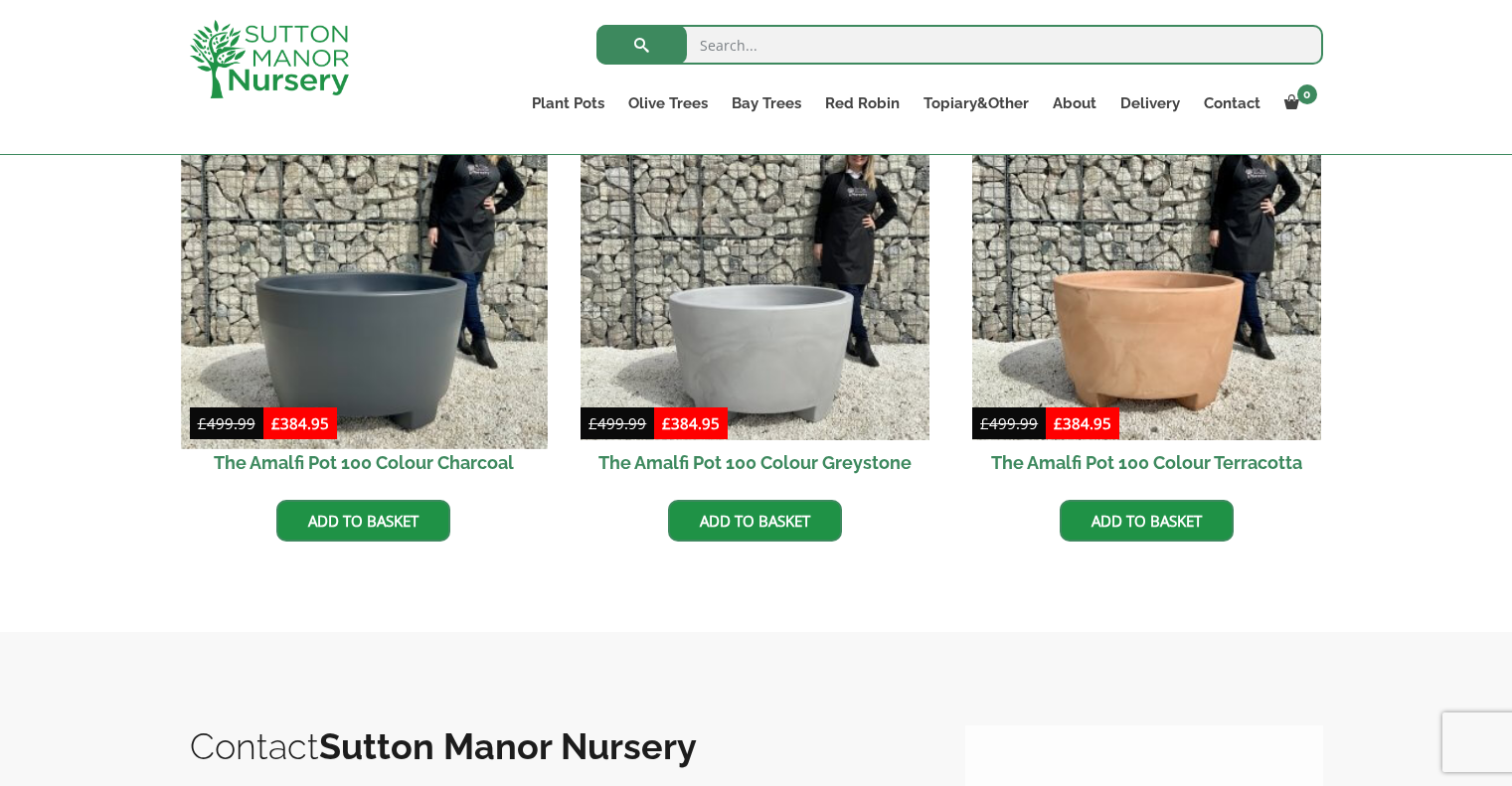 click at bounding box center (364, 265) 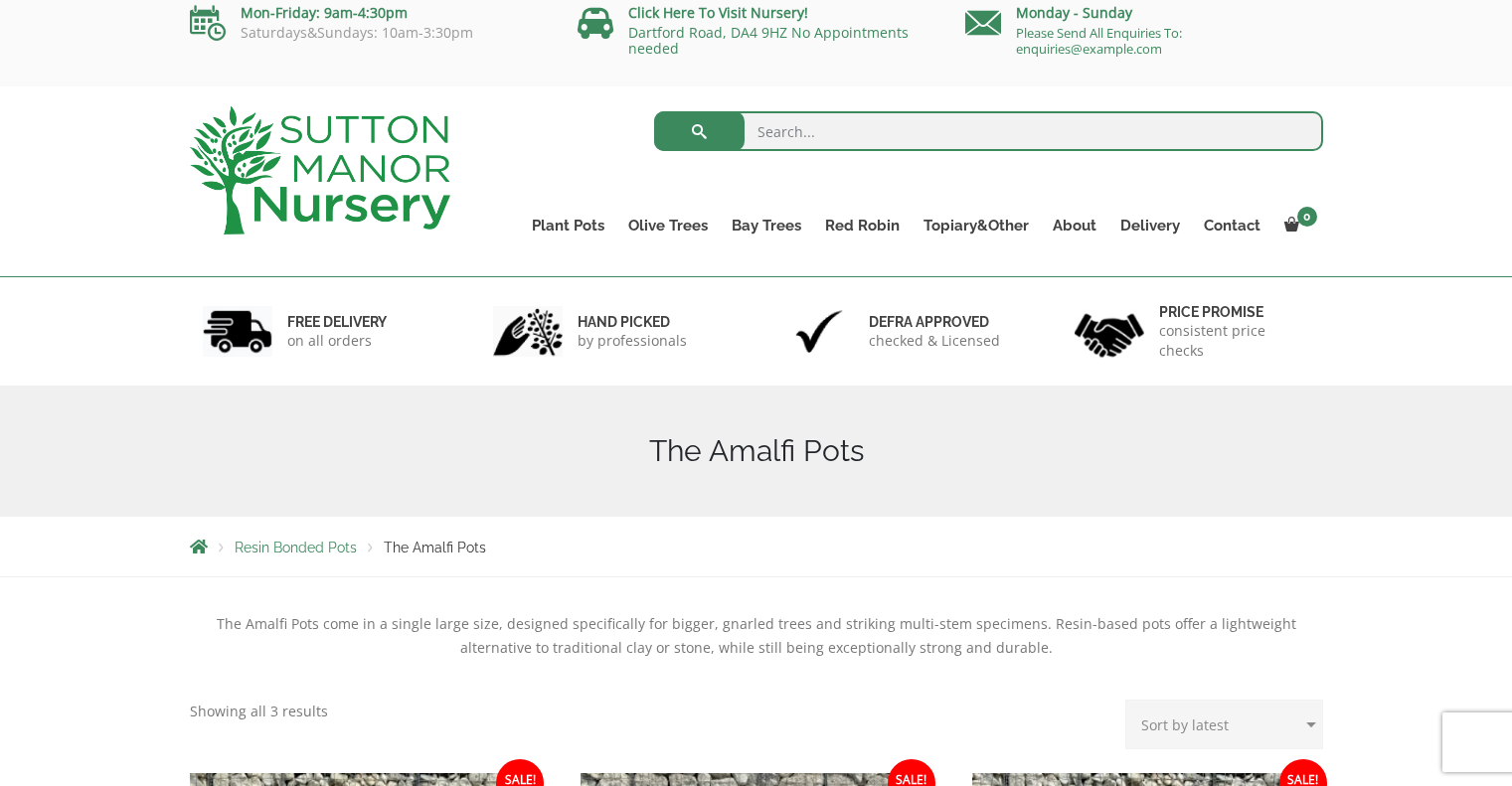 scroll, scrollTop: 0, scrollLeft: 0, axis: both 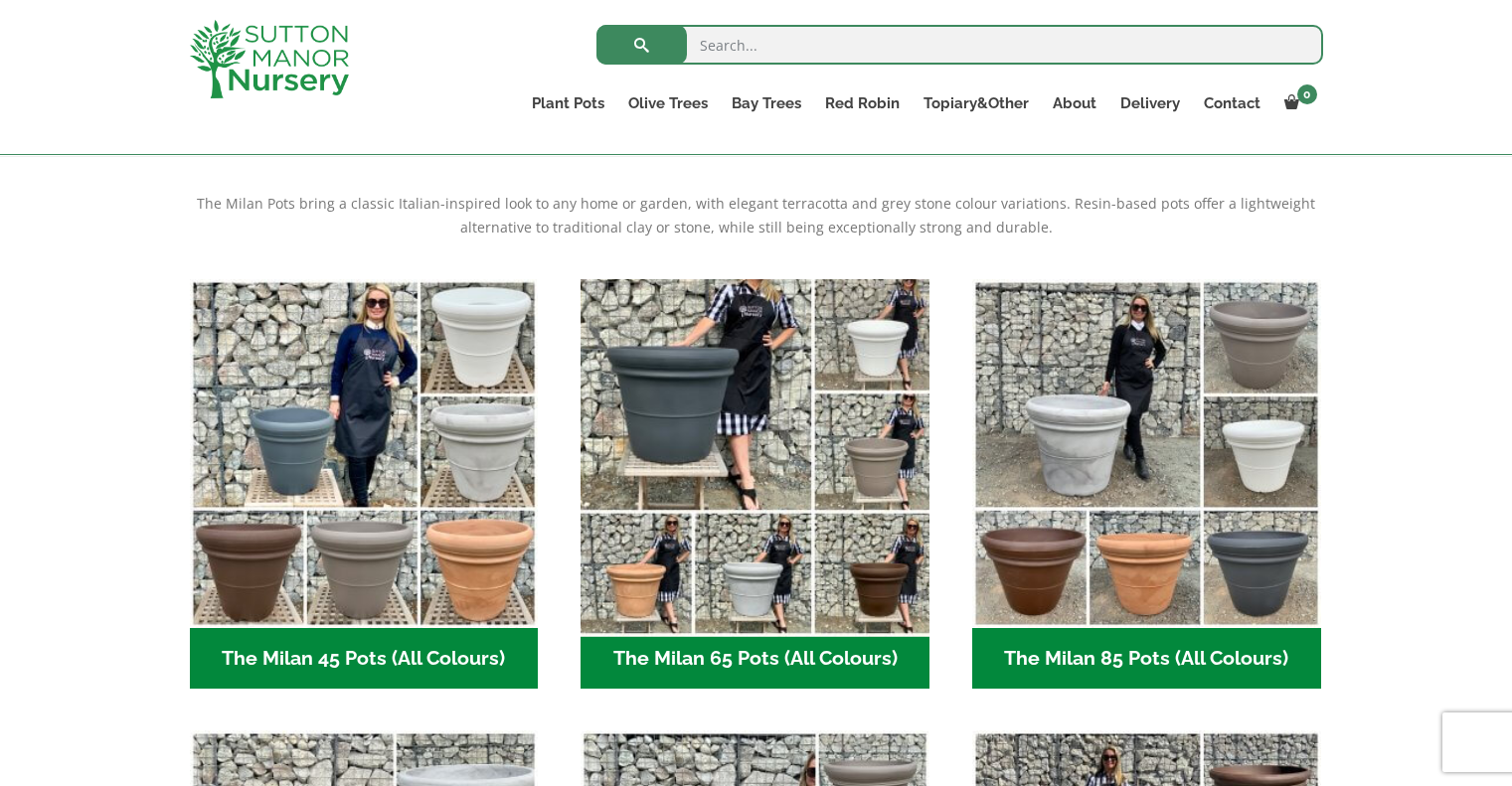 click at bounding box center (756, 453) 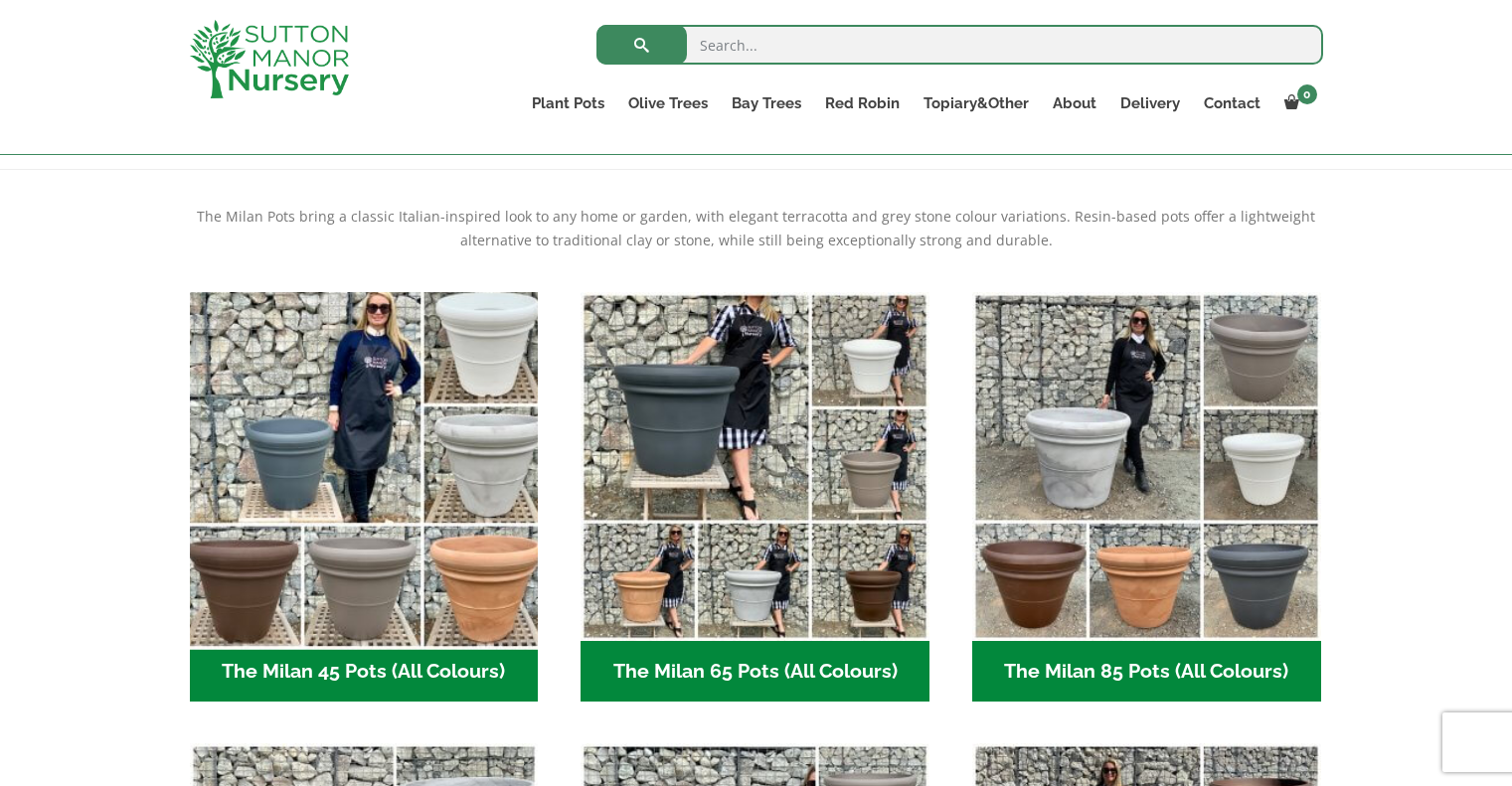 scroll, scrollTop: 0, scrollLeft: 0, axis: both 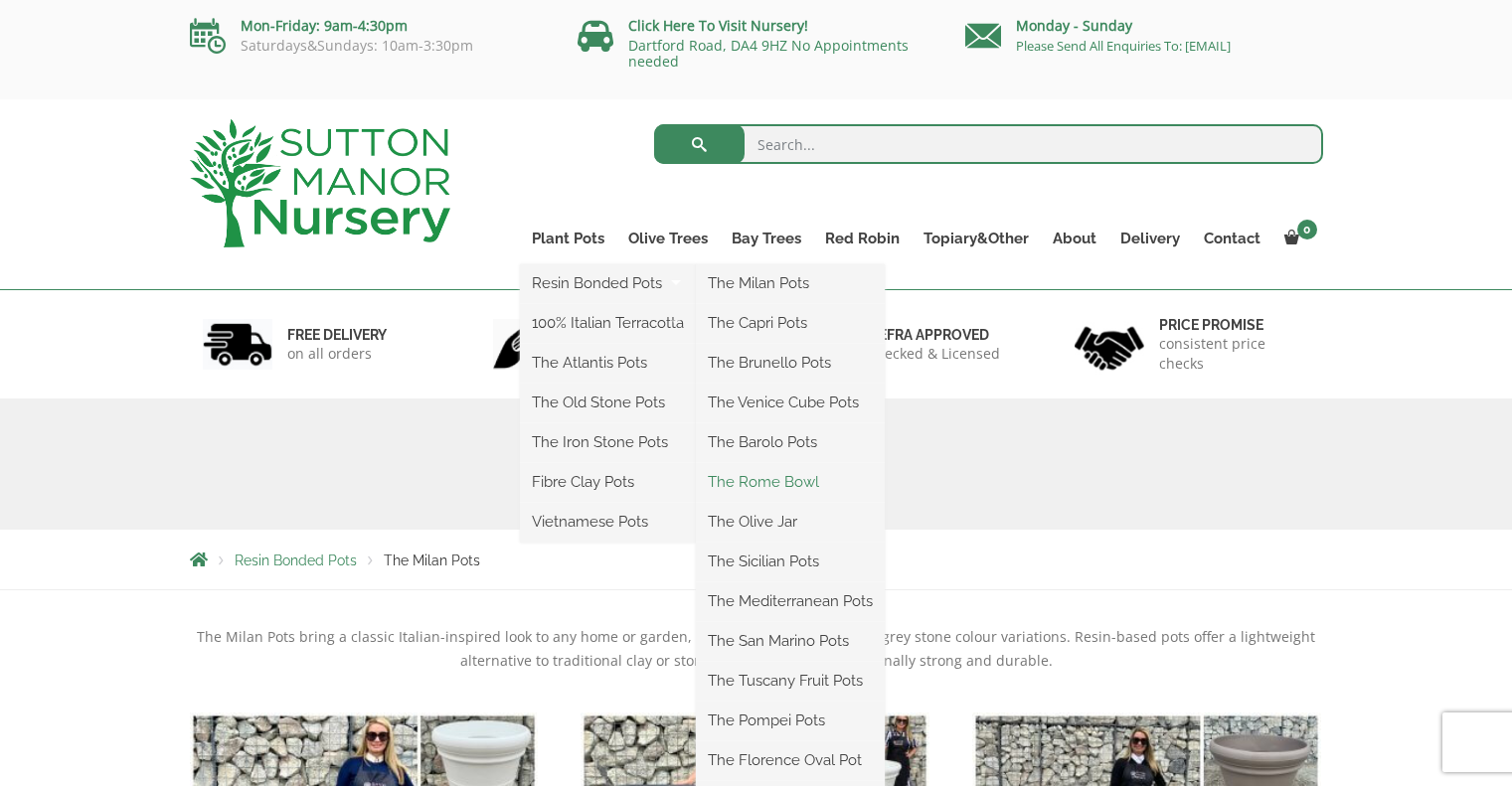 click on "The Rome Bowl" at bounding box center (790, 482) 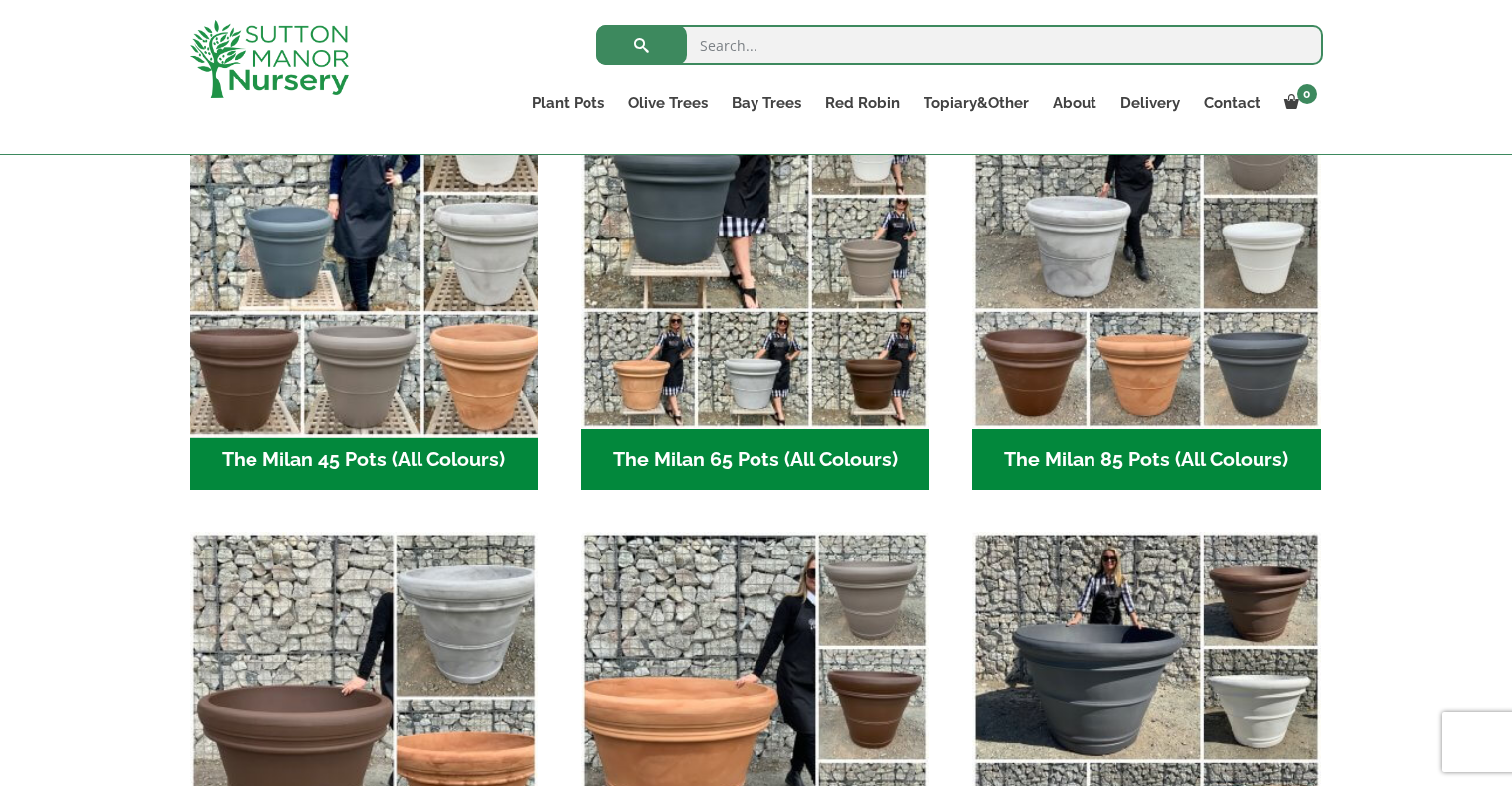 scroll, scrollTop: 298, scrollLeft: 0, axis: vertical 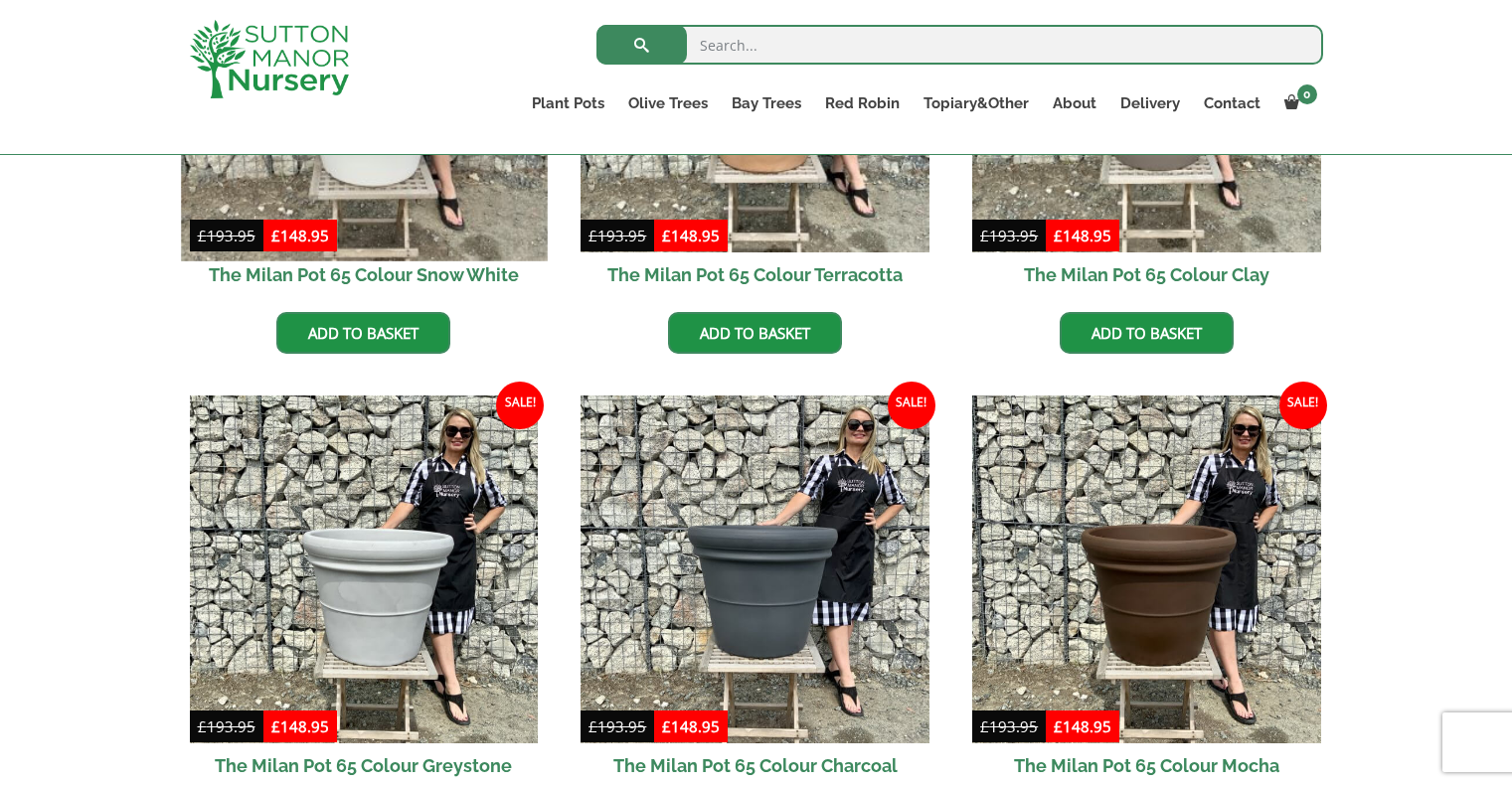 click at bounding box center [364, 78] 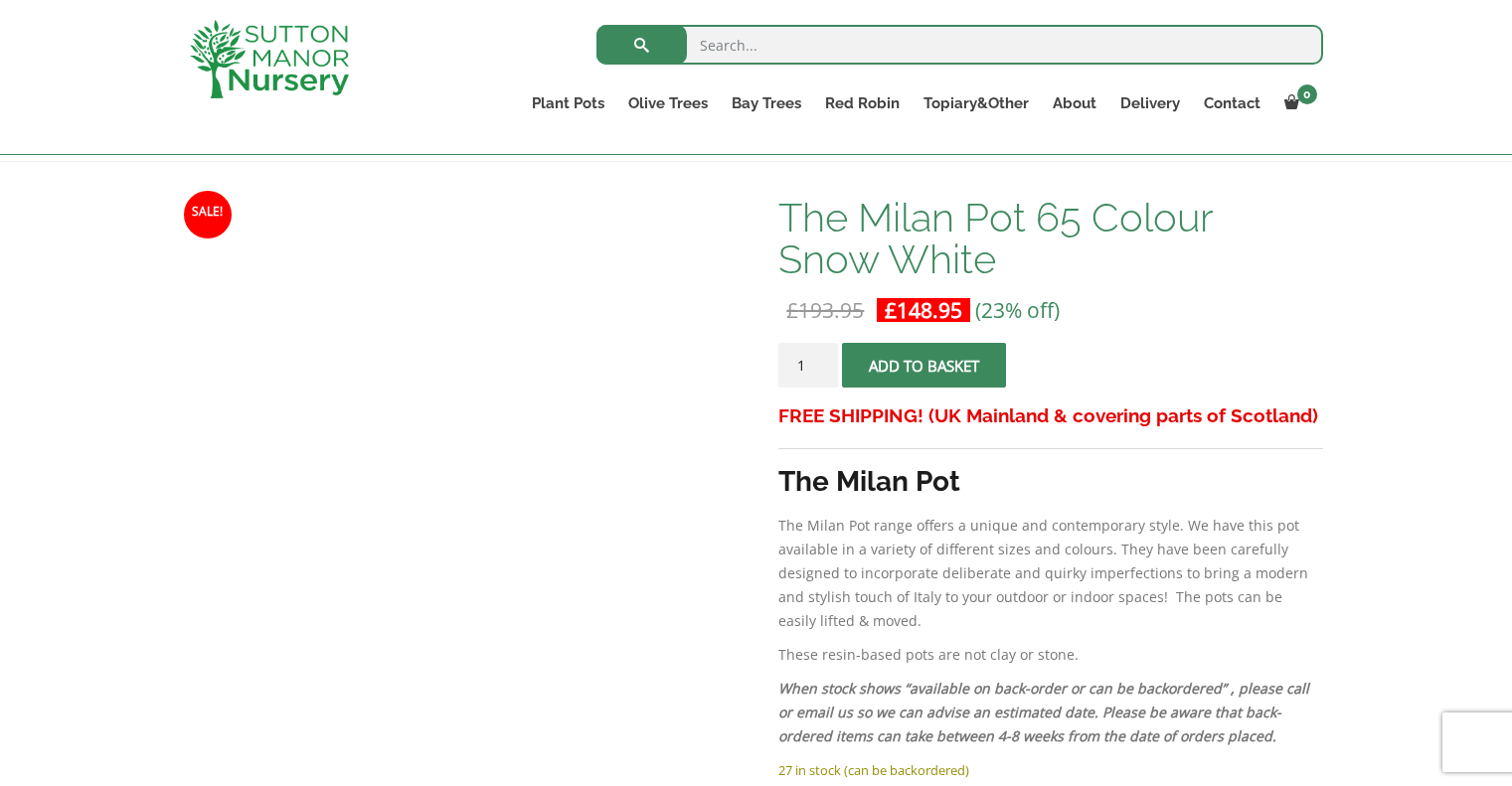 scroll, scrollTop: 298, scrollLeft: 0, axis: vertical 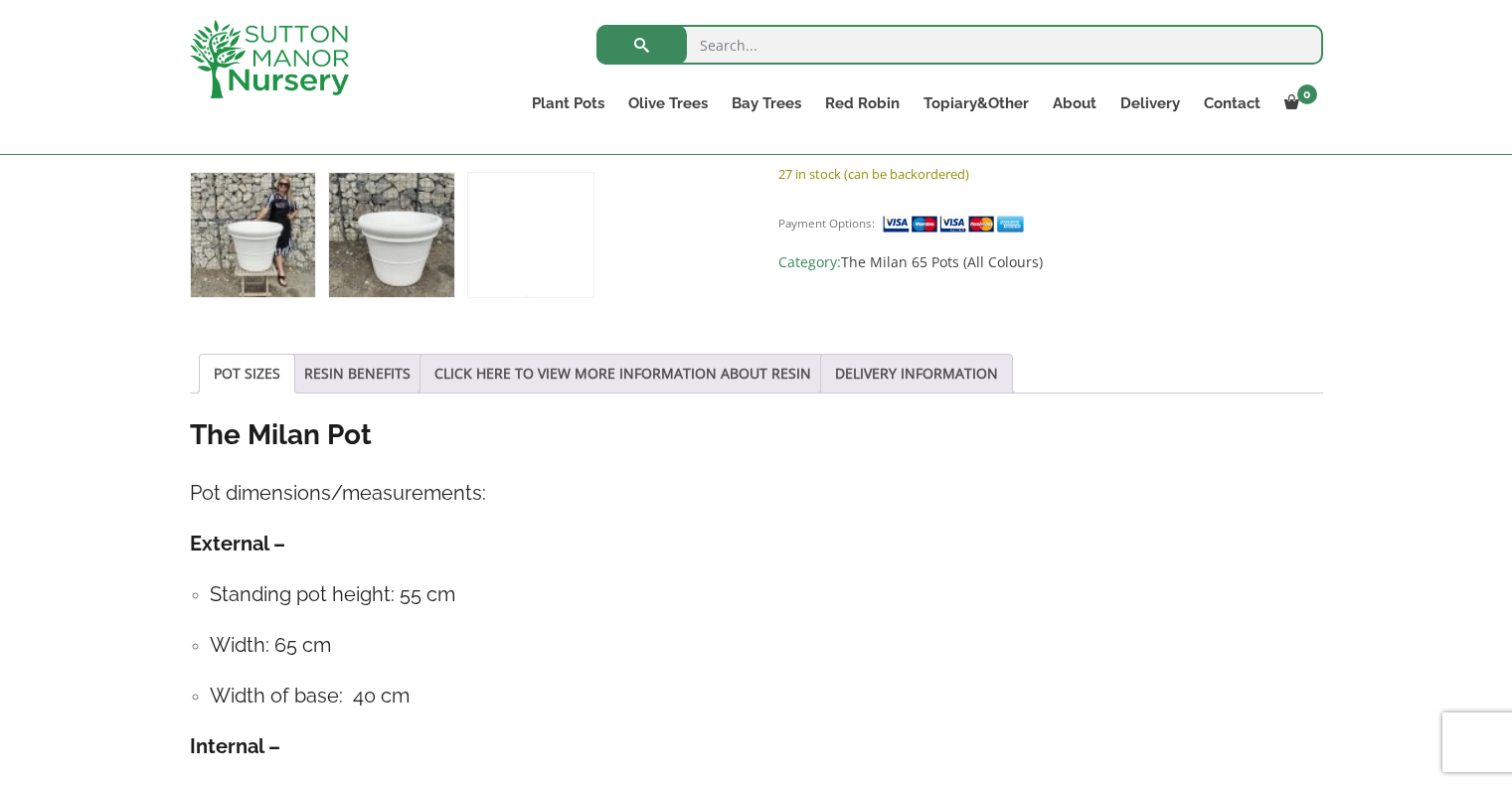click at bounding box center (391, 235) 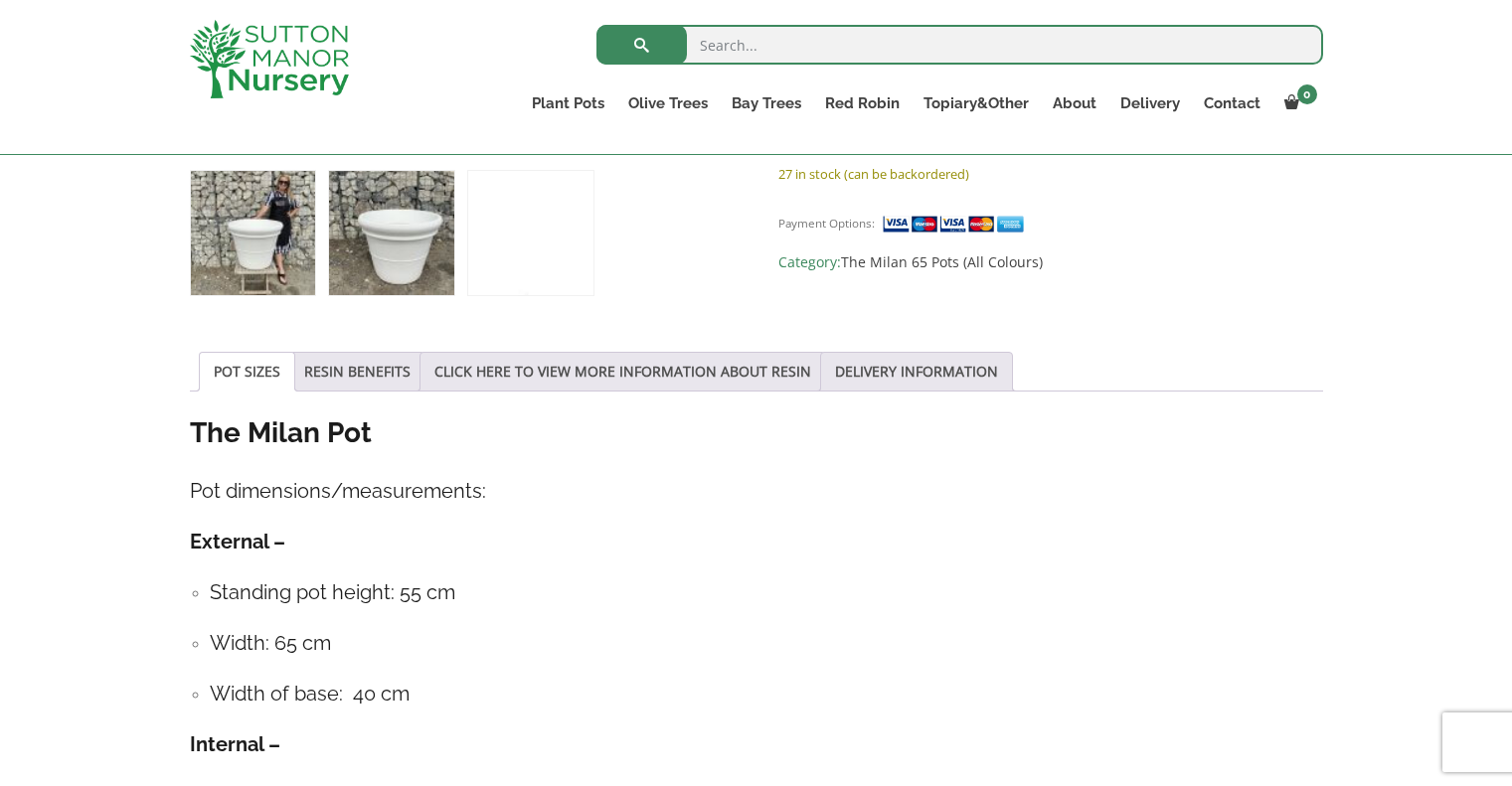 click at bounding box center (252, 233) 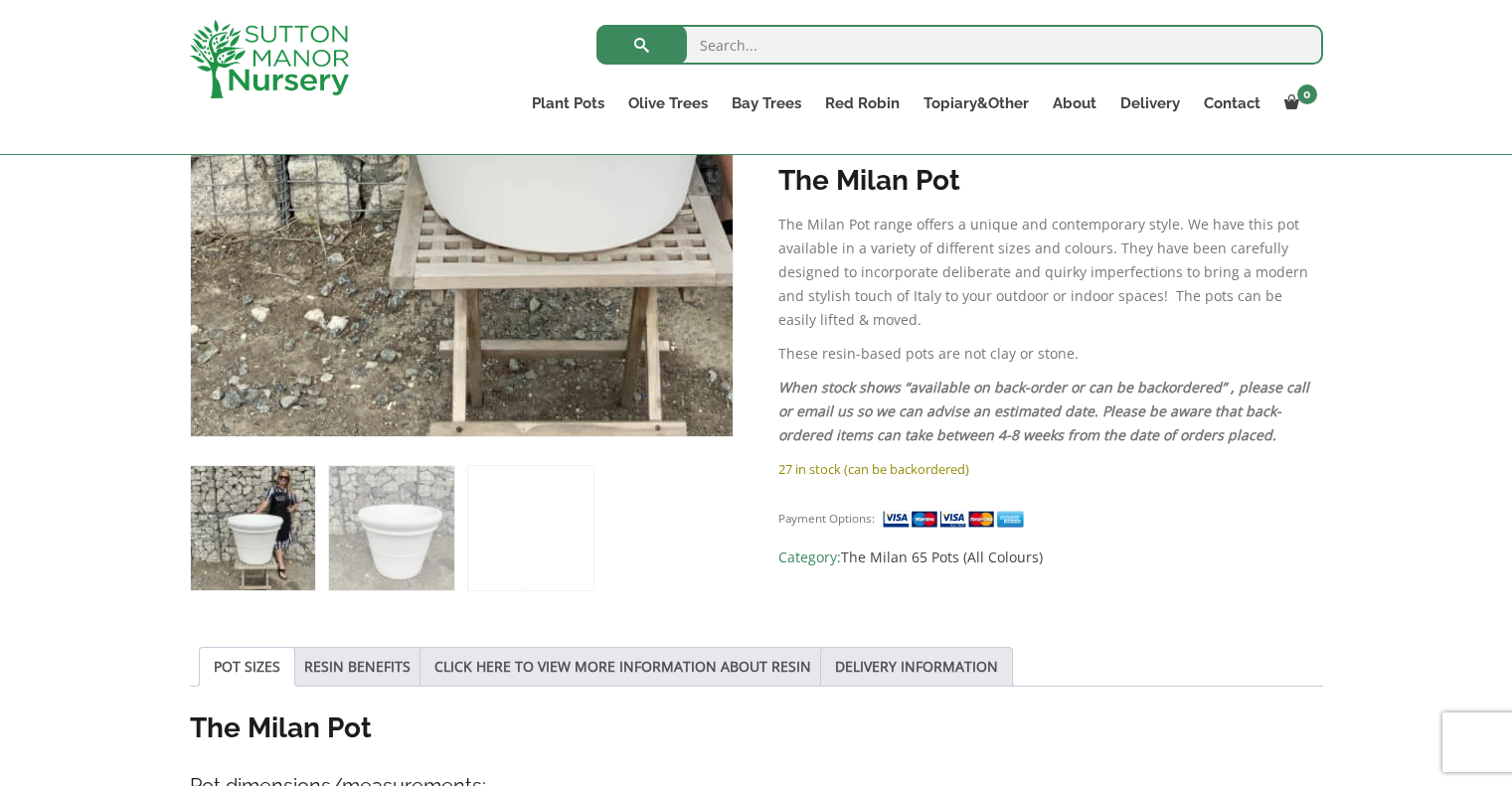scroll, scrollTop: 560, scrollLeft: 0, axis: vertical 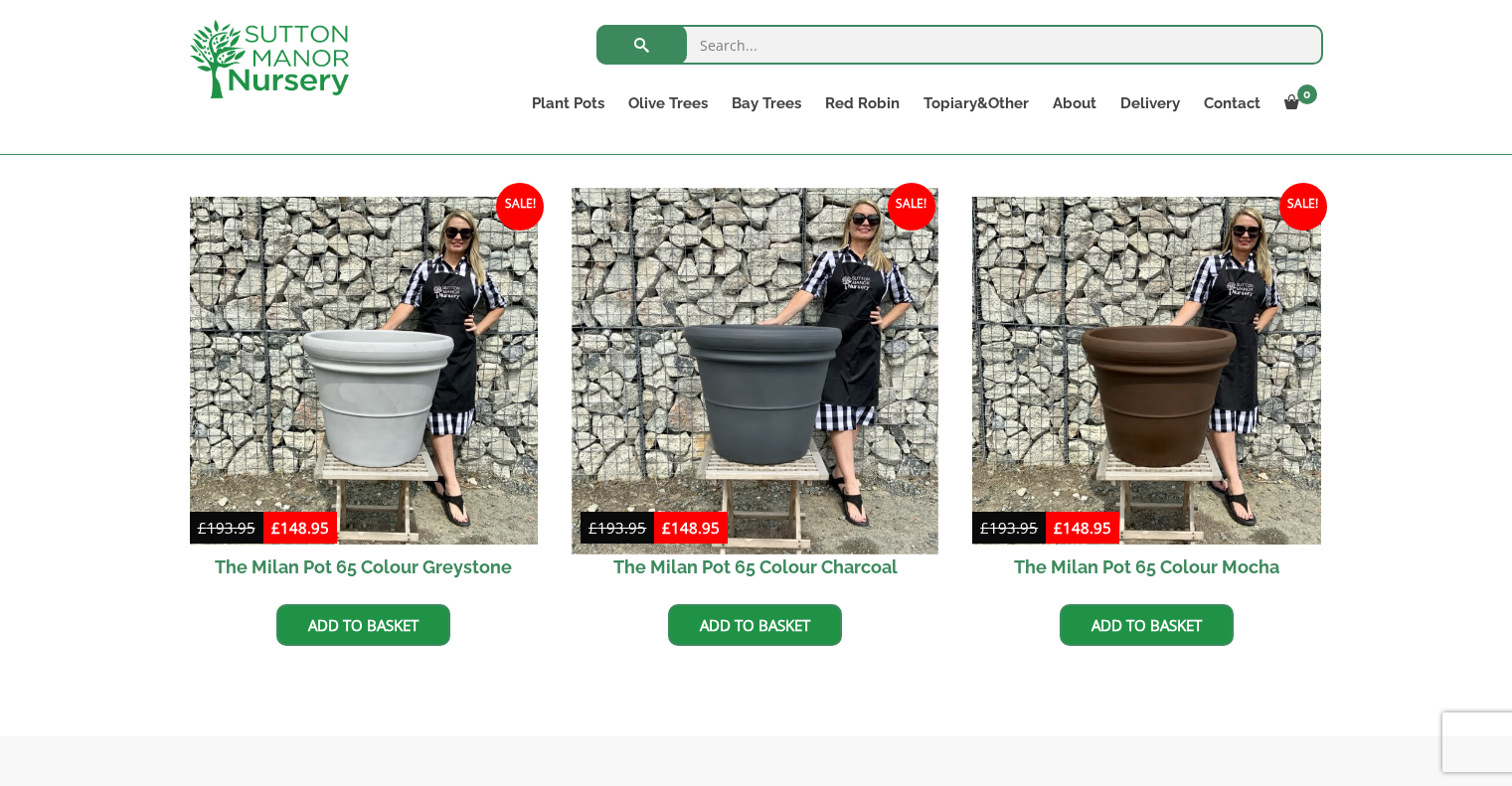 click at bounding box center (756, 371) 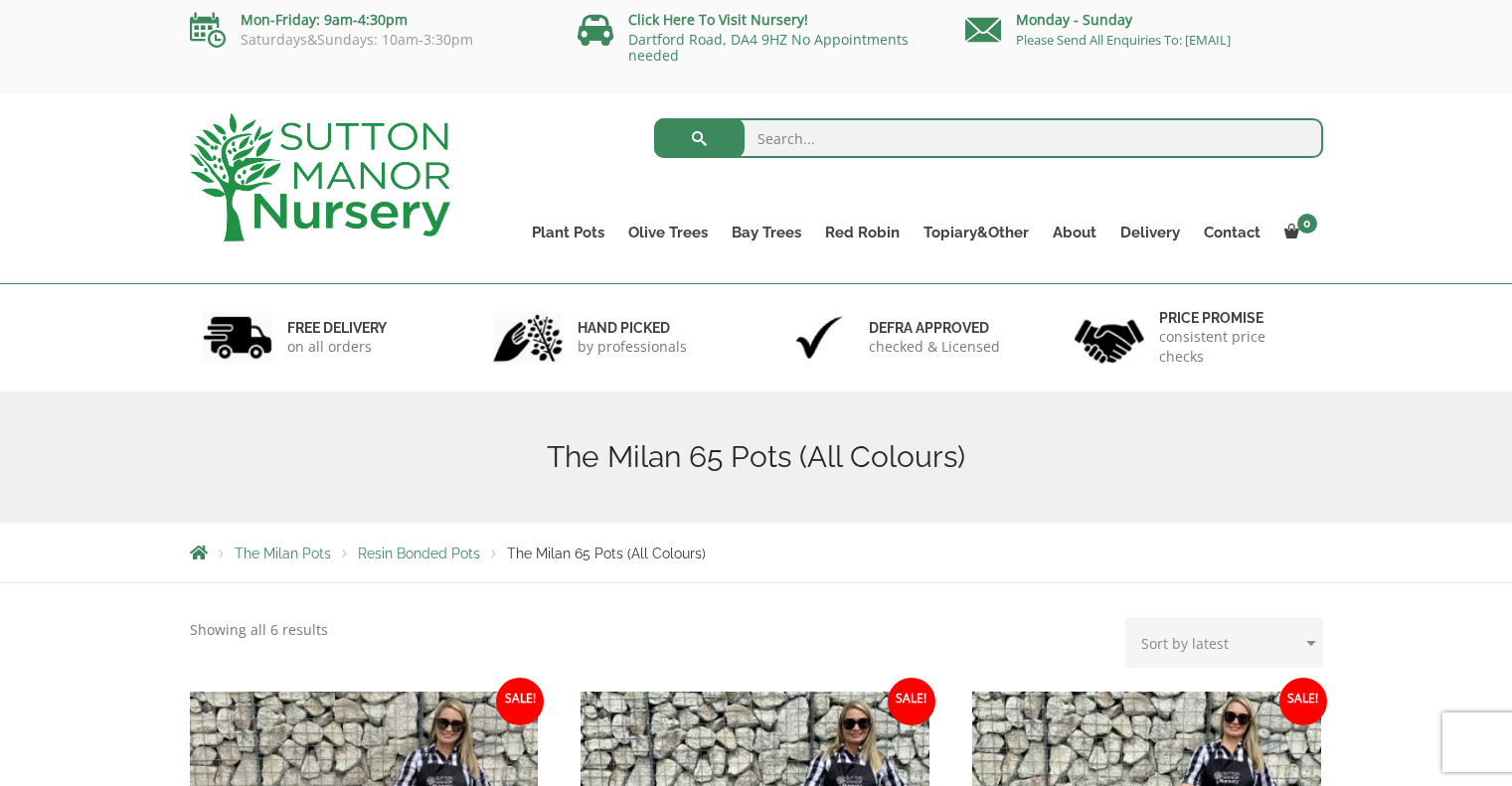 scroll, scrollTop: 0, scrollLeft: 0, axis: both 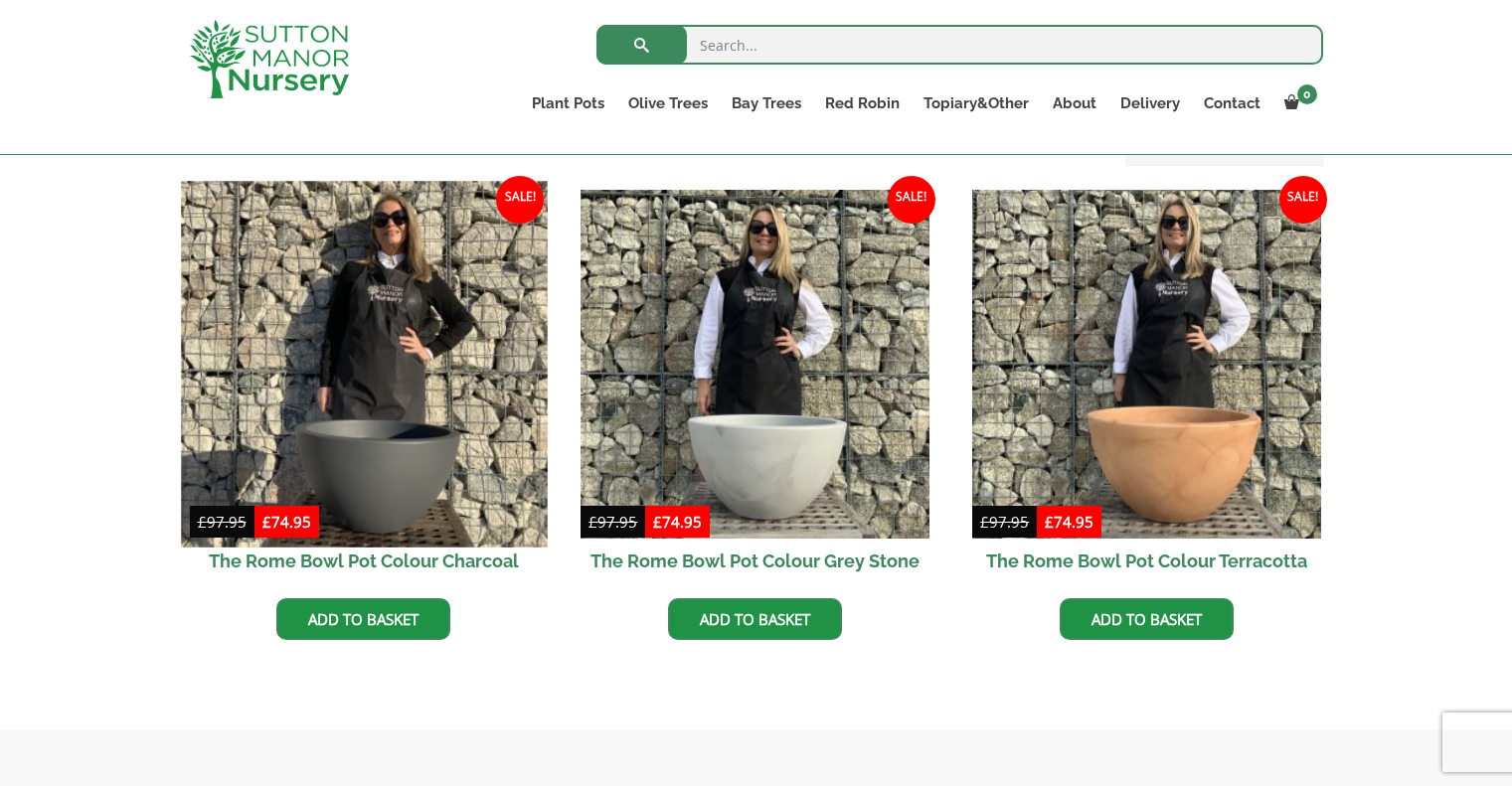 click at bounding box center [364, 364] 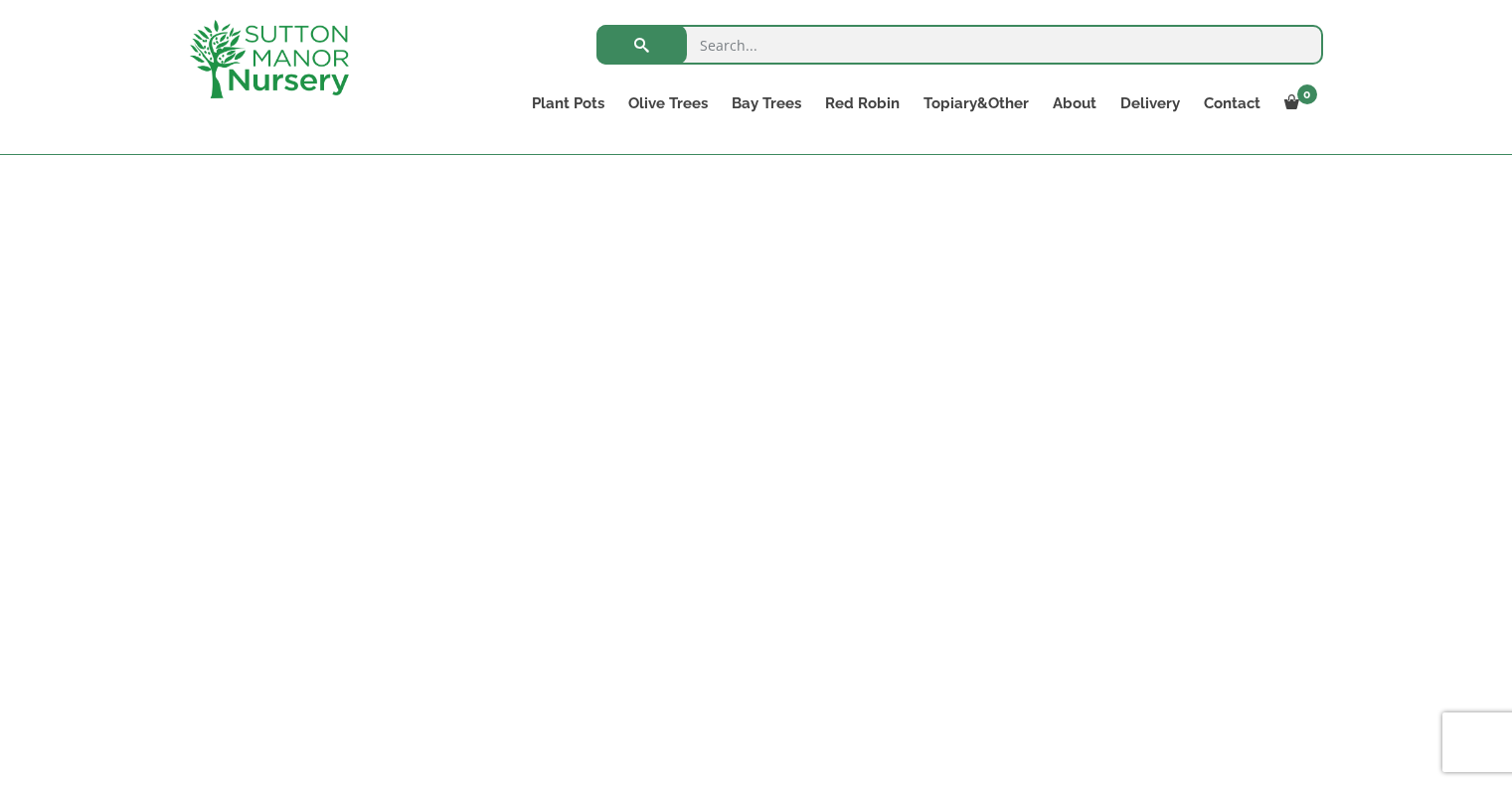 scroll, scrollTop: 1473, scrollLeft: 0, axis: vertical 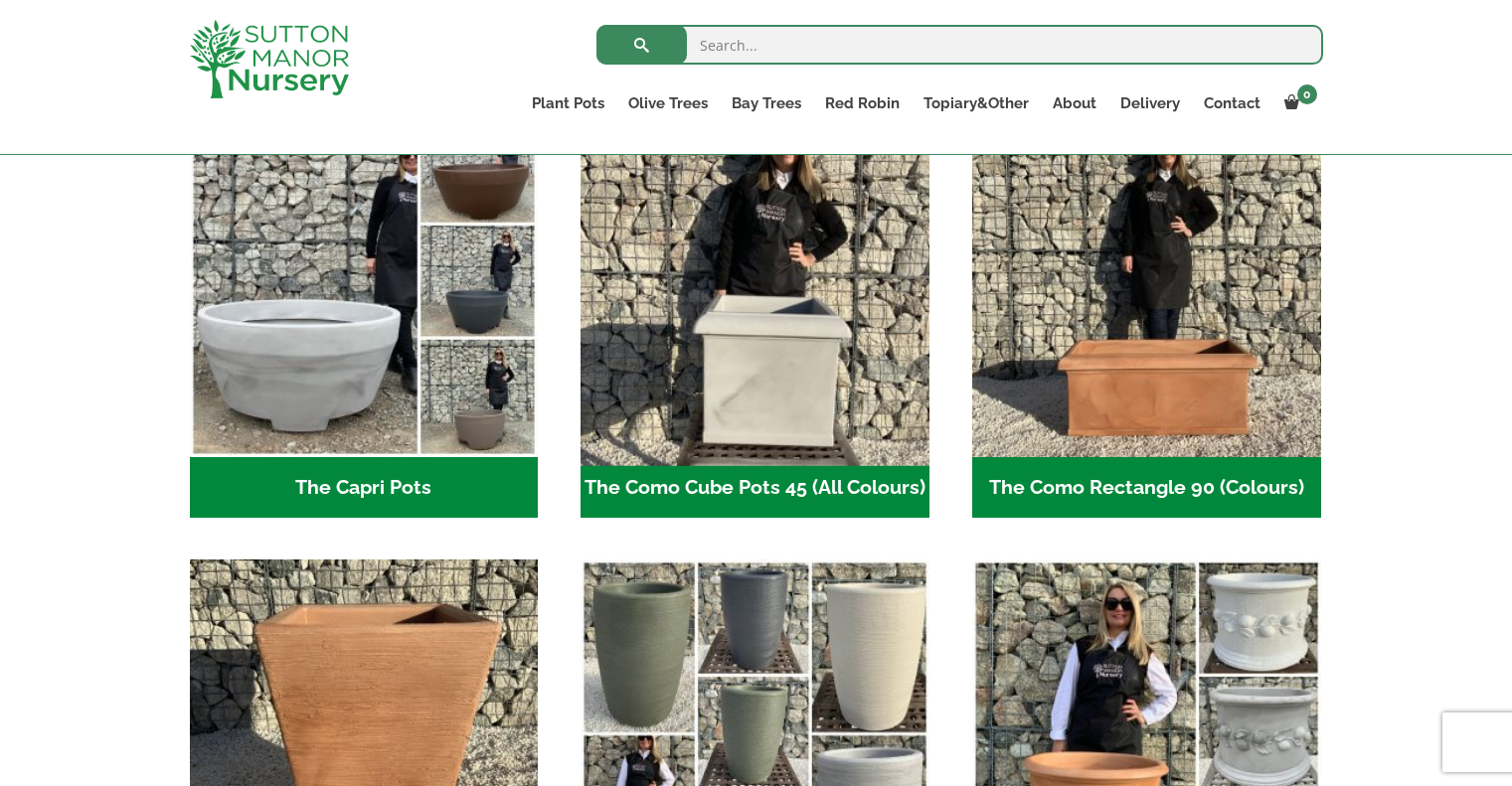 click at bounding box center (756, 283) 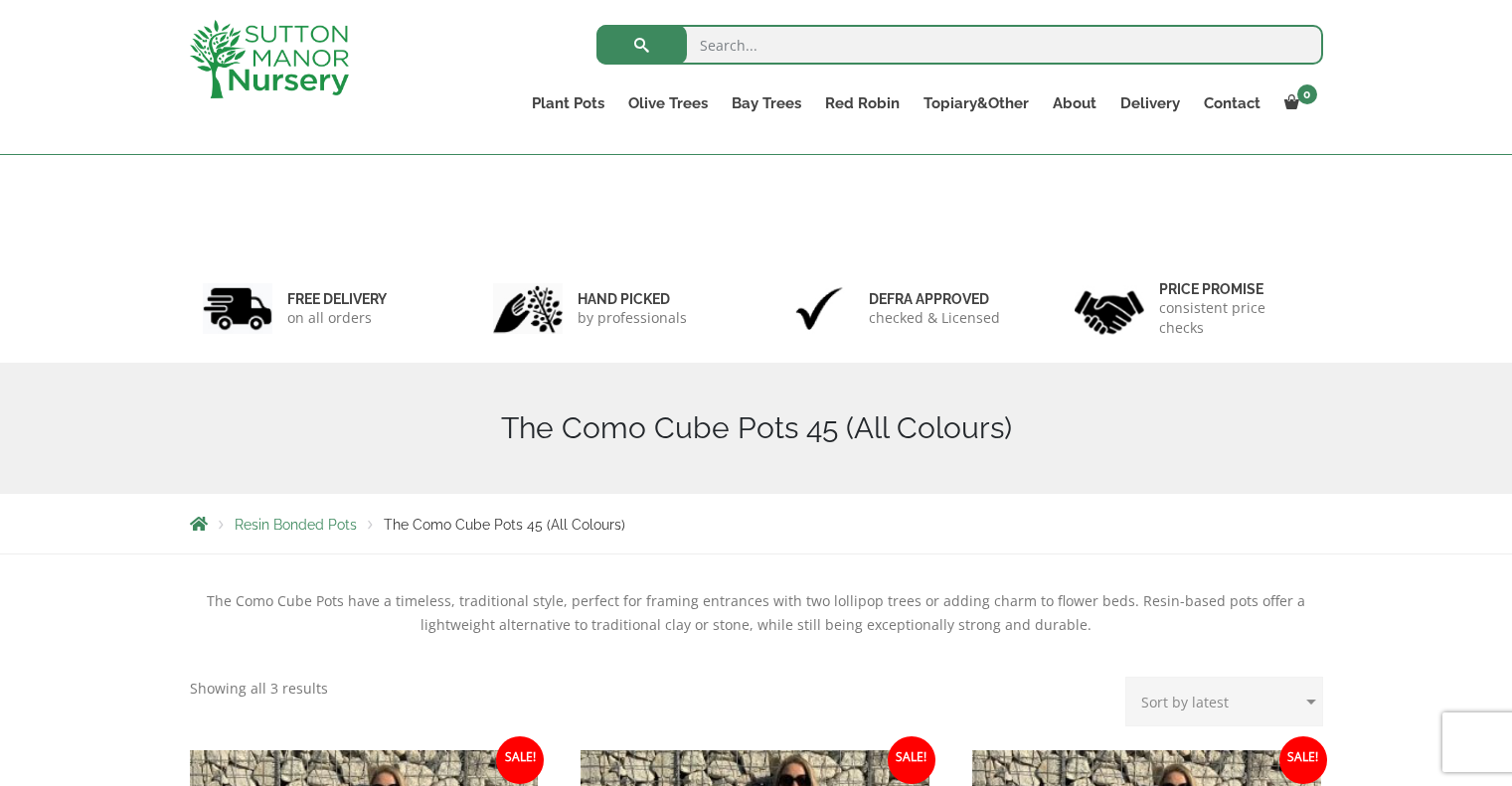 scroll, scrollTop: 795, scrollLeft: 0, axis: vertical 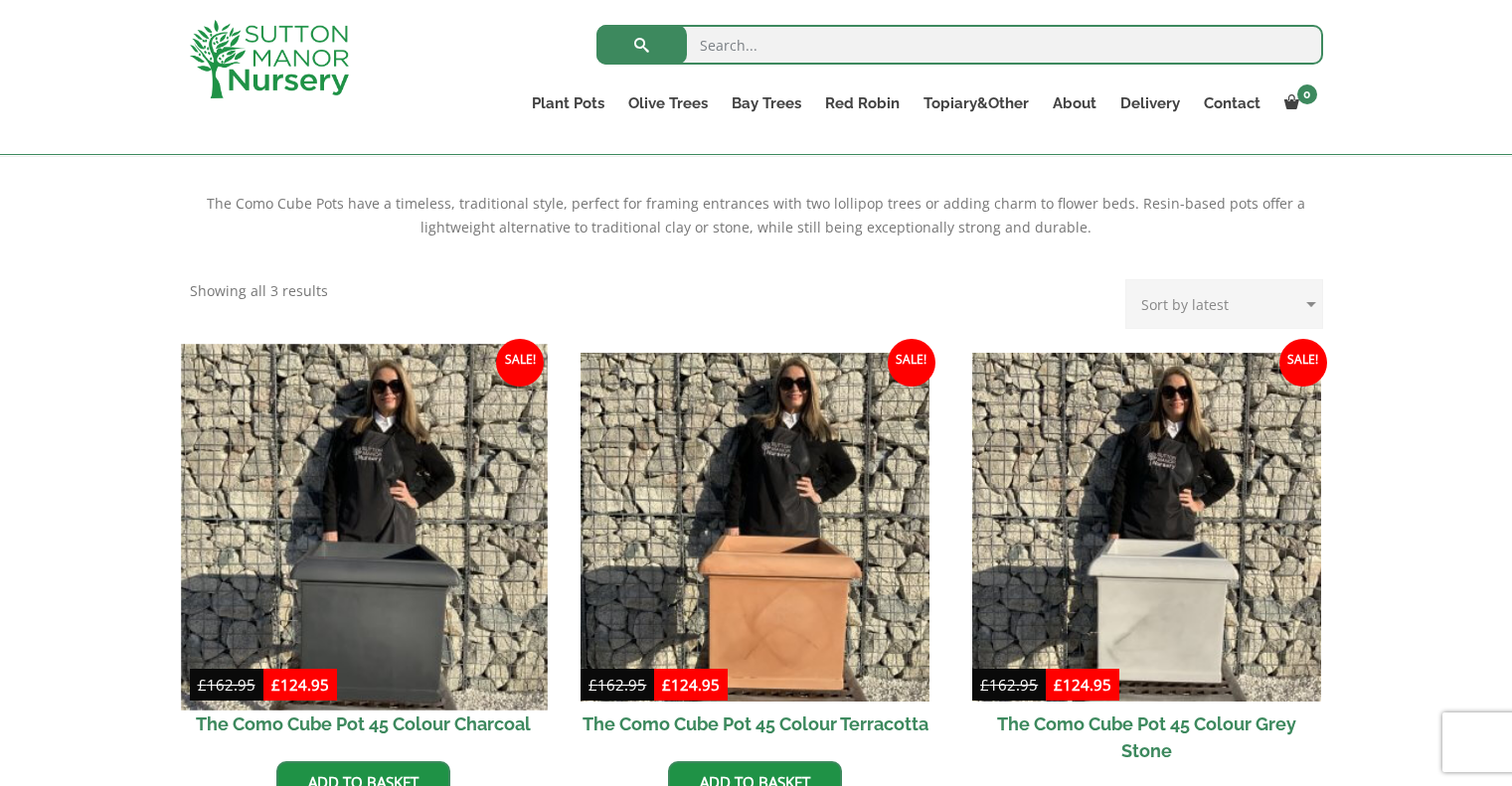 click at bounding box center [364, 527] 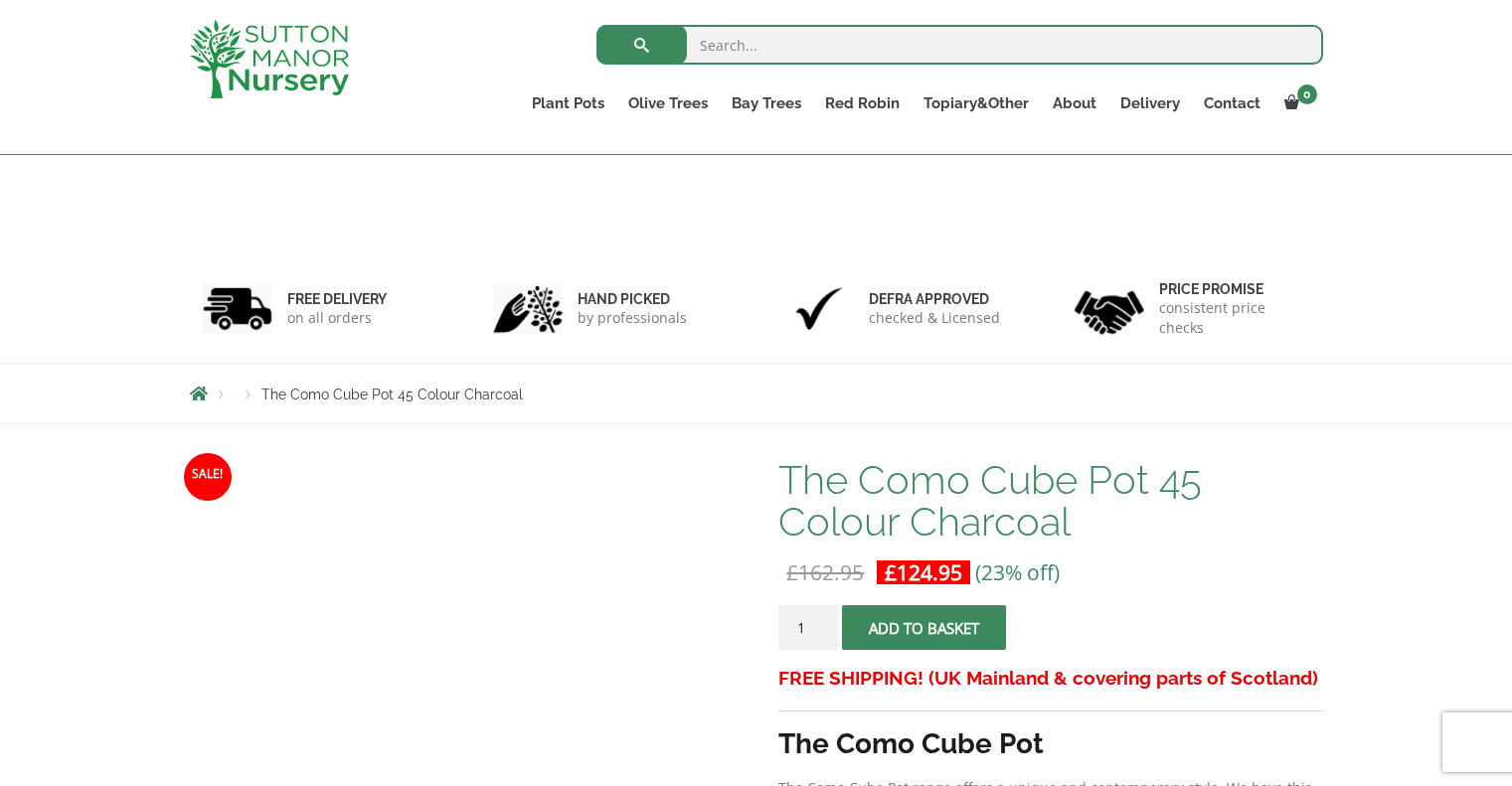 scroll, scrollTop: 759, scrollLeft: 0, axis: vertical 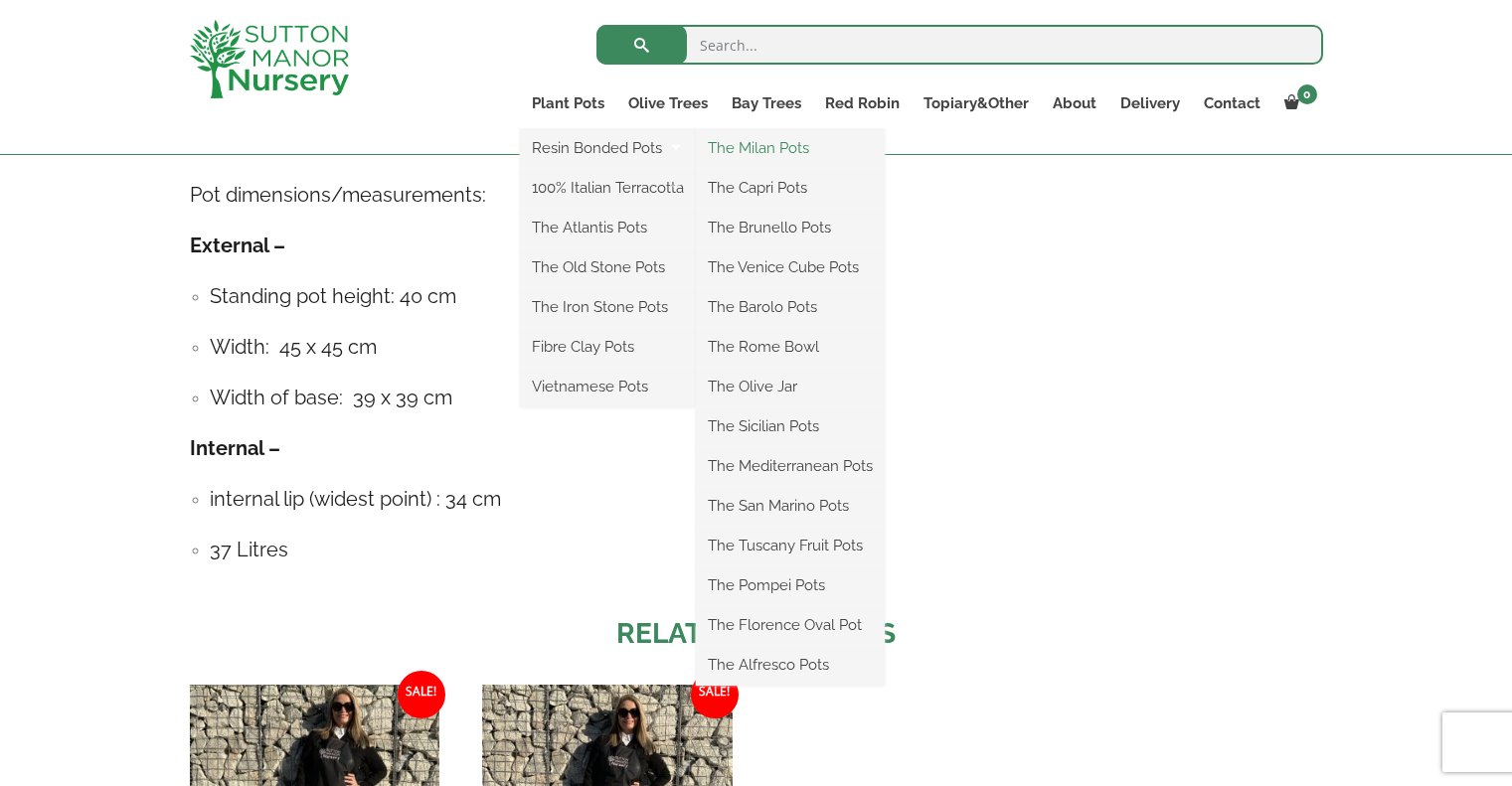 click on "The Milan Pots" at bounding box center [790, 148] 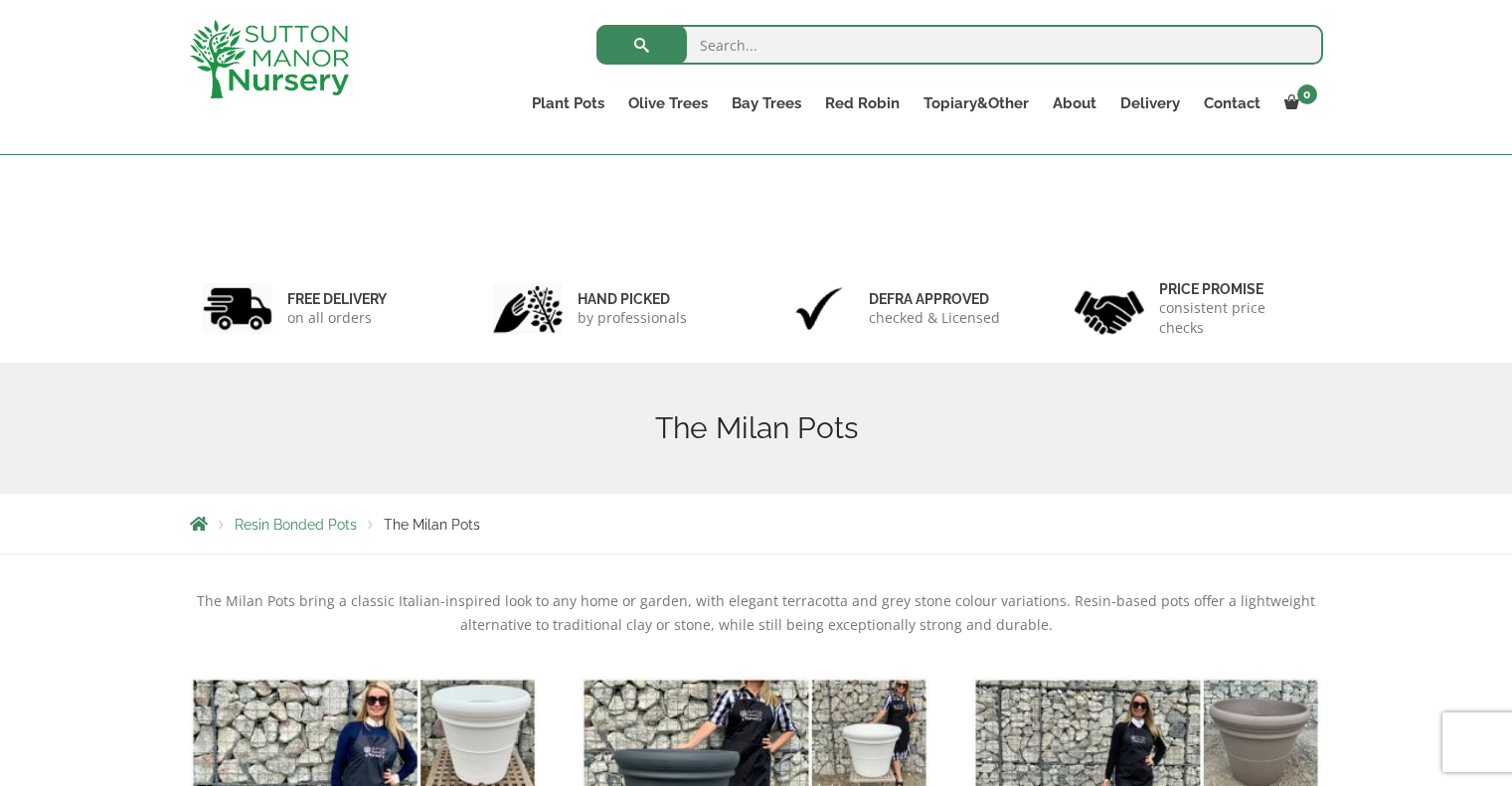 scroll, scrollTop: 795, scrollLeft: 0, axis: vertical 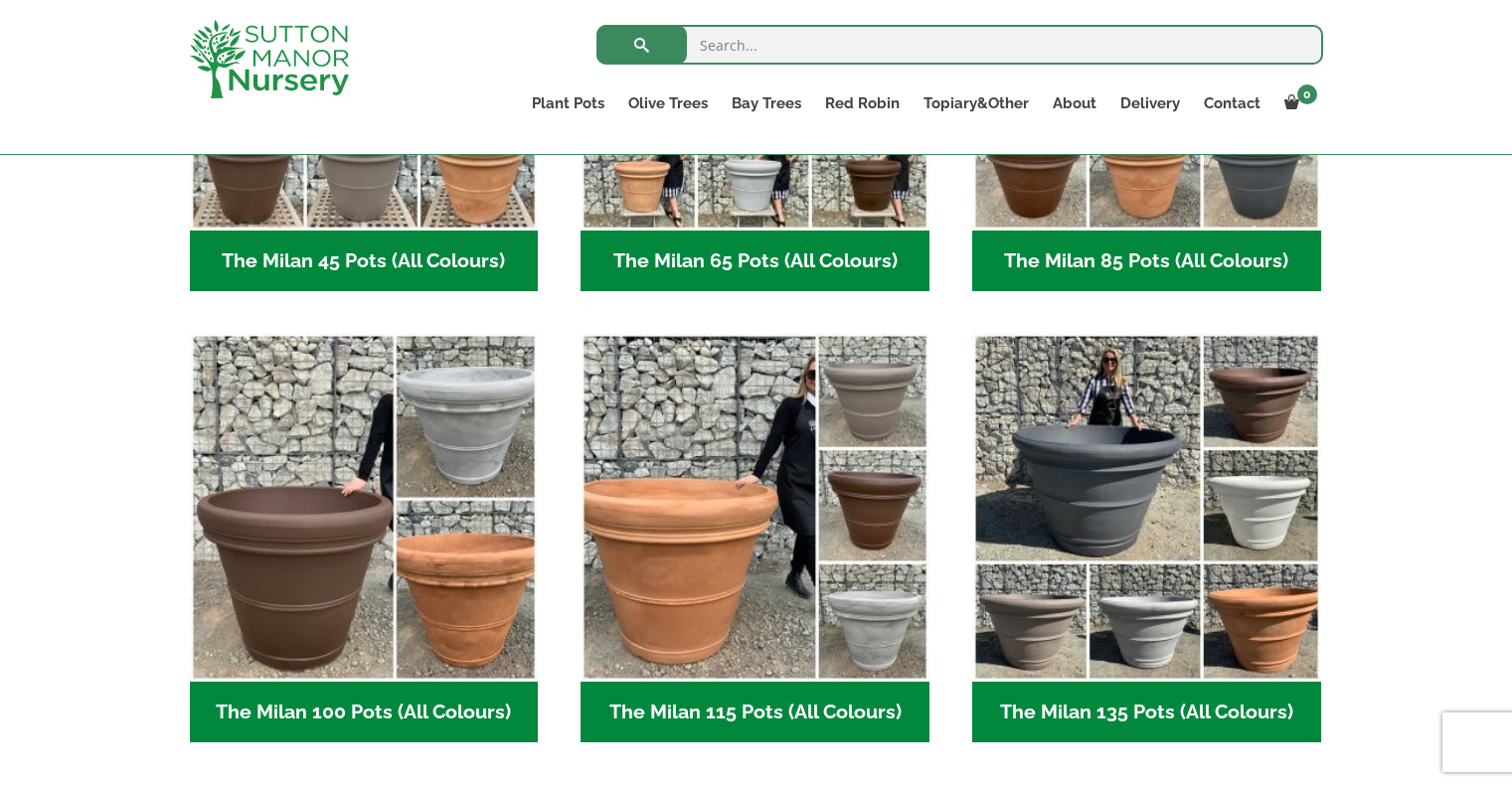 click on "The Milan 65 Pots (All Colours)  (6)" at bounding box center (755, 261) 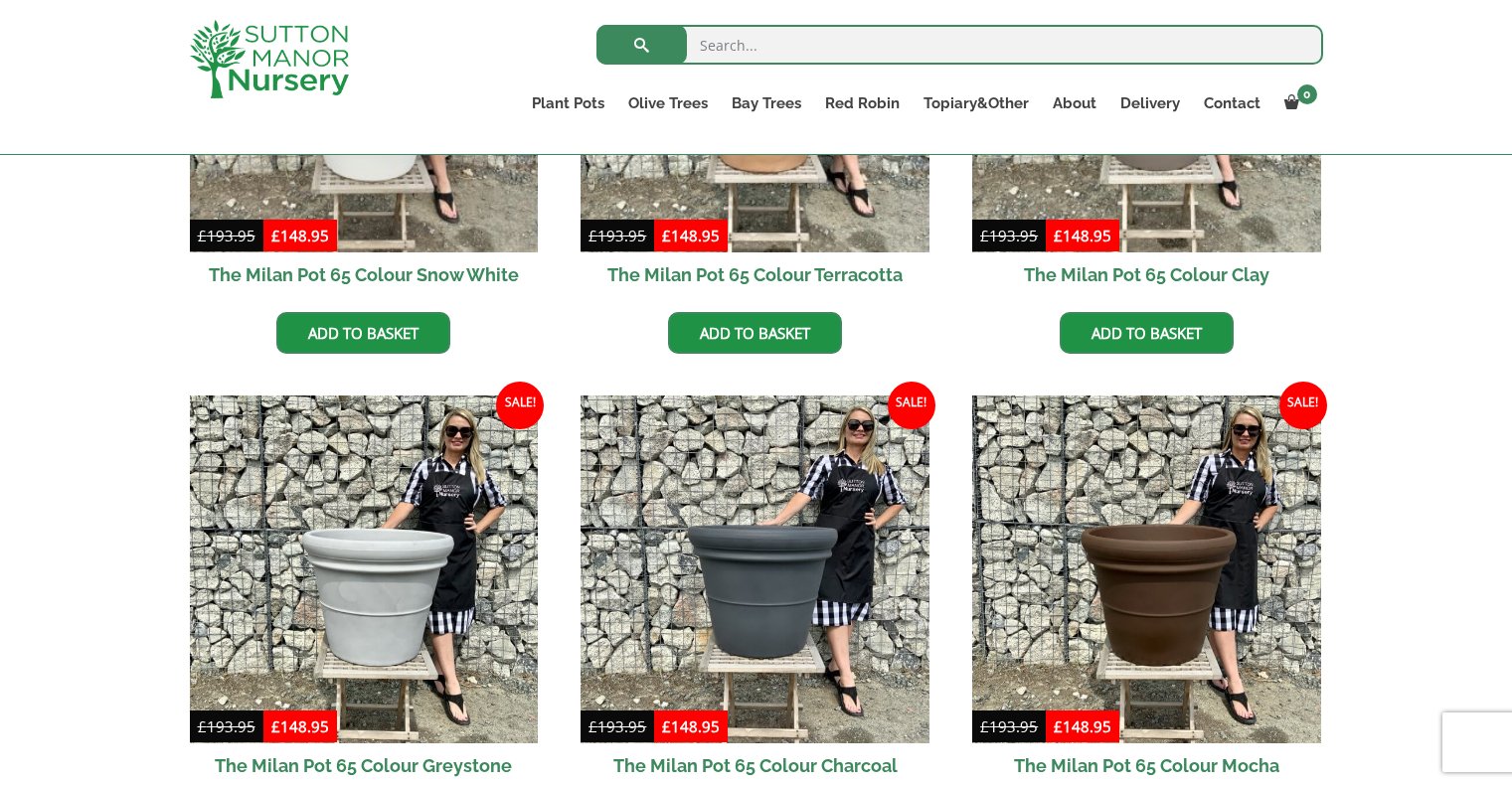 scroll, scrollTop: 0, scrollLeft: 0, axis: both 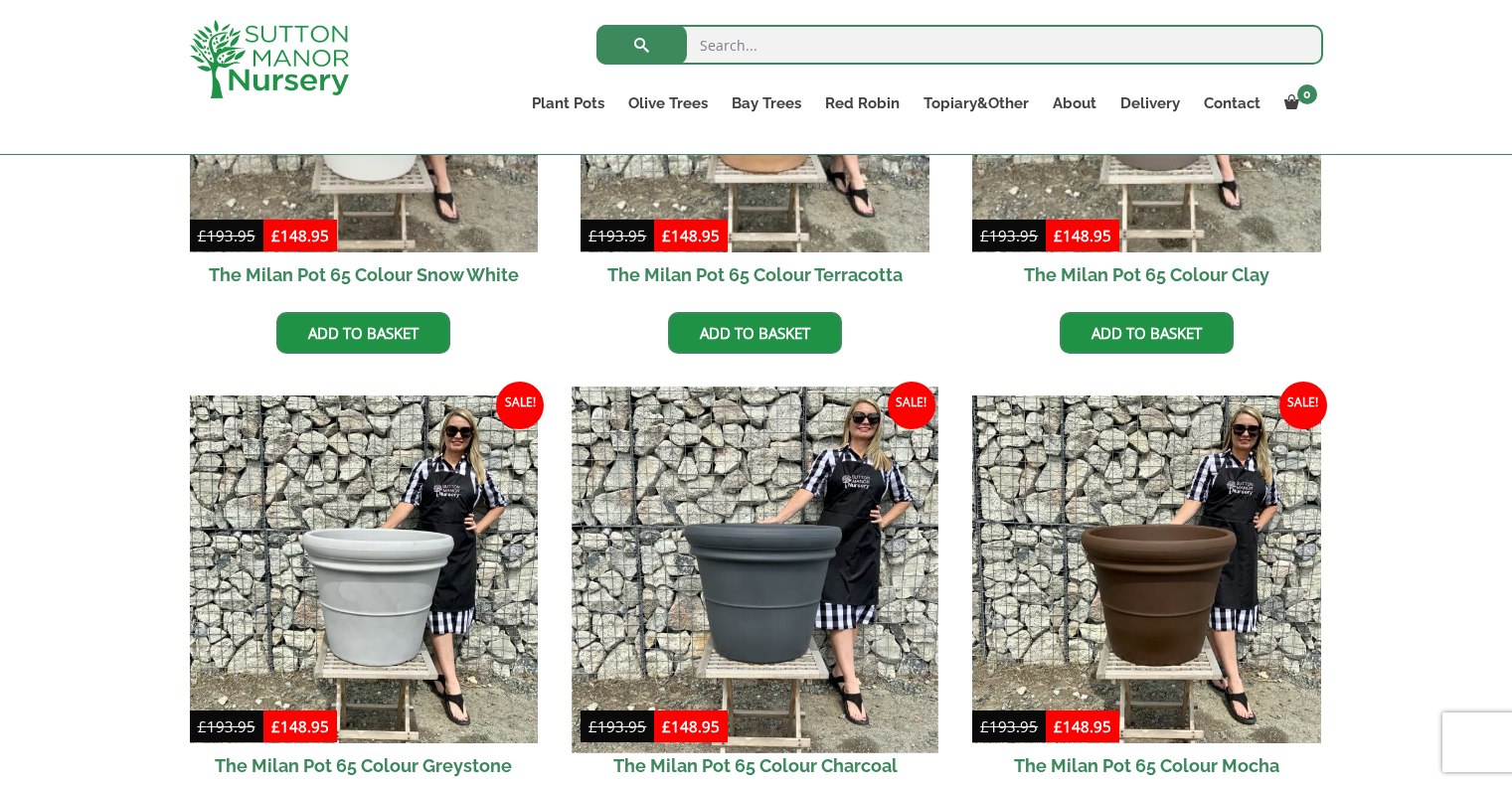 click at bounding box center (756, 569) 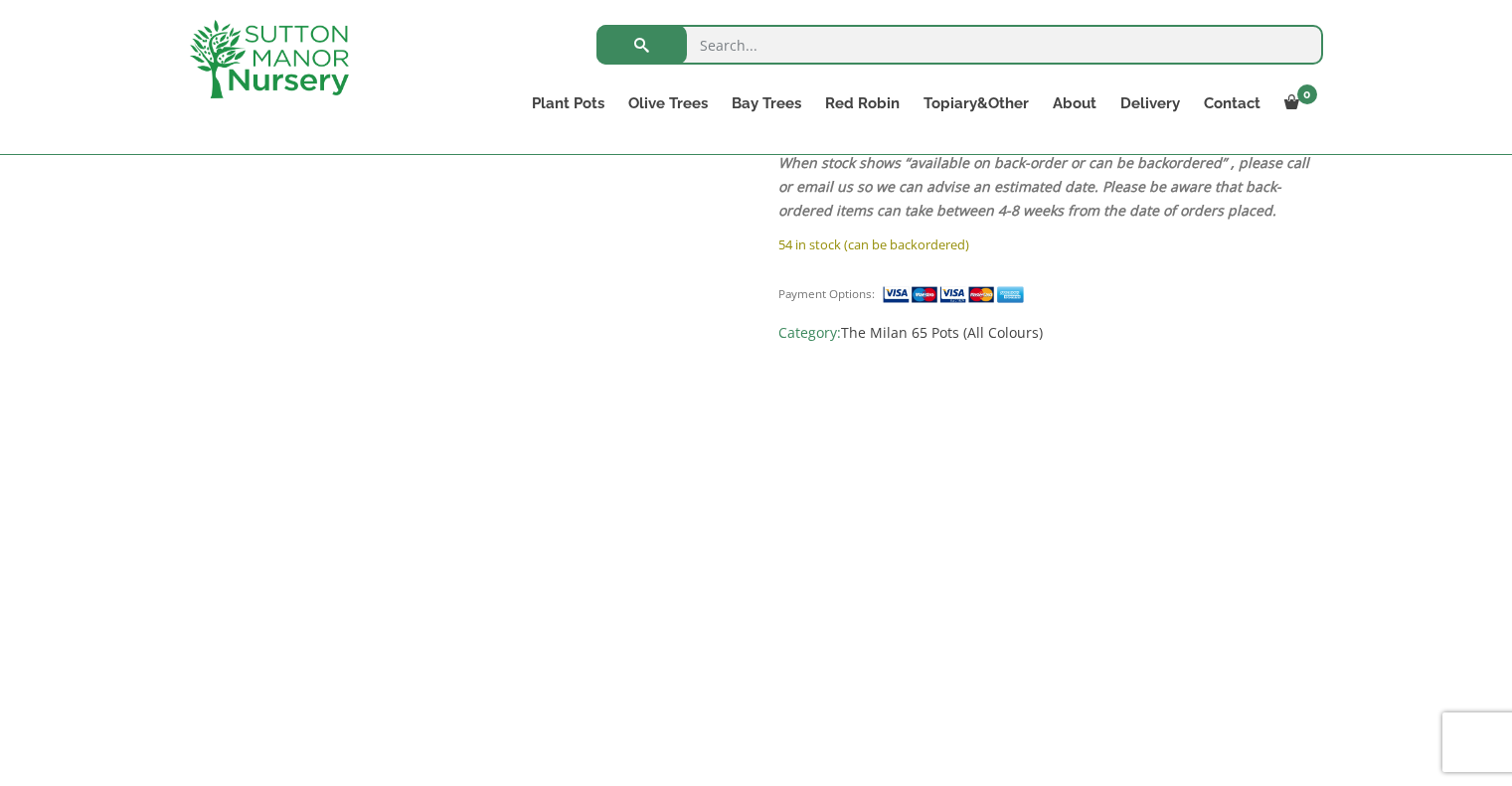 scroll, scrollTop: 0, scrollLeft: 0, axis: both 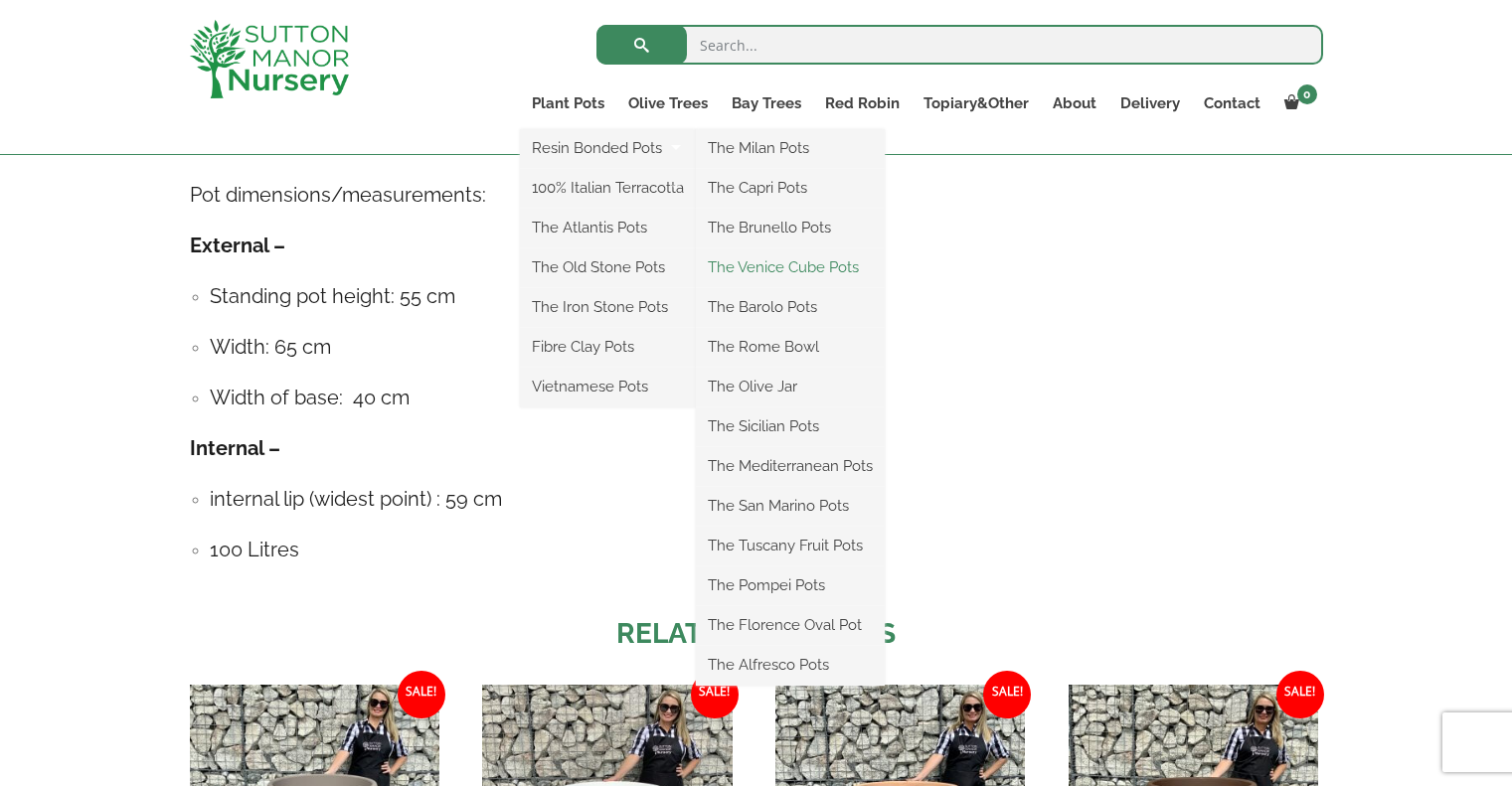 click on "The Venice Cube Pots" at bounding box center [790, 267] 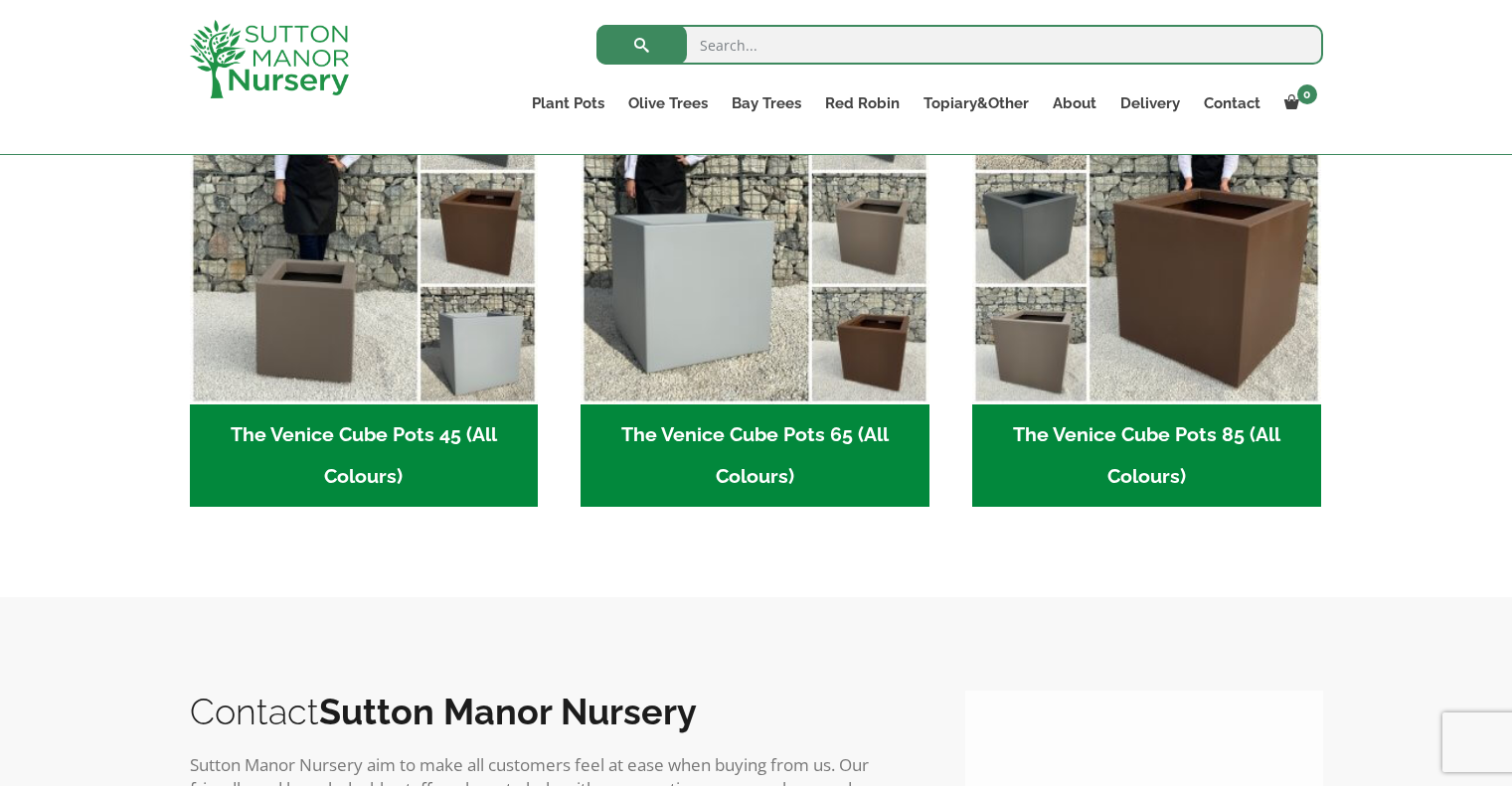 scroll, scrollTop: 660, scrollLeft: 0, axis: vertical 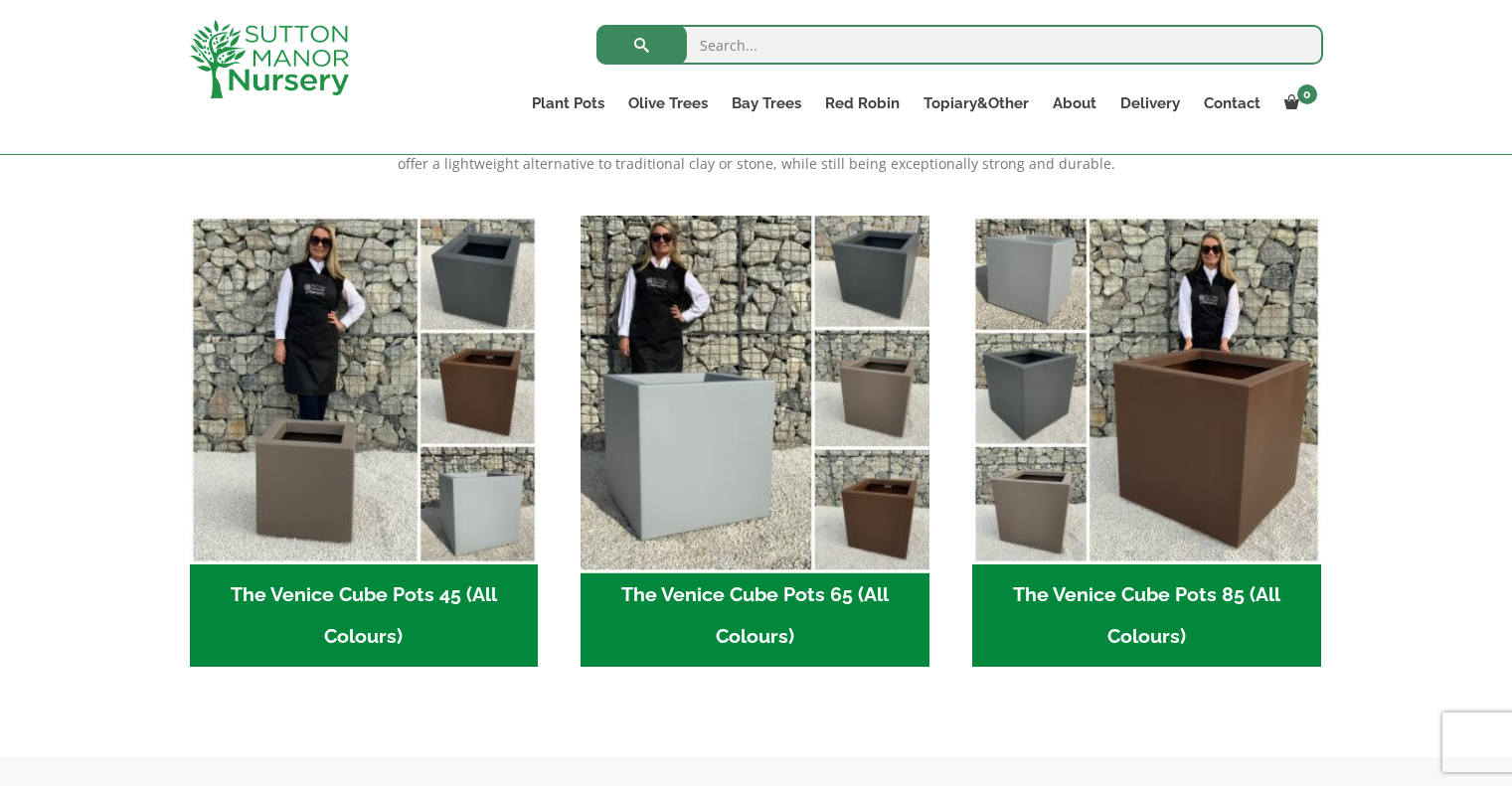 click at bounding box center (756, 390) 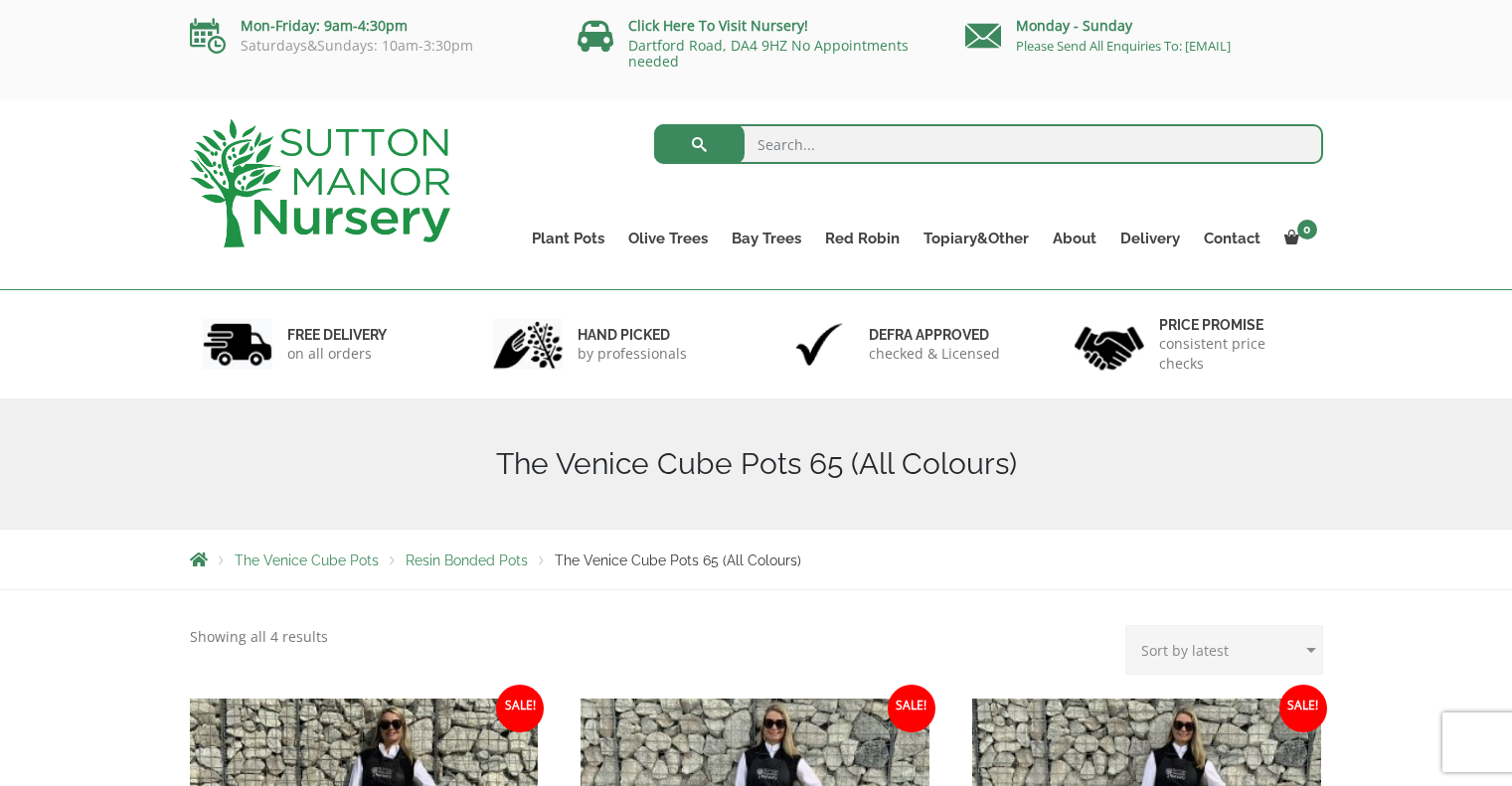 scroll, scrollTop: 660, scrollLeft: 0, axis: vertical 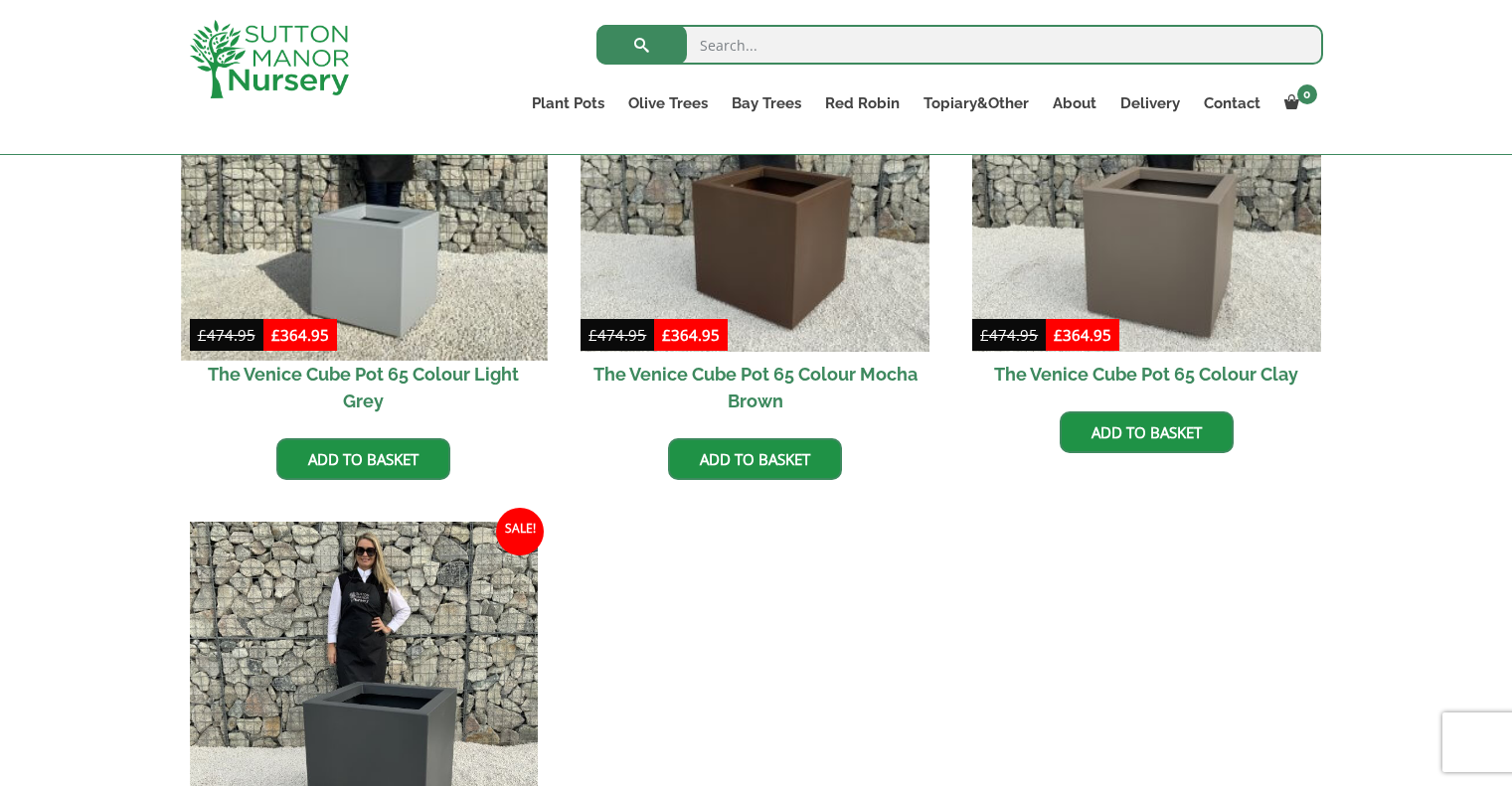 click at bounding box center [364, 177] 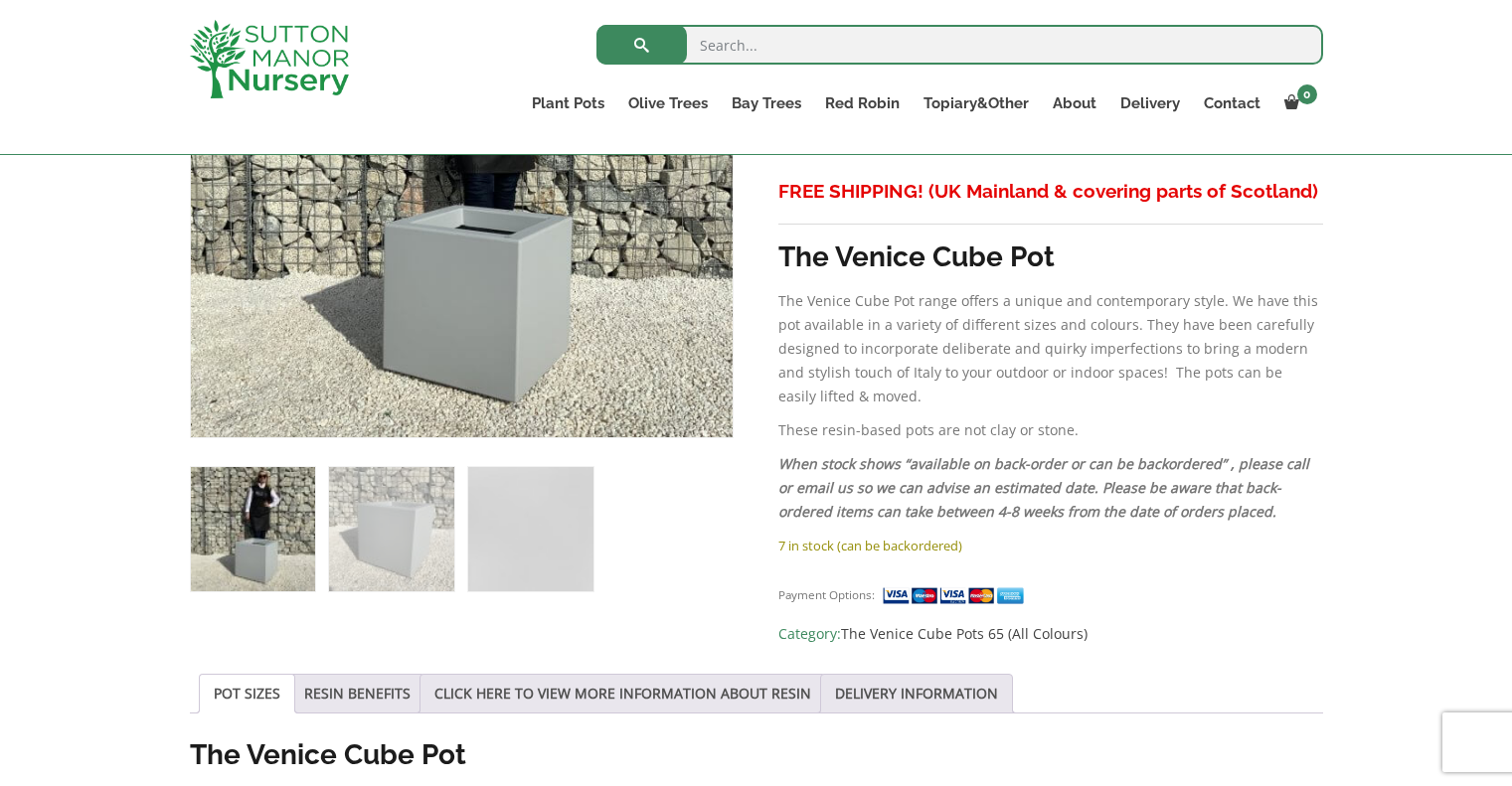 scroll, scrollTop: 1473, scrollLeft: 0, axis: vertical 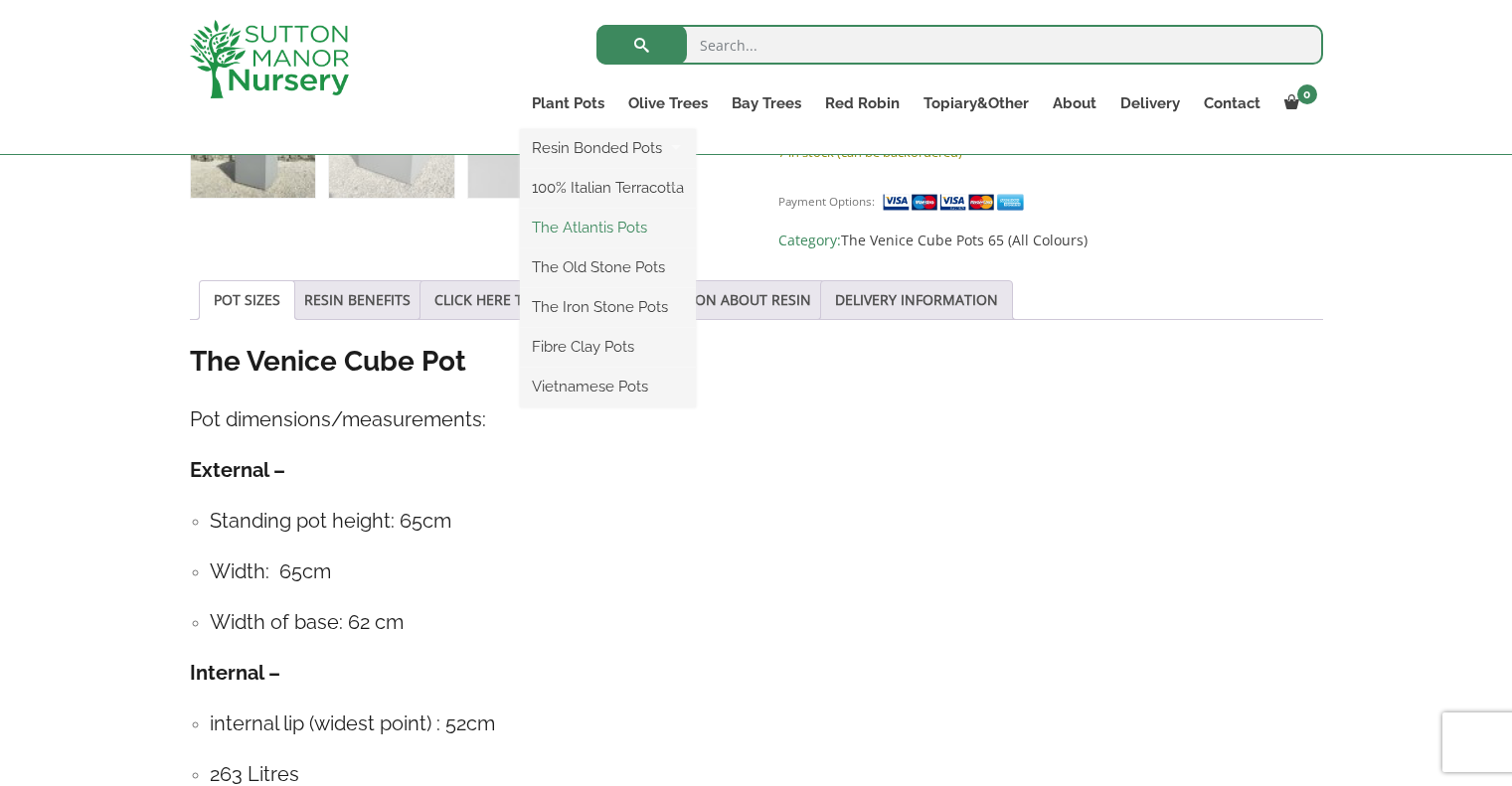 click on "The Atlantis Pots" at bounding box center [607, 228] 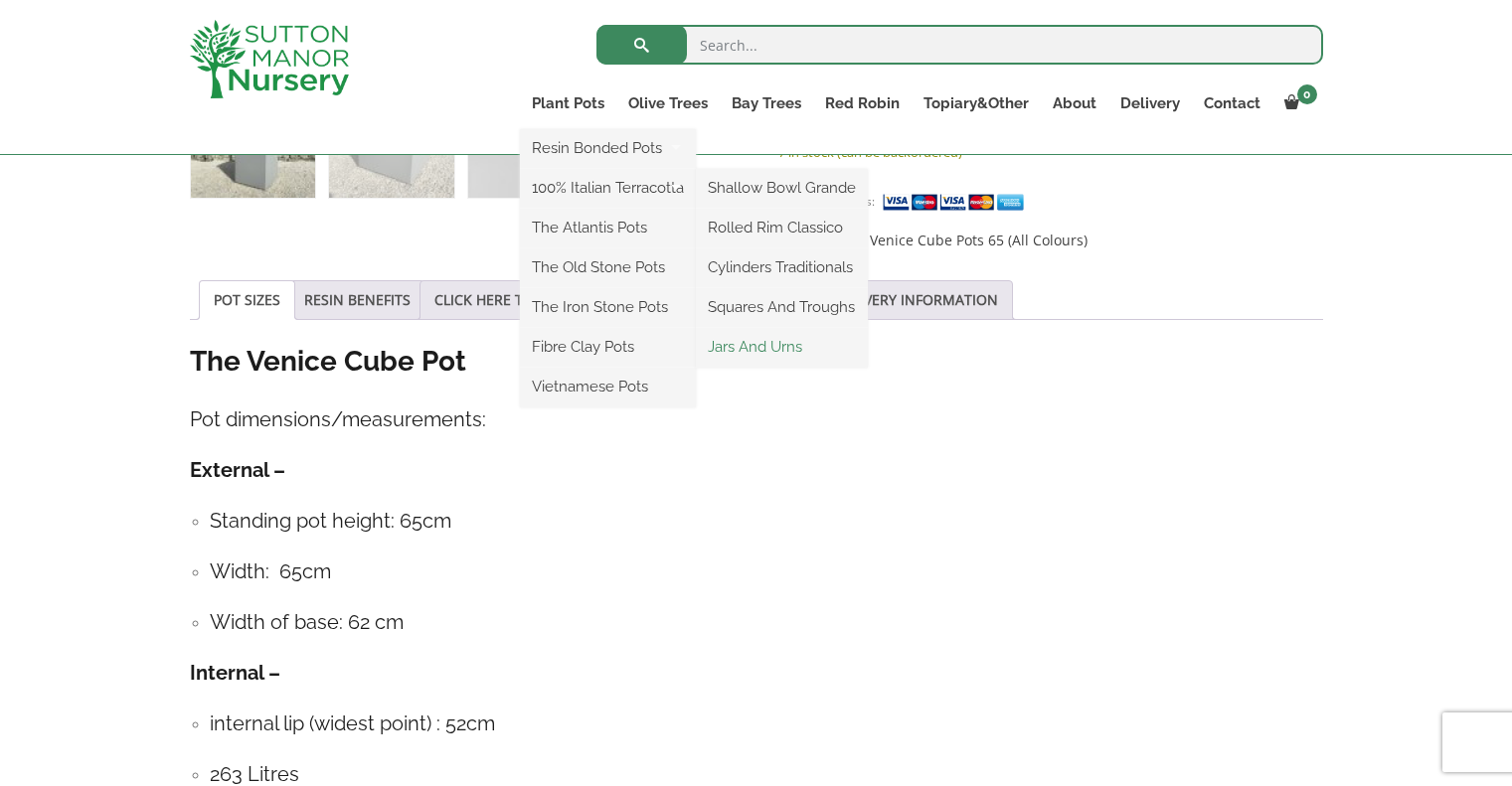 click on "Jars And Urns" at bounding box center (781, 347) 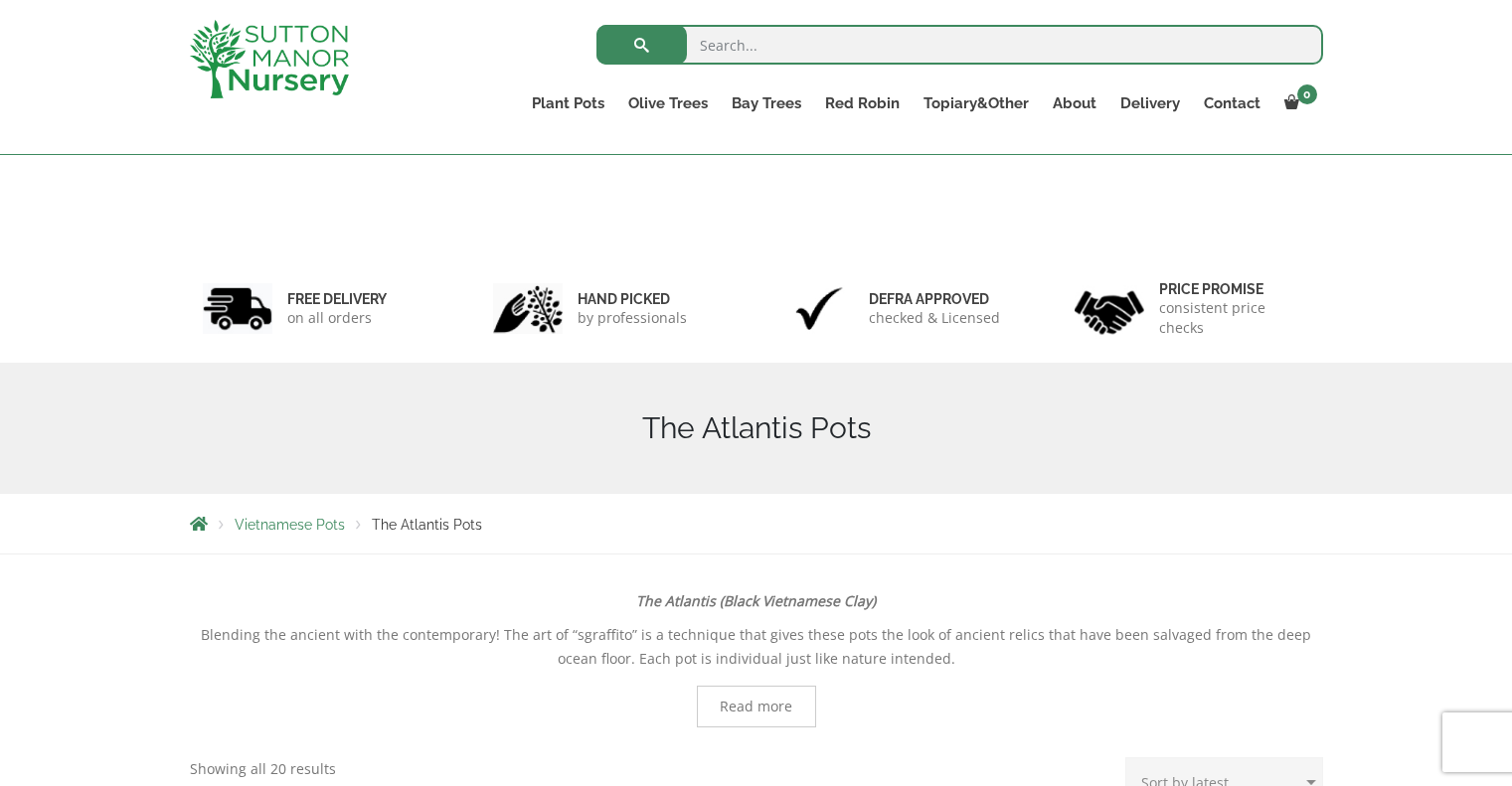 scroll, scrollTop: 759, scrollLeft: 0, axis: vertical 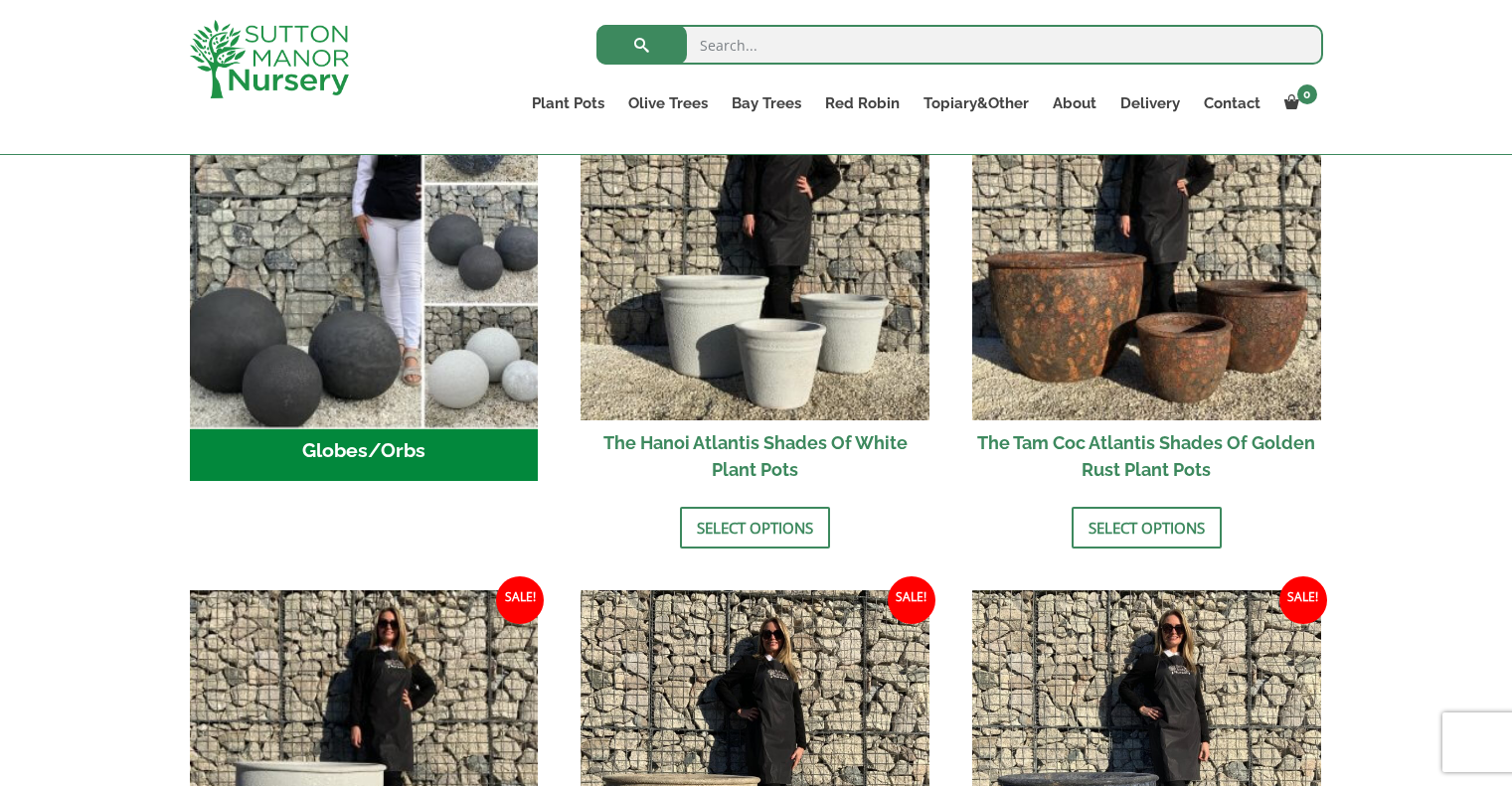 click at bounding box center (364, 245) 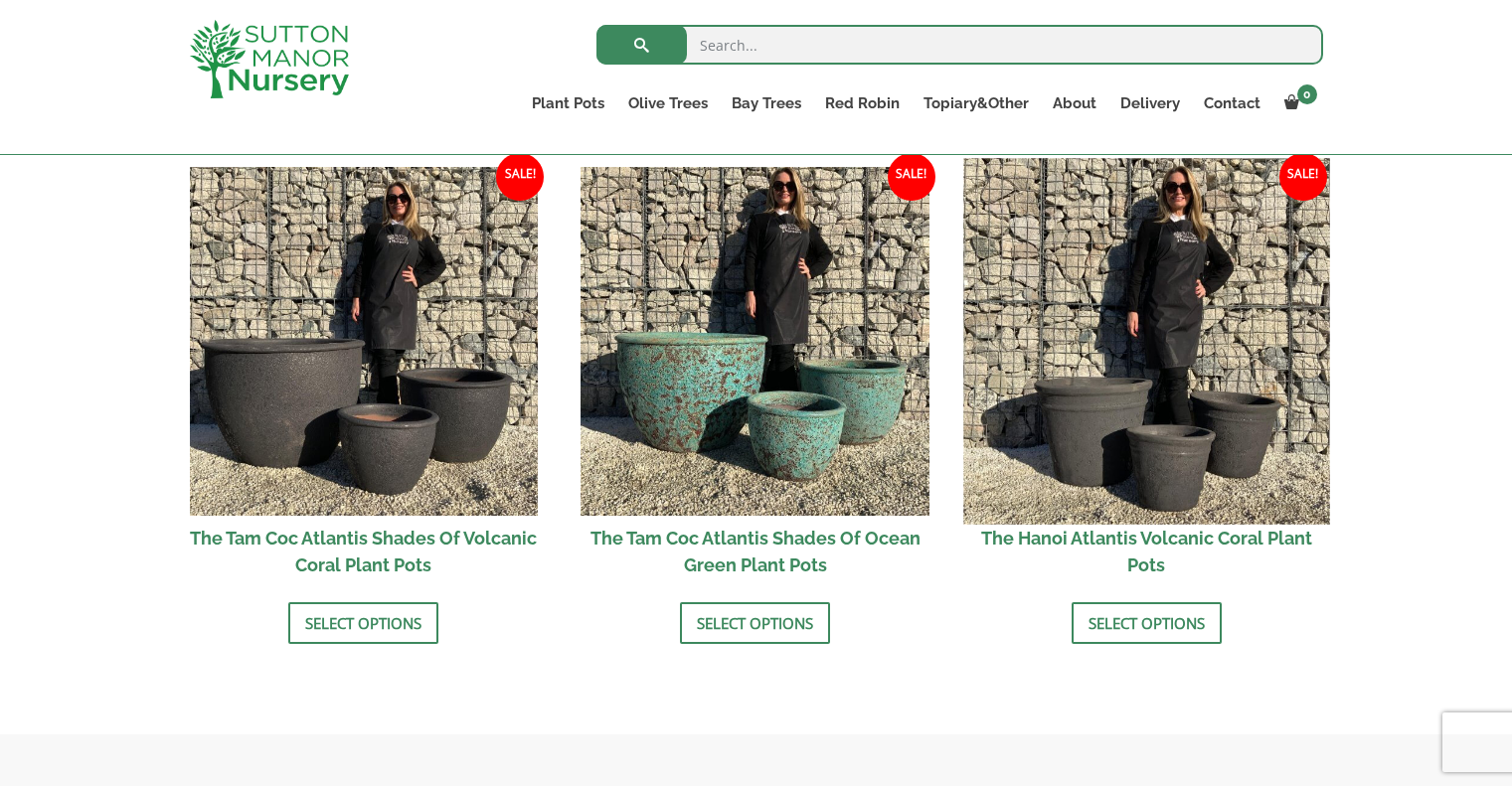 scroll, scrollTop: 1852, scrollLeft: 0, axis: vertical 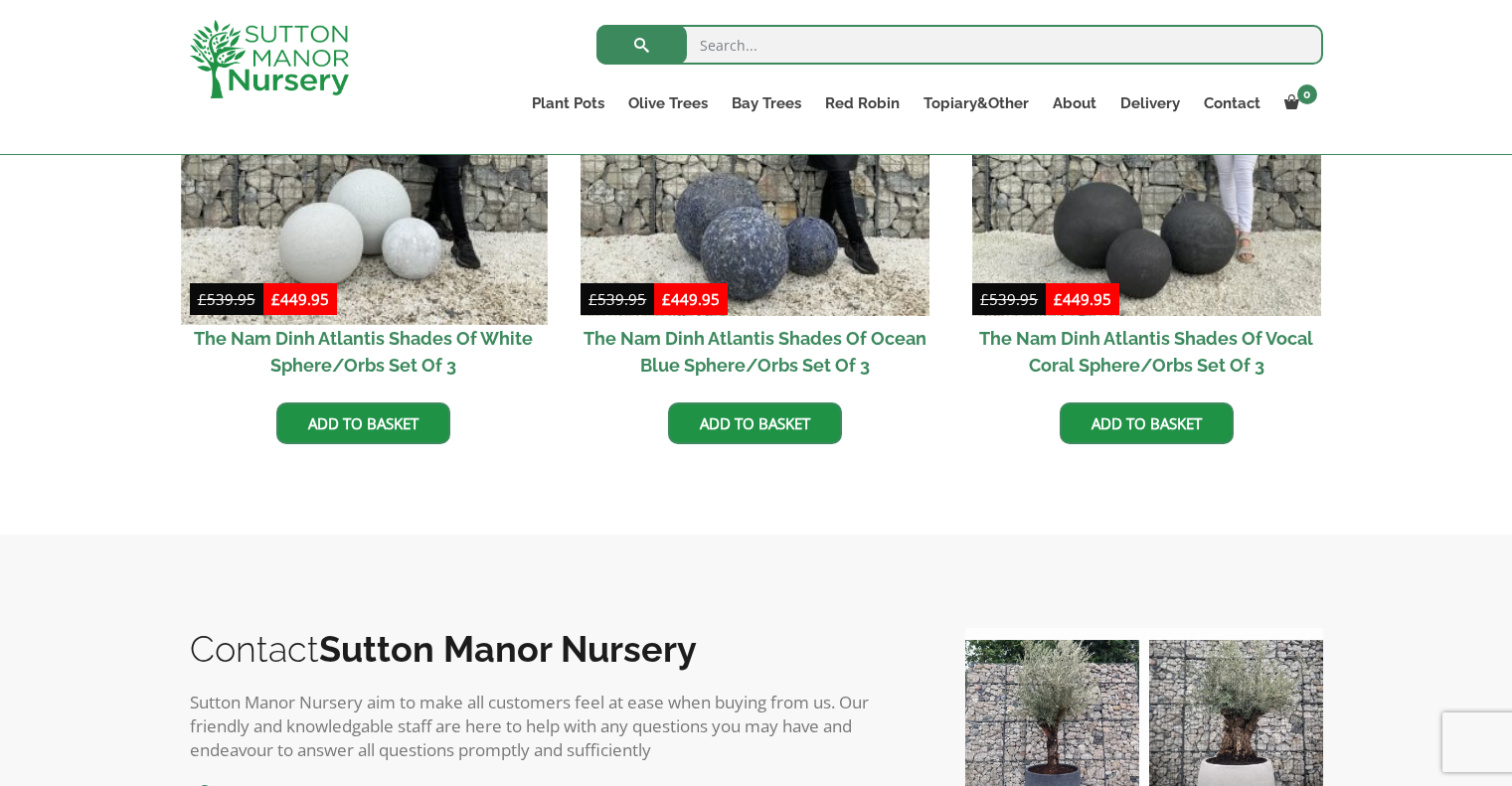 click at bounding box center [364, 141] 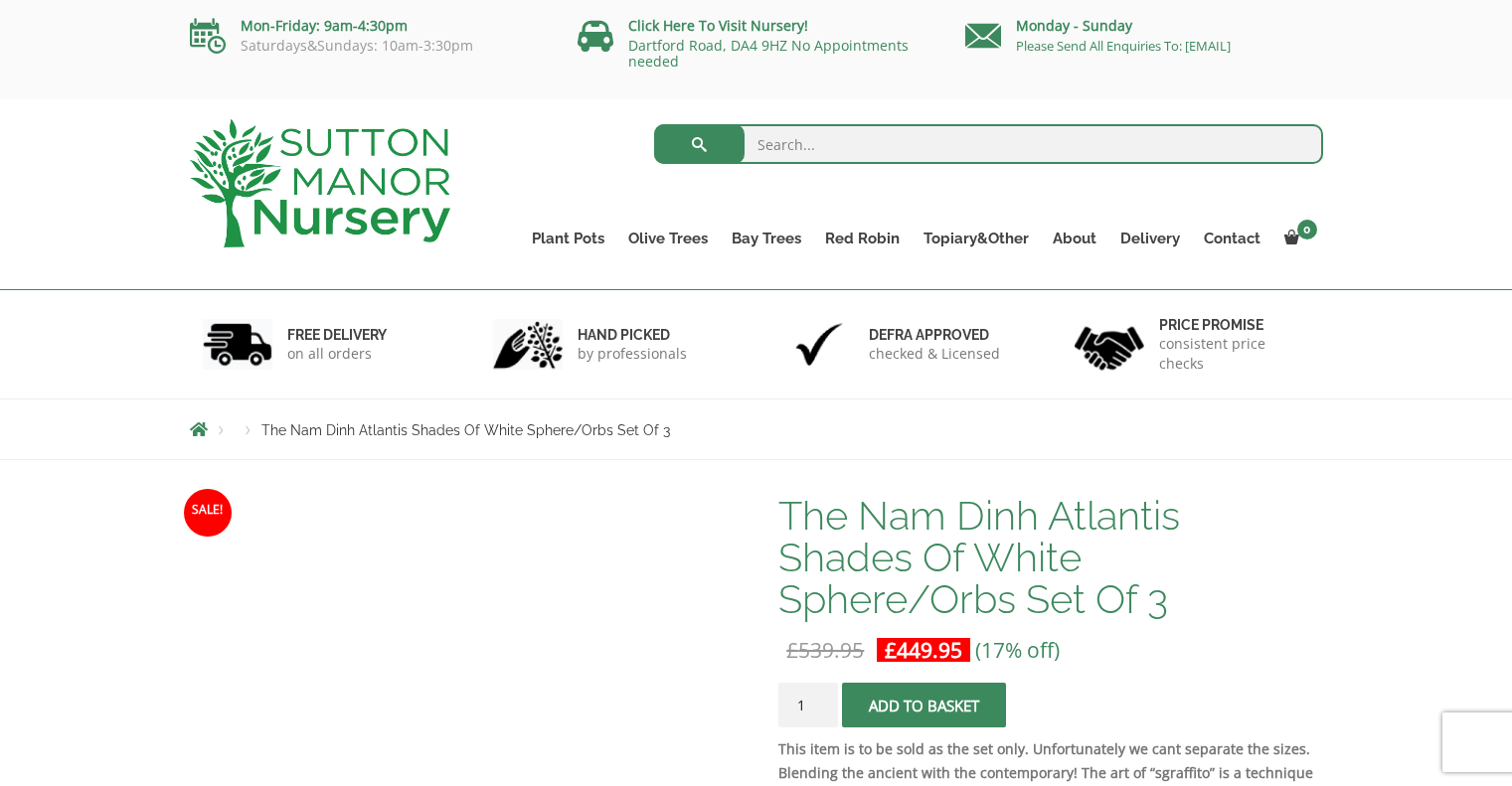 scroll, scrollTop: 0, scrollLeft: 0, axis: both 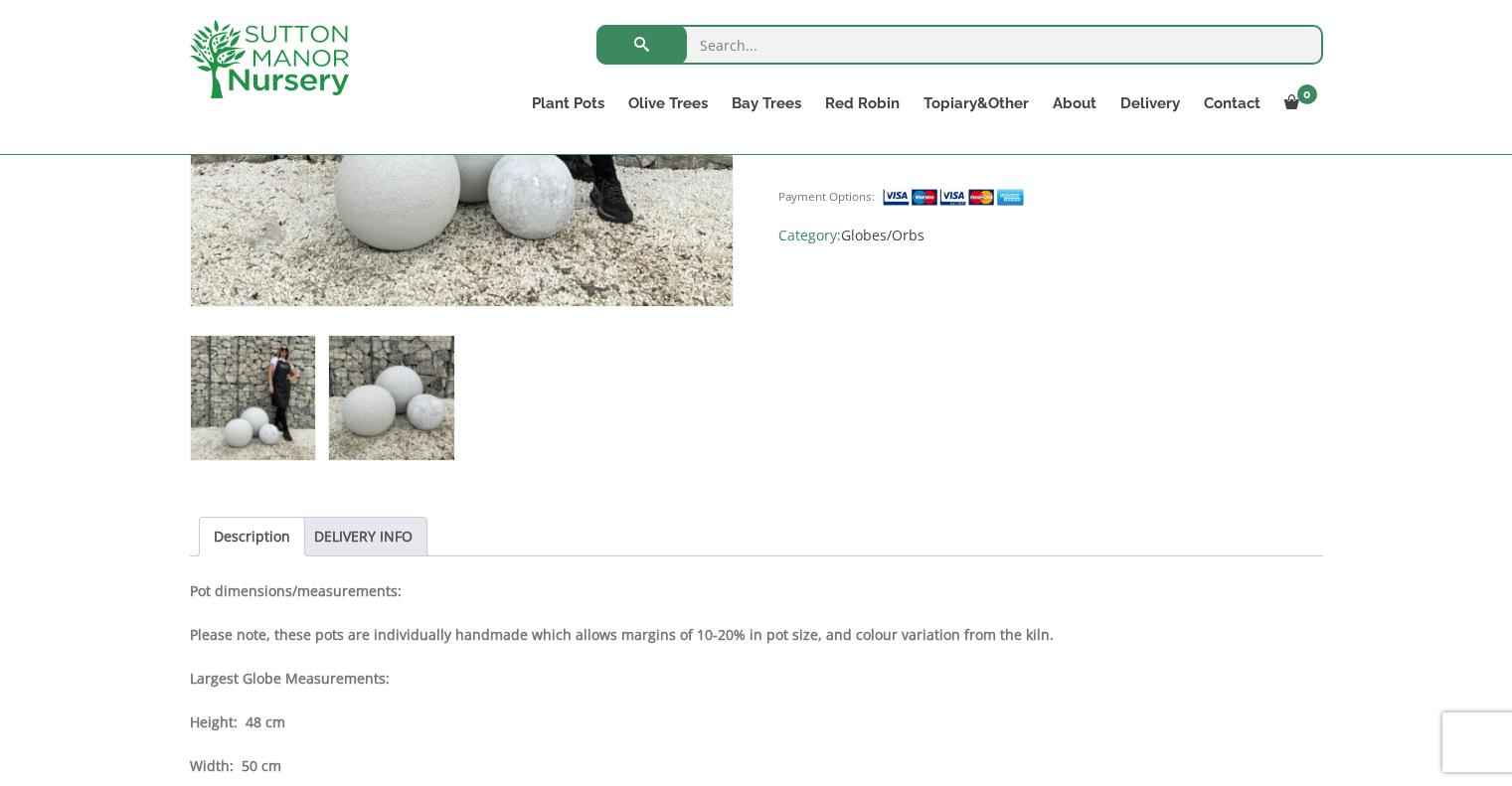 click at bounding box center [391, 397] 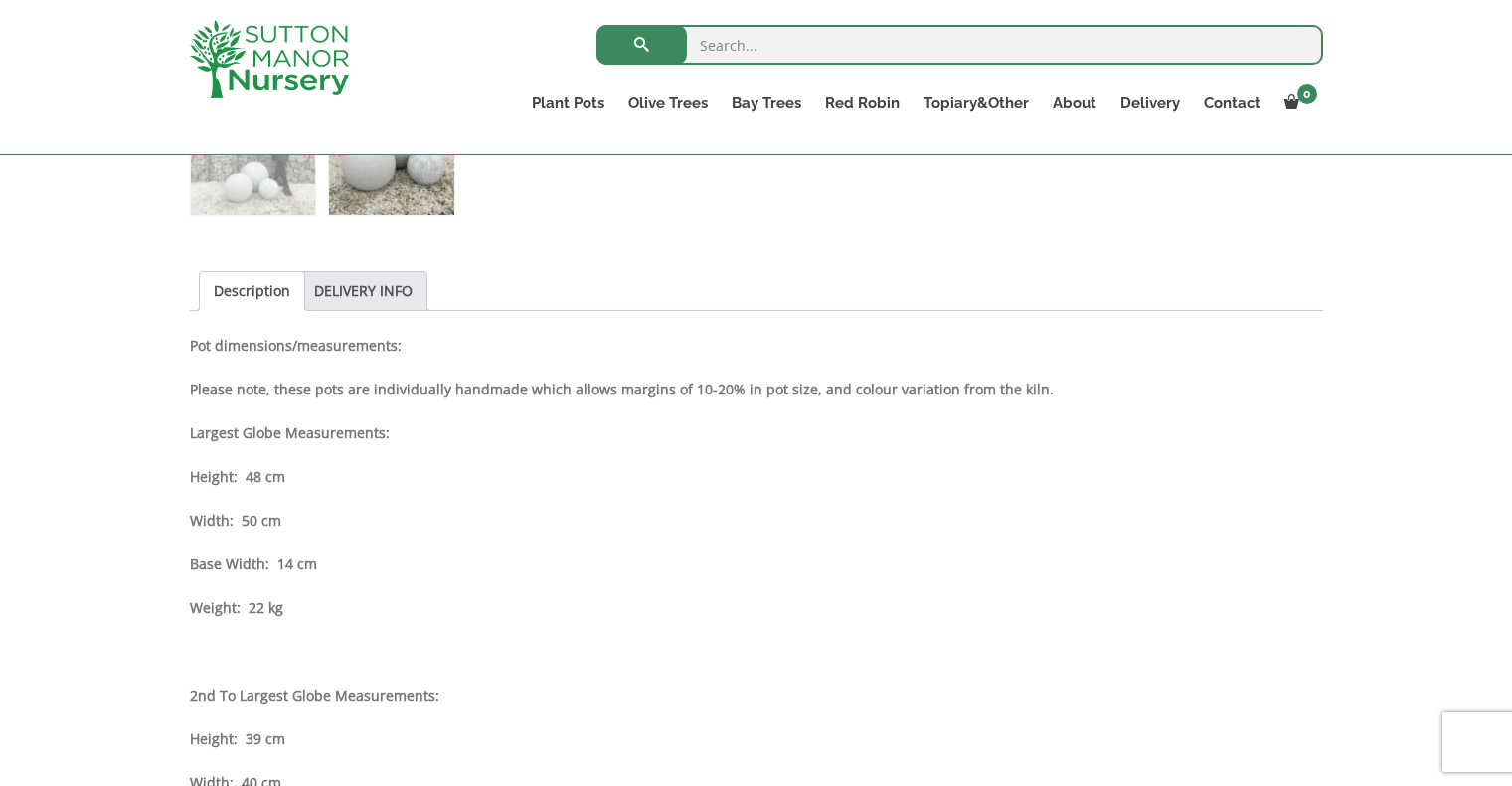 scroll, scrollTop: 1093, scrollLeft: 0, axis: vertical 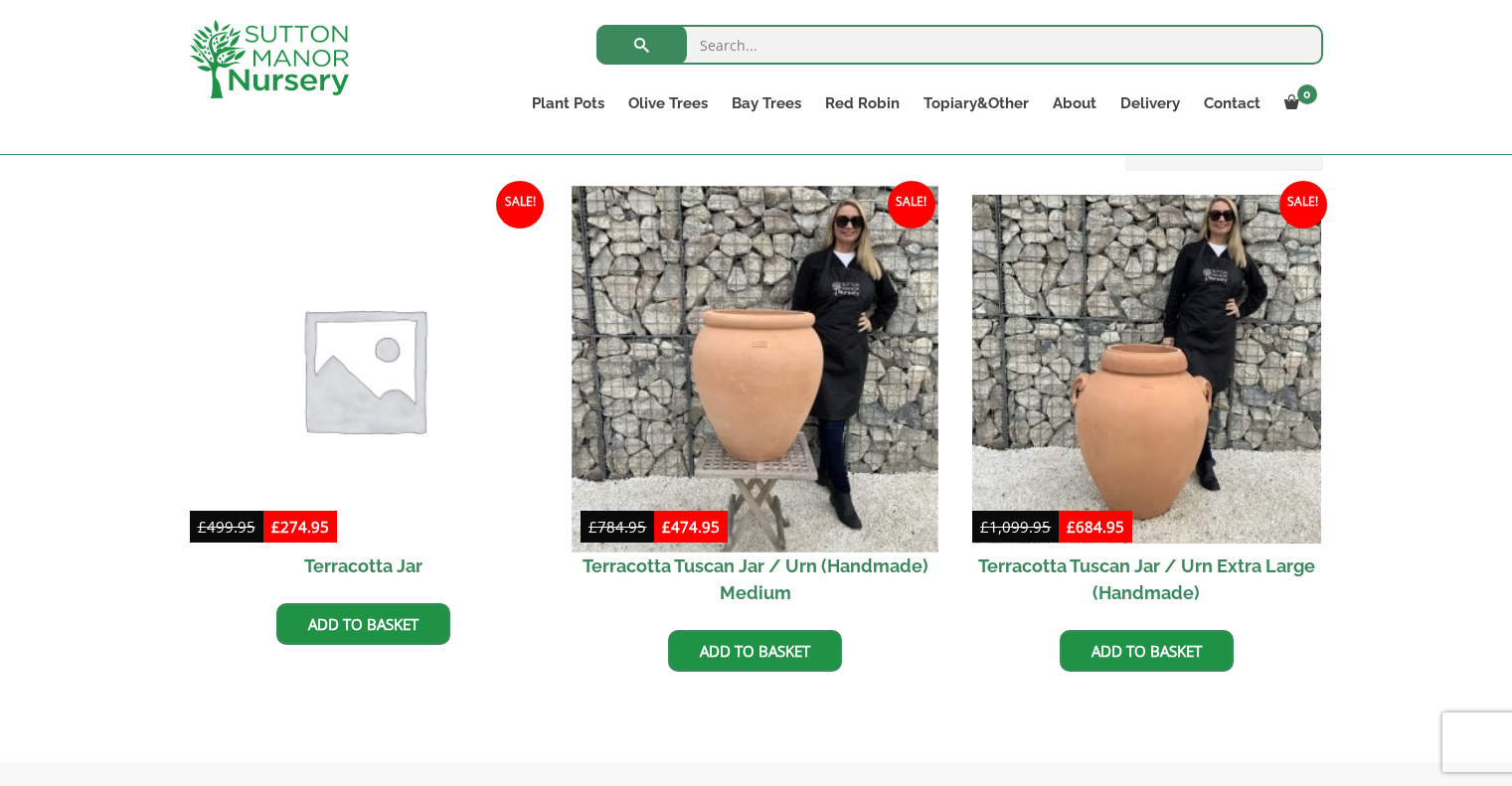 click at bounding box center (756, 369) 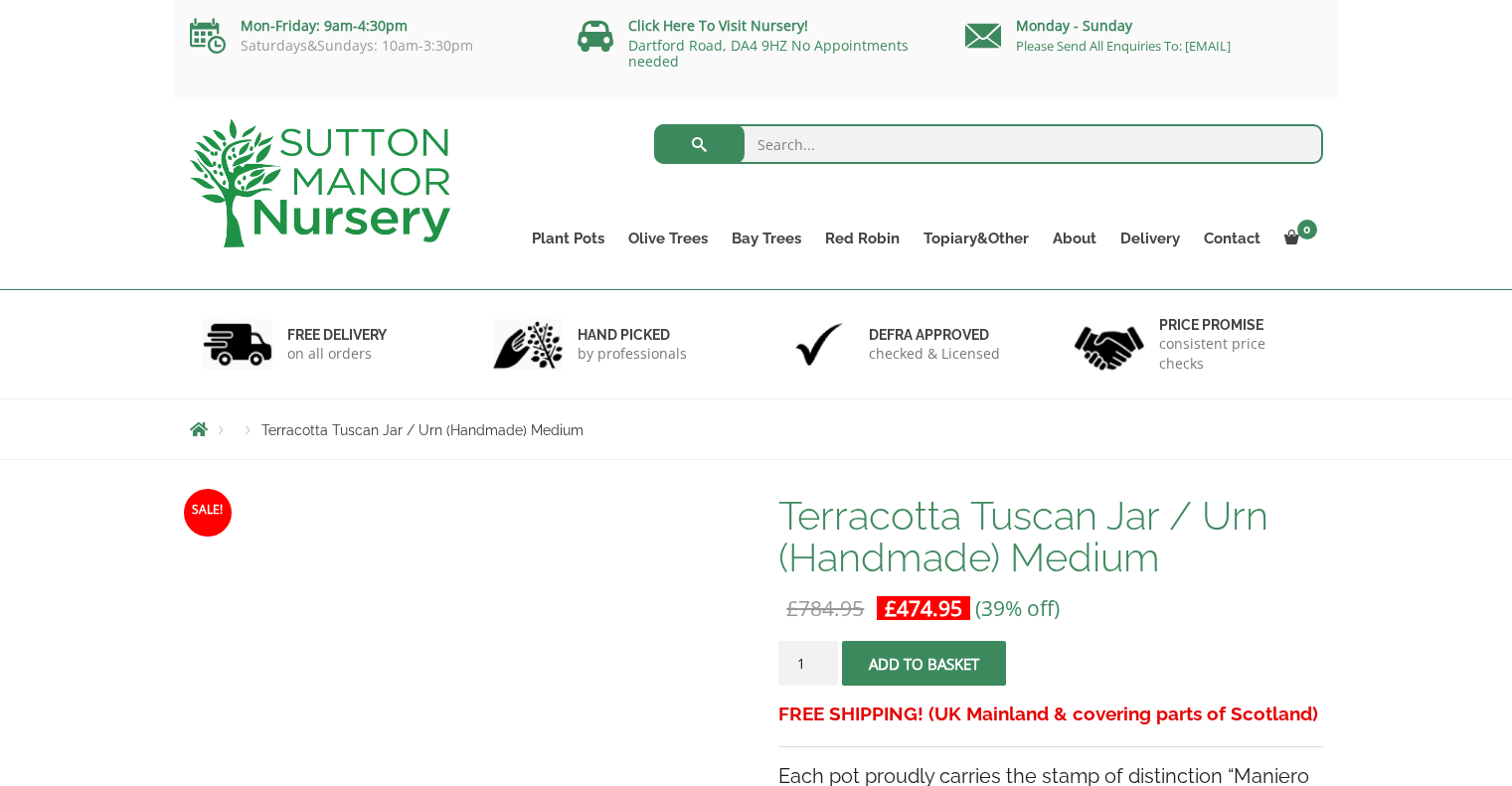 scroll, scrollTop: 0, scrollLeft: 0, axis: both 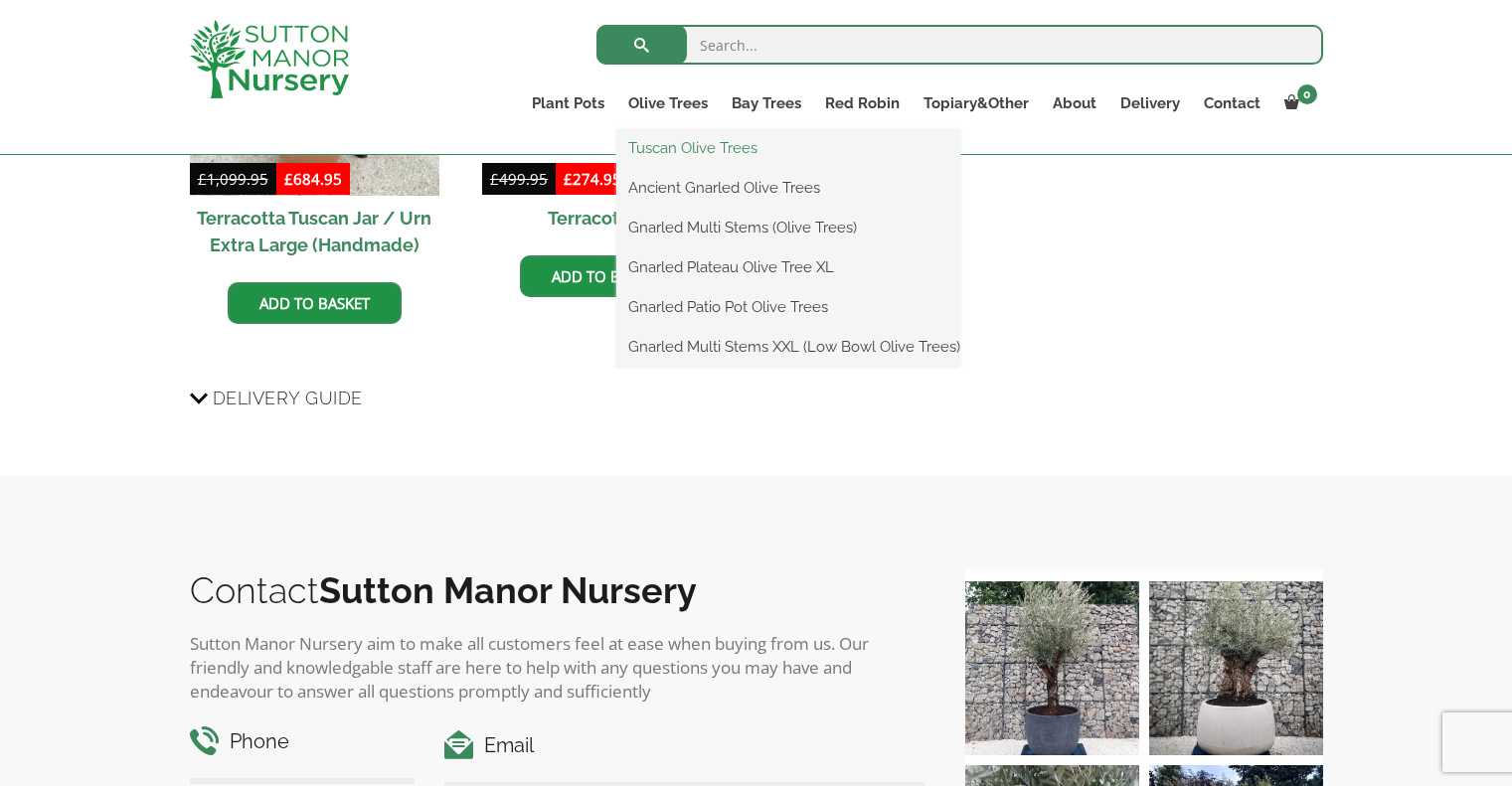 click on "Tuscan Olive Trees" at bounding box center (788, 148) 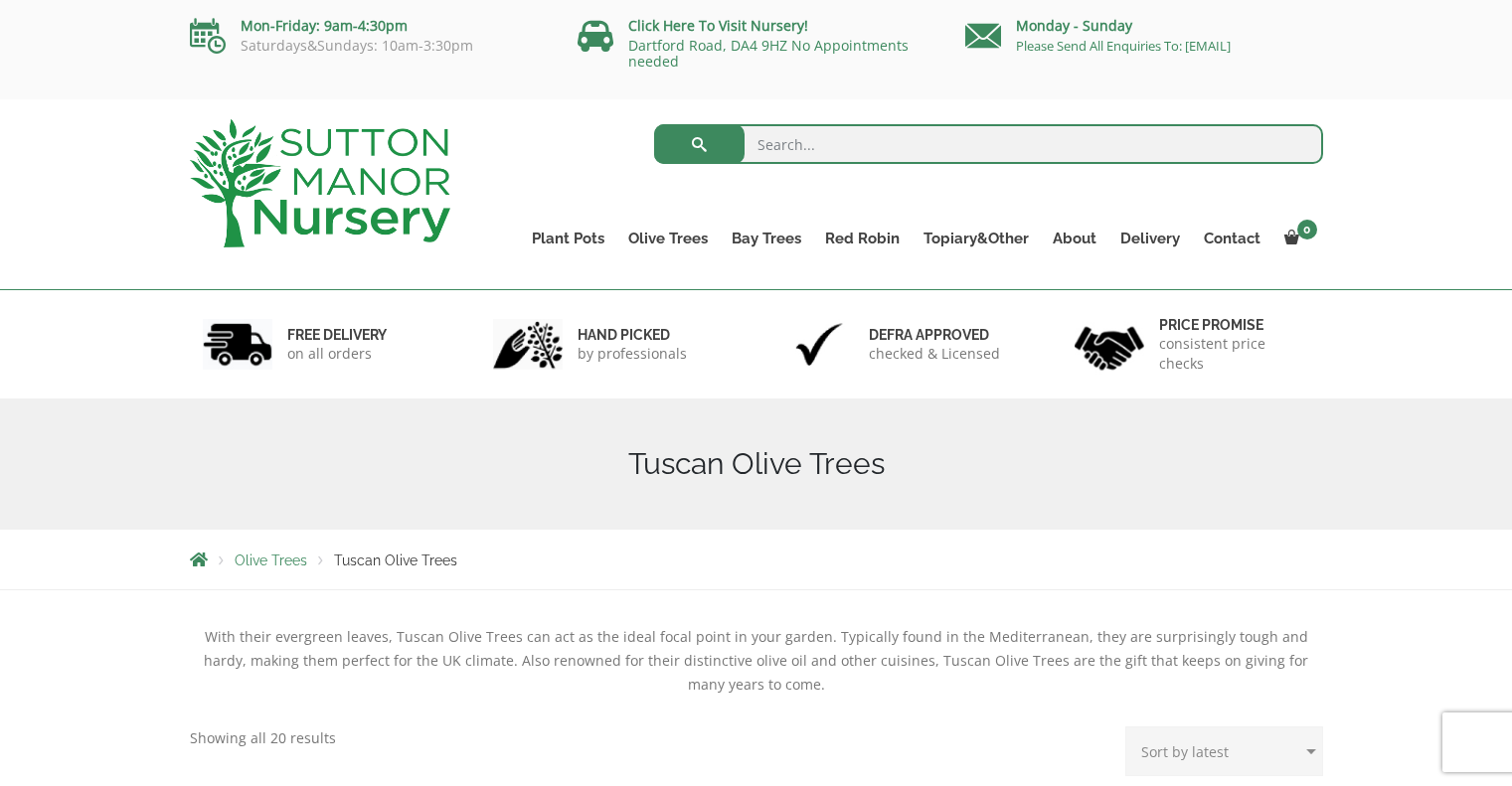 scroll, scrollTop: 0, scrollLeft: 0, axis: both 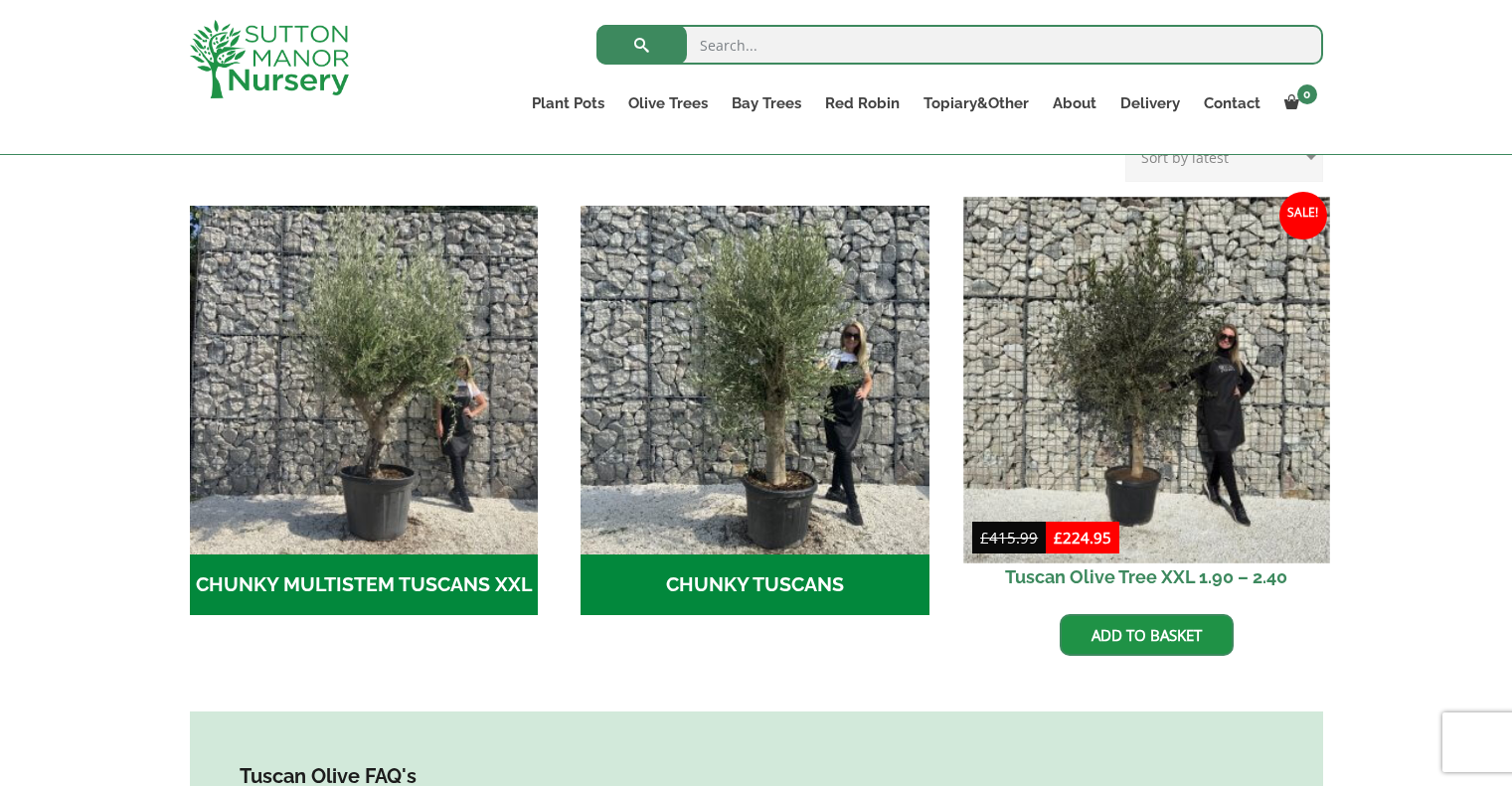 click at bounding box center (1146, 380) 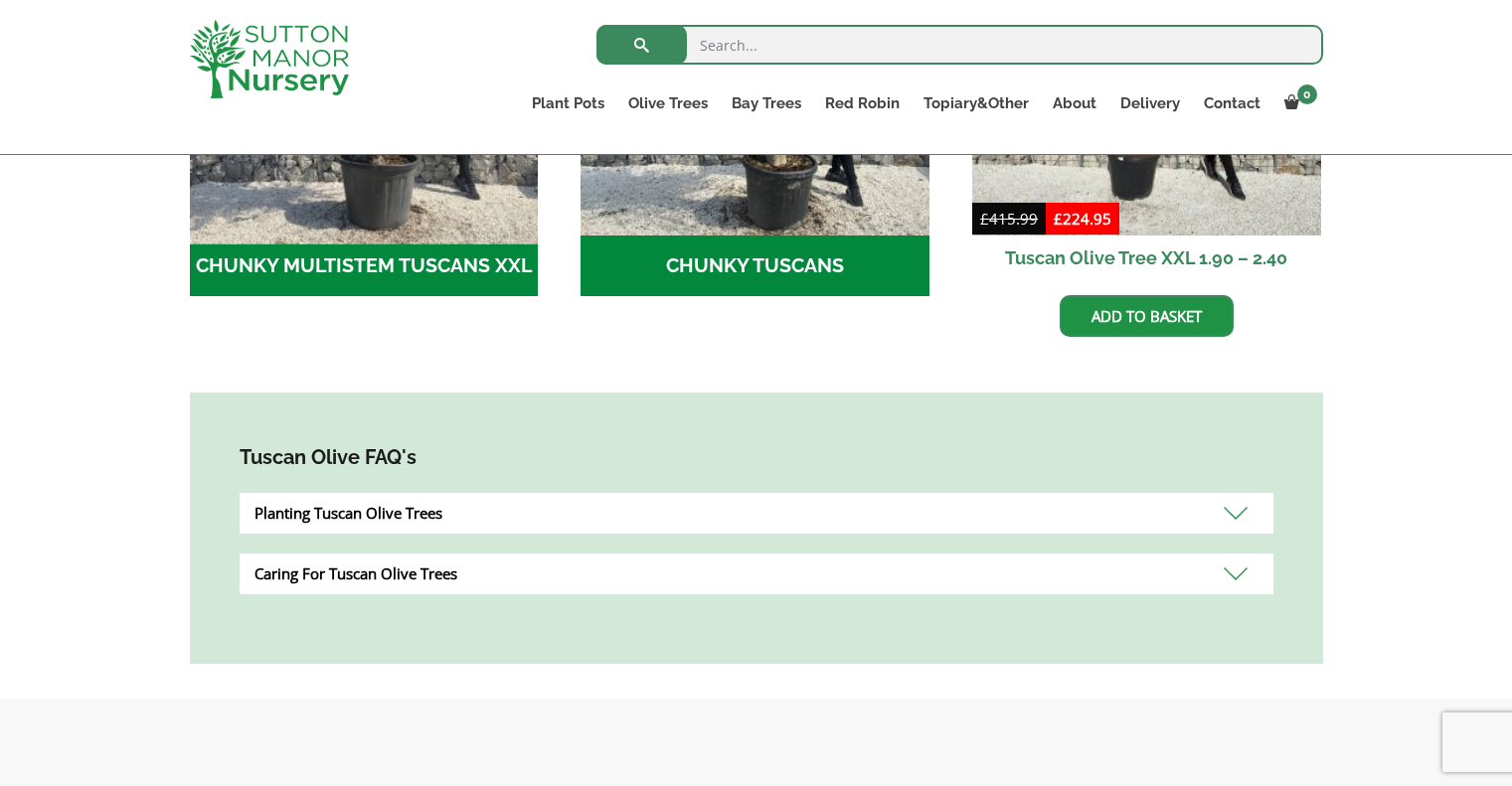 scroll, scrollTop: 878, scrollLeft: 0, axis: vertical 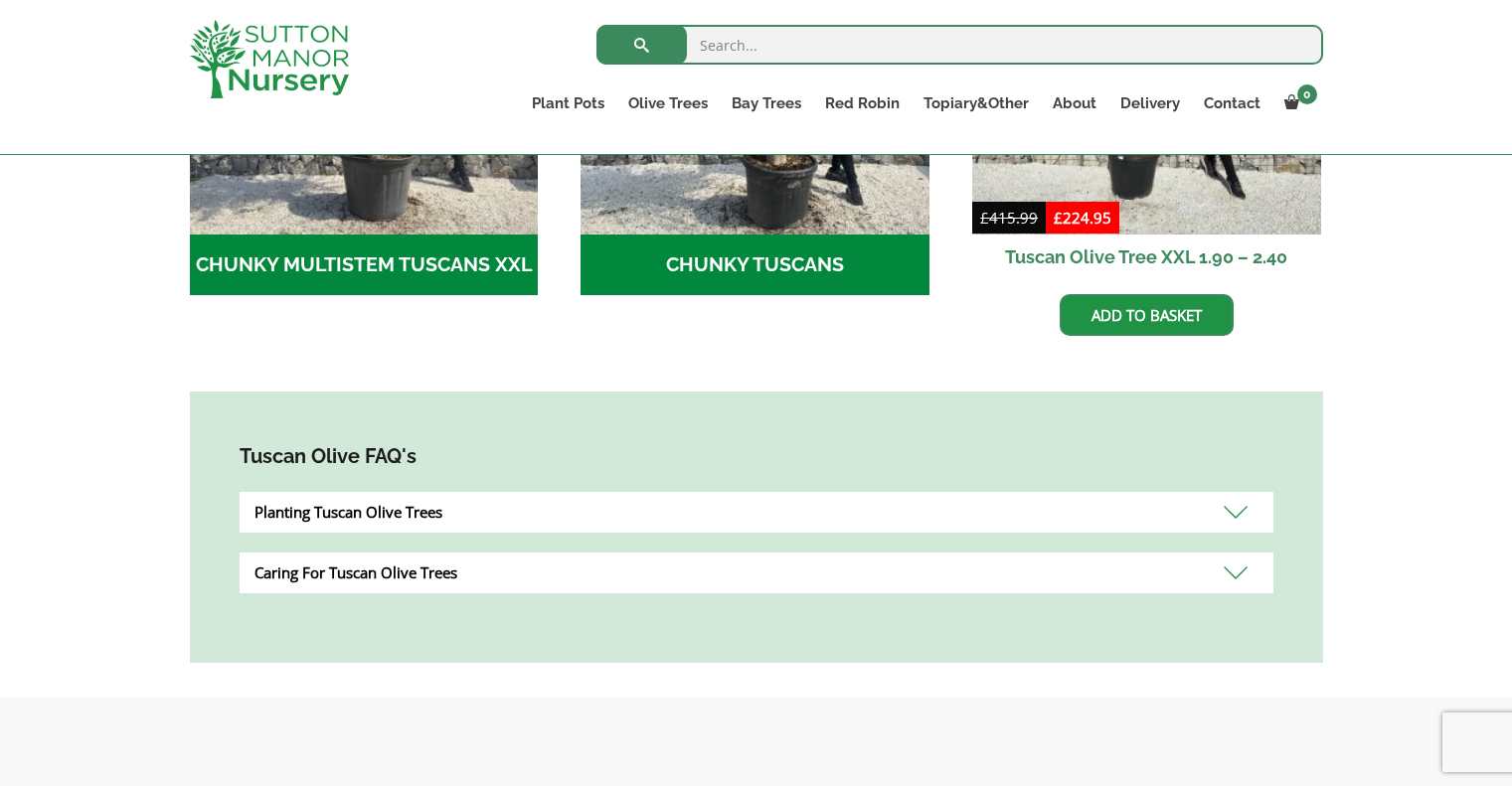 click on "Planting Tuscan Olive Trees" at bounding box center (756, 512) 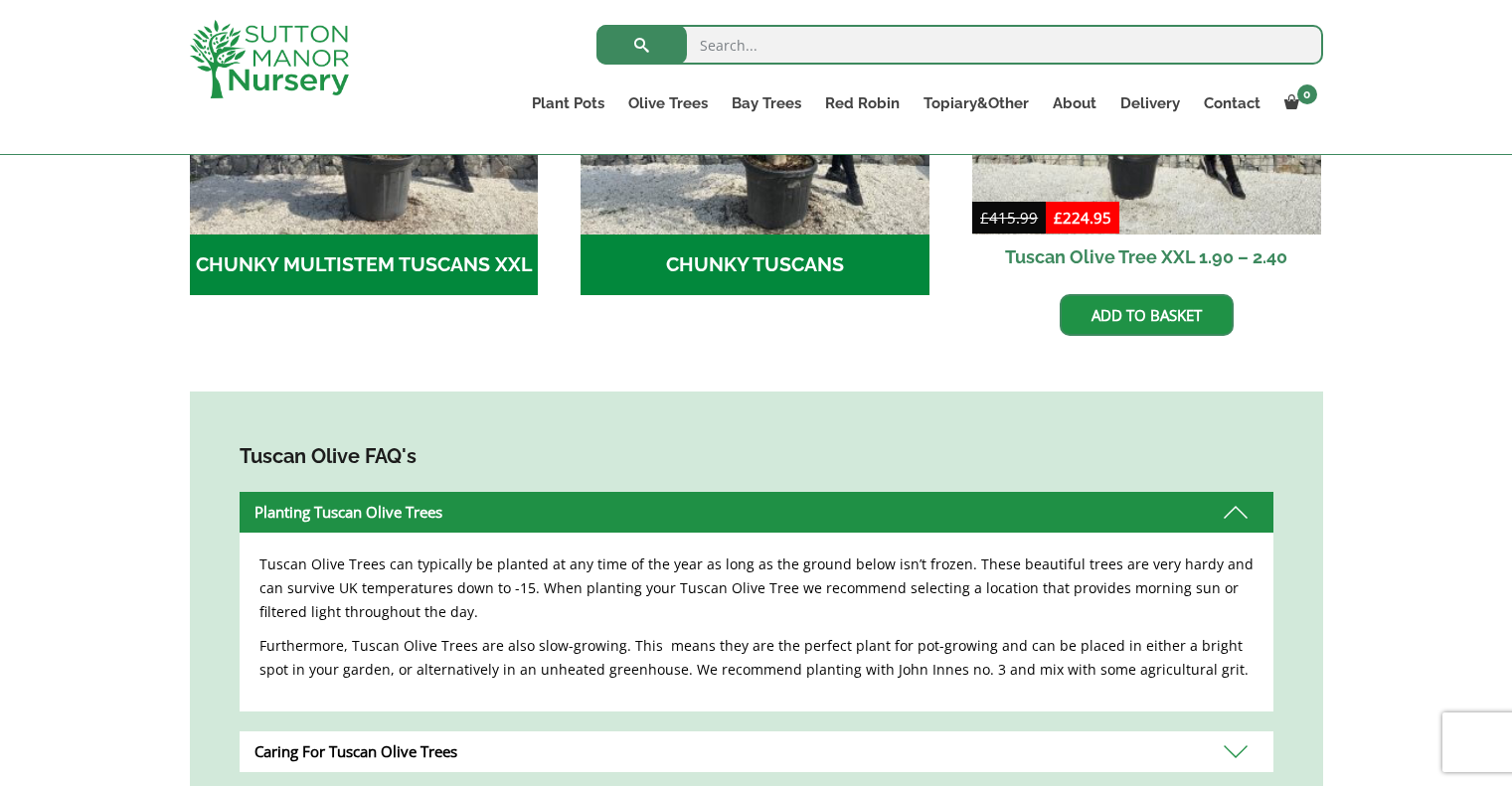 click on "Planting Tuscan Olive Trees" at bounding box center (756, 512) 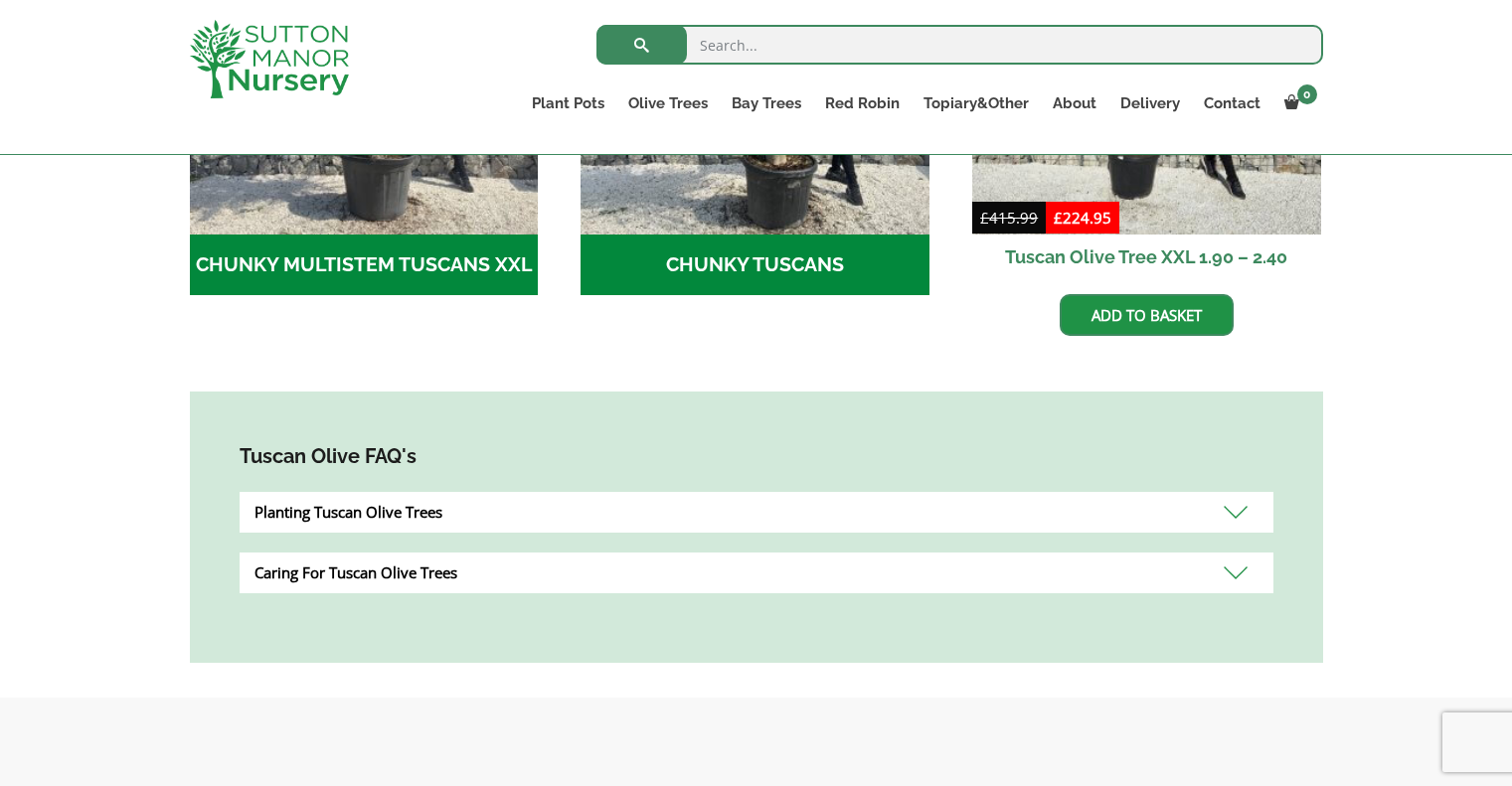 click on "Caring For Tuscan Olive Trees" at bounding box center [756, 572] 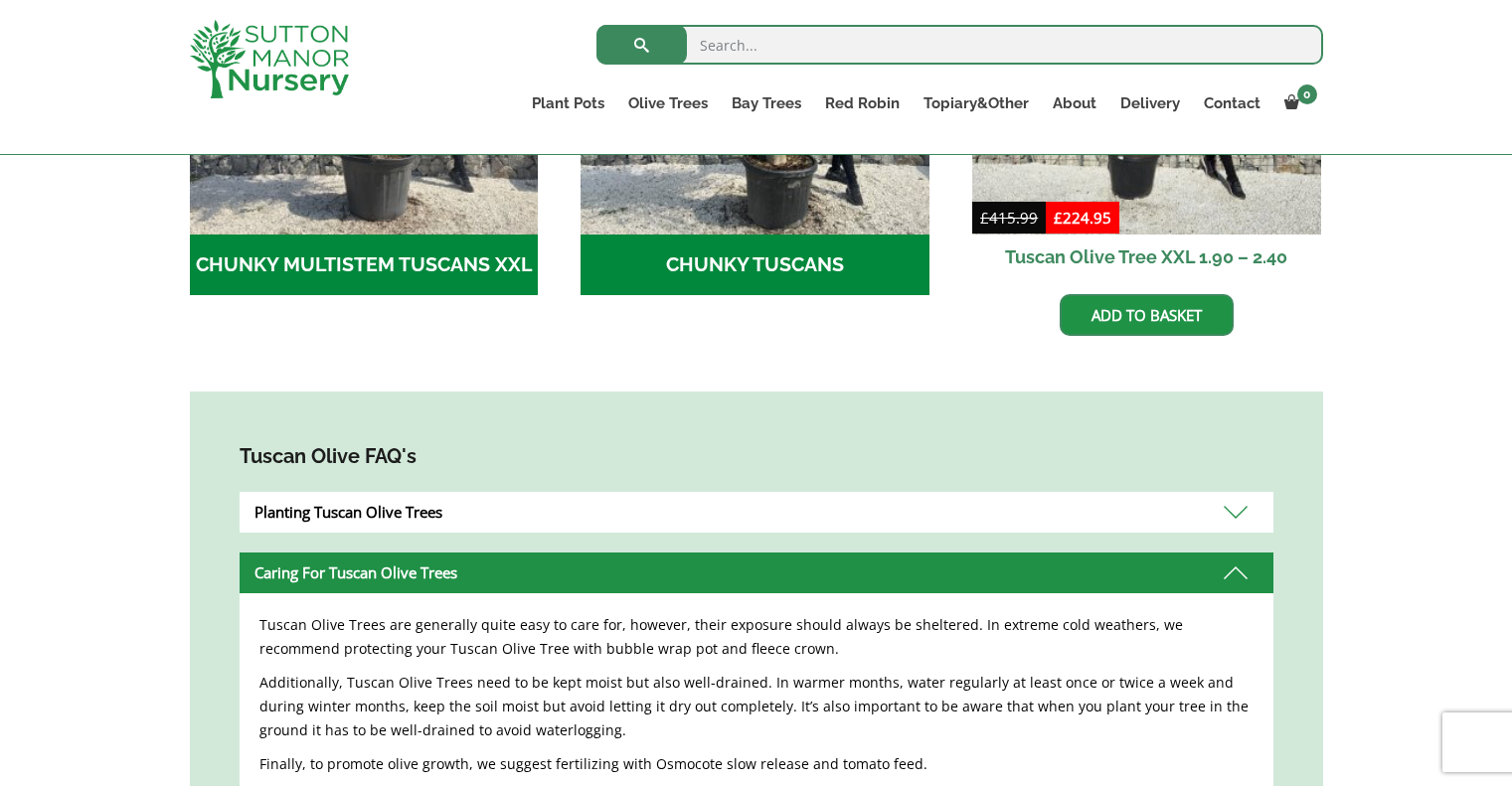 click on "Caring For Tuscan Olive Trees" at bounding box center (756, 572) 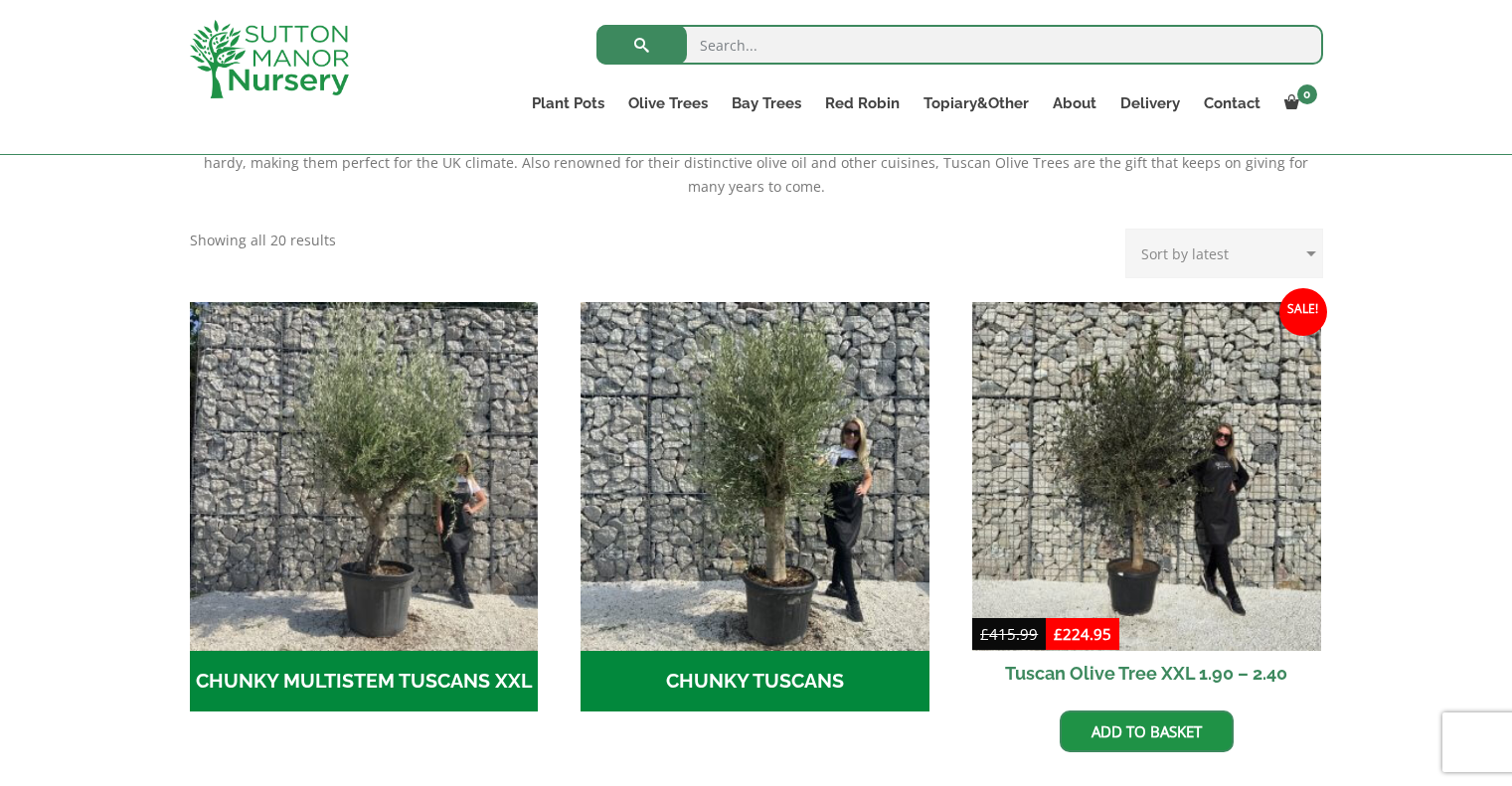 scroll, scrollTop: 0, scrollLeft: 0, axis: both 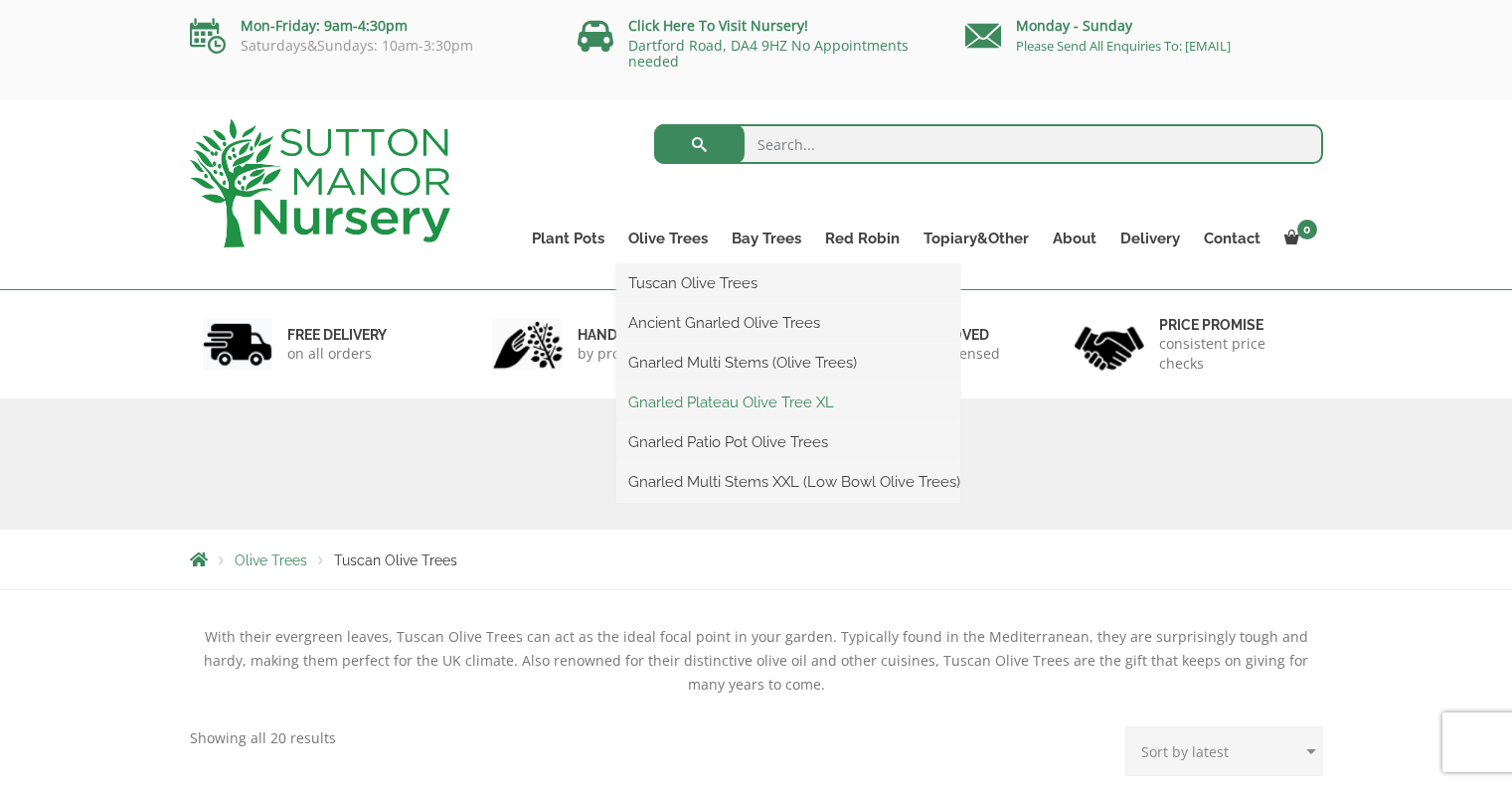 click on "Gnarled Plateau Olive Tree XL" at bounding box center [788, 402] 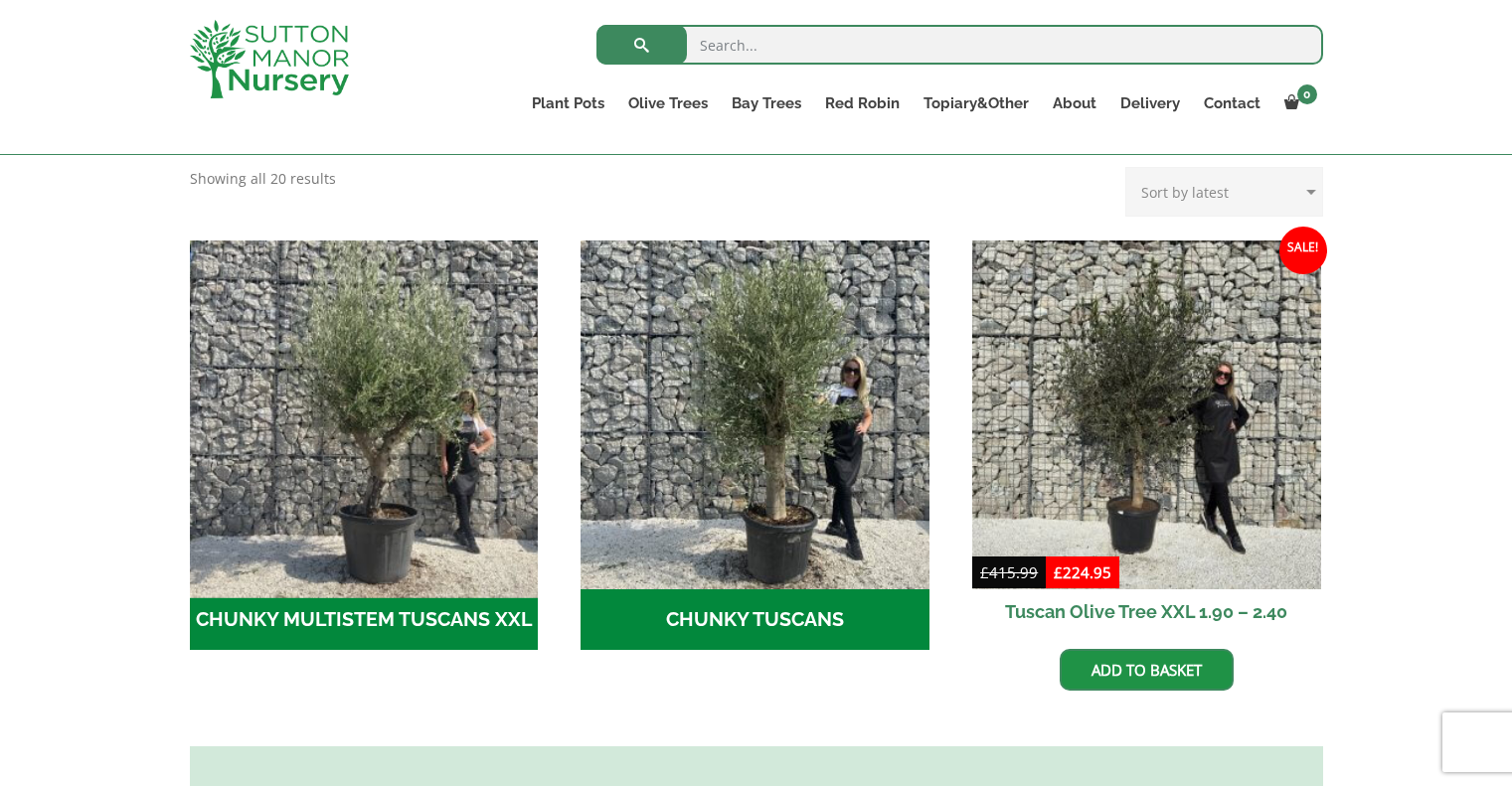 scroll, scrollTop: 696, scrollLeft: 0, axis: vertical 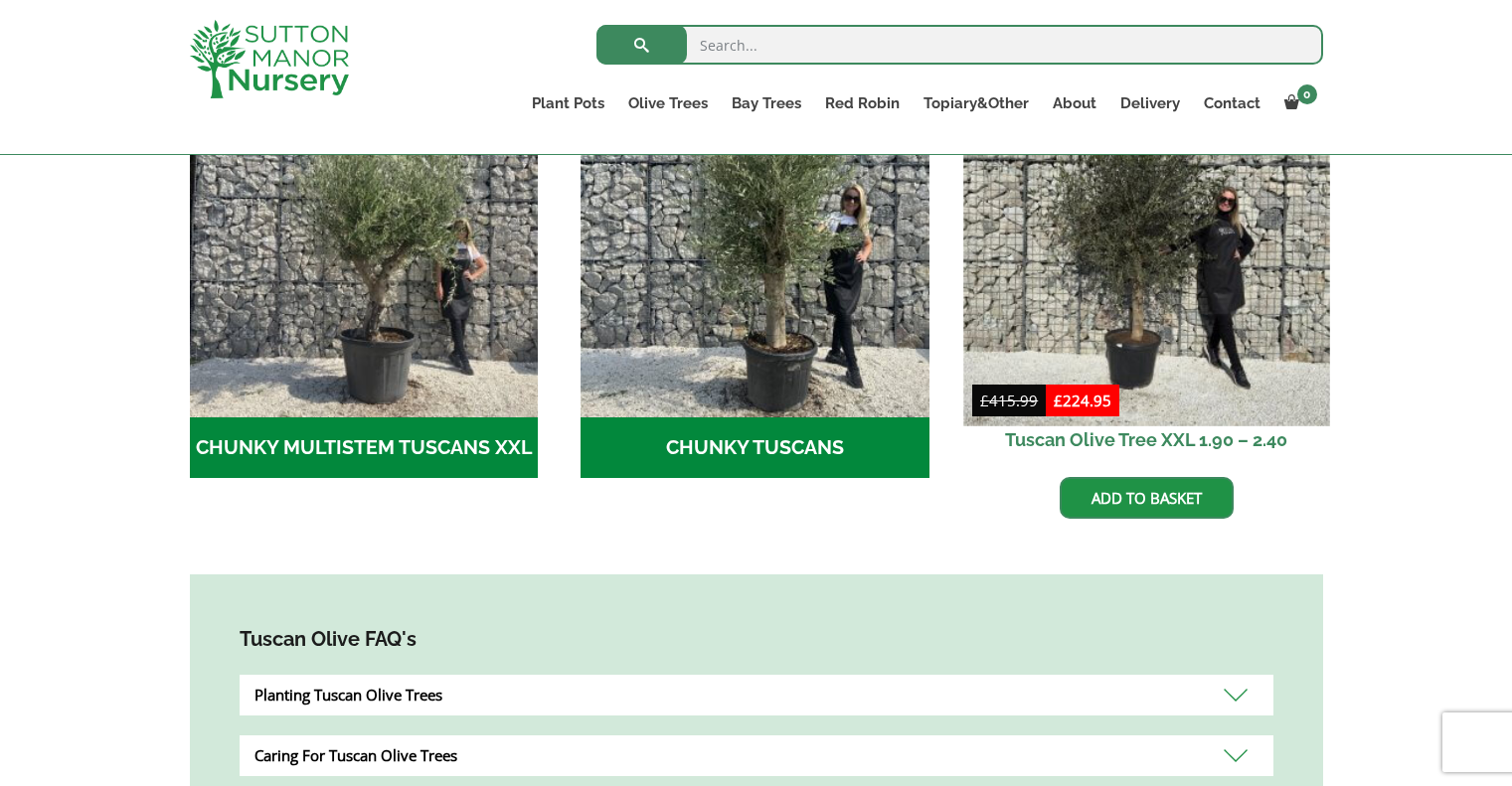 click at bounding box center (1146, 242) 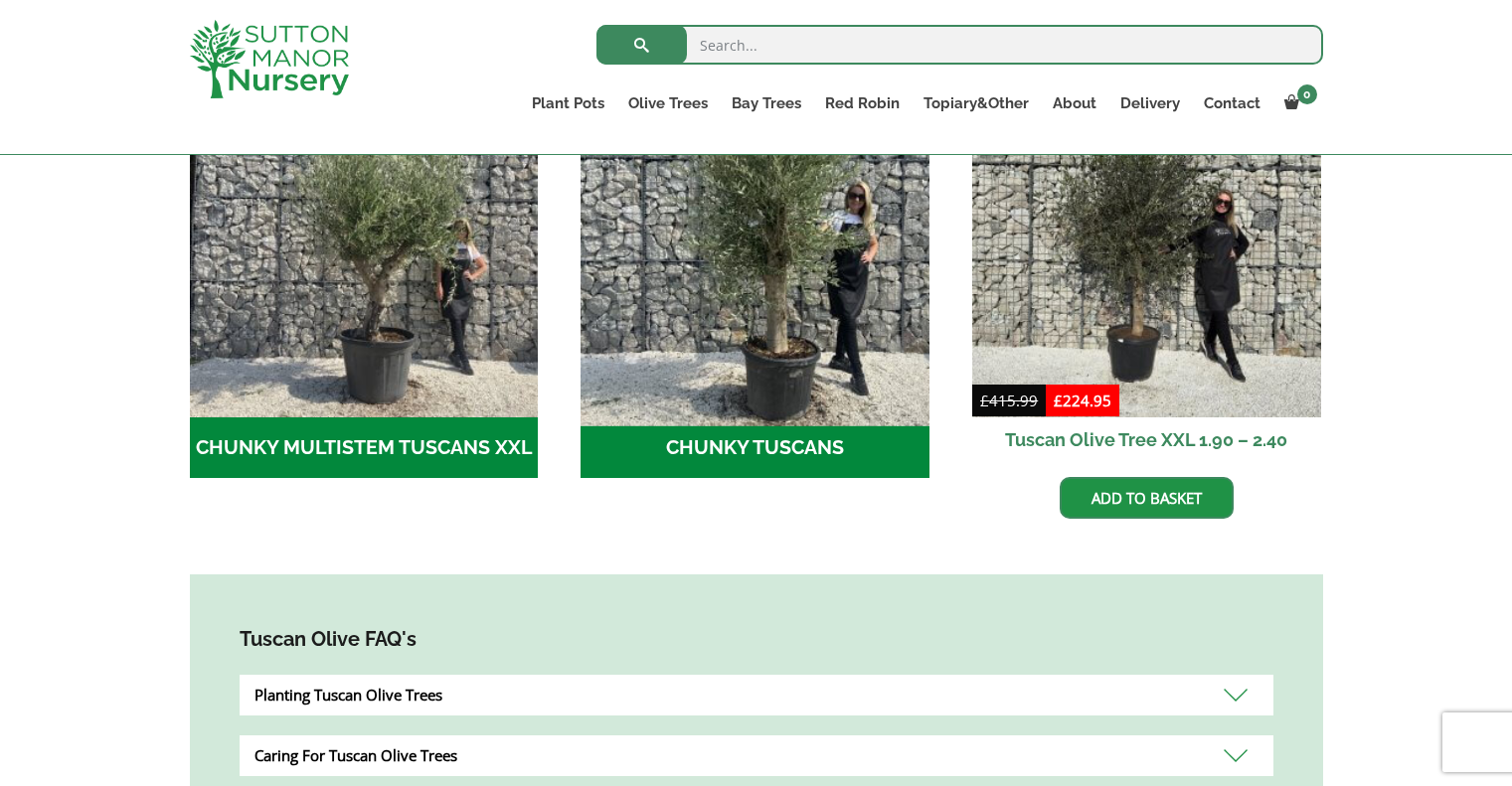 click at bounding box center [756, 242] 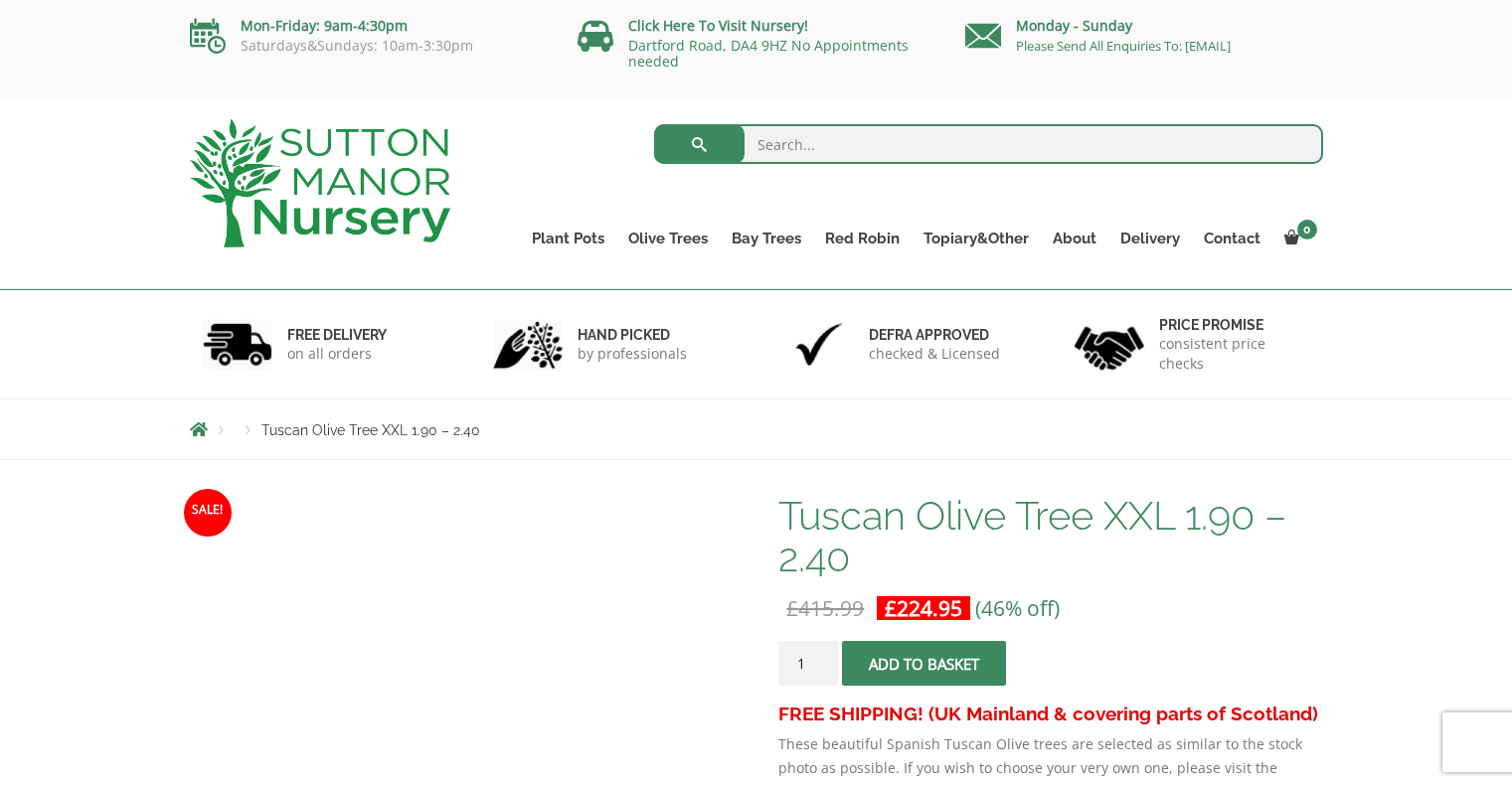 scroll, scrollTop: 0, scrollLeft: 0, axis: both 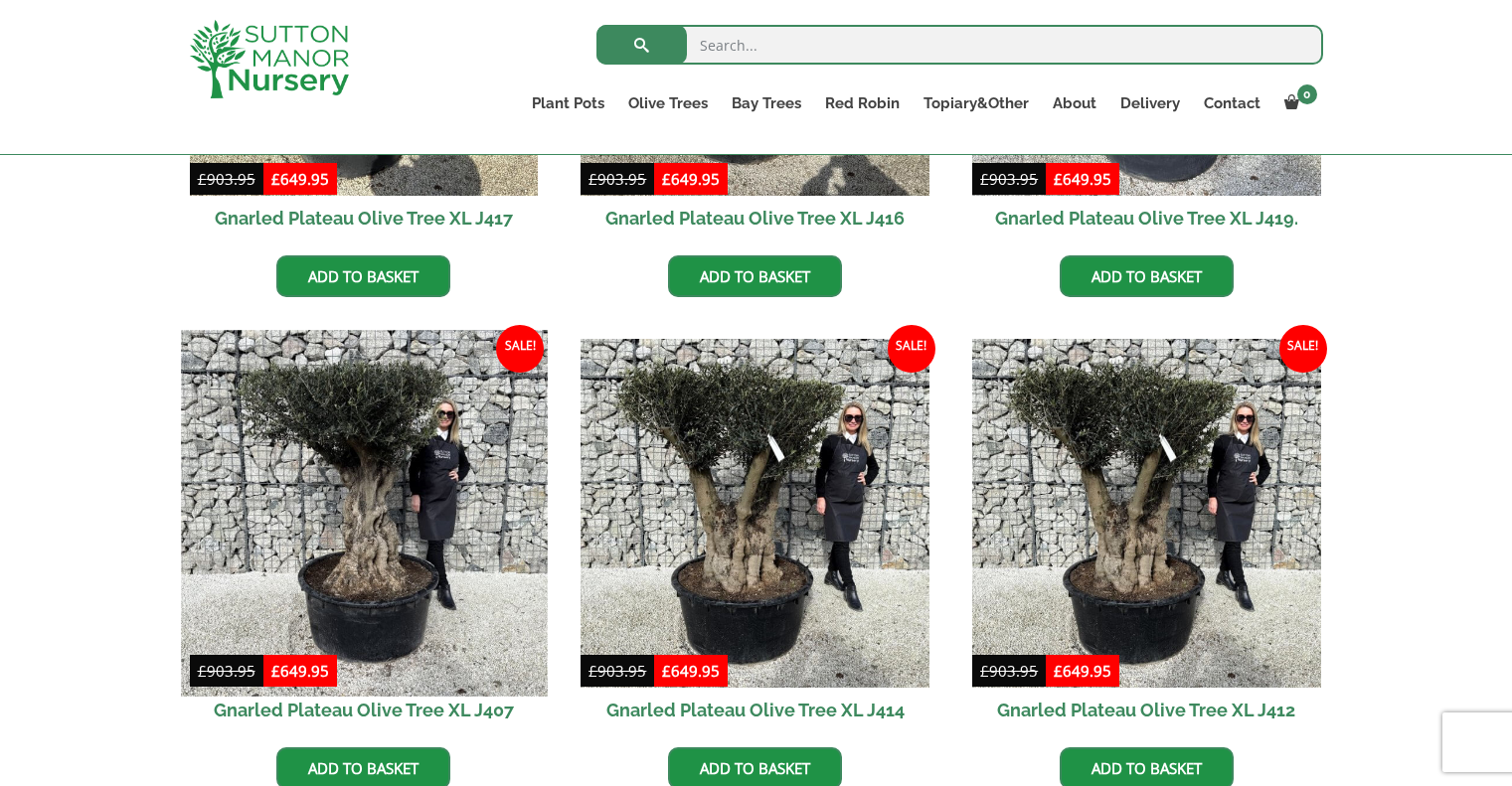 click at bounding box center [364, 513] 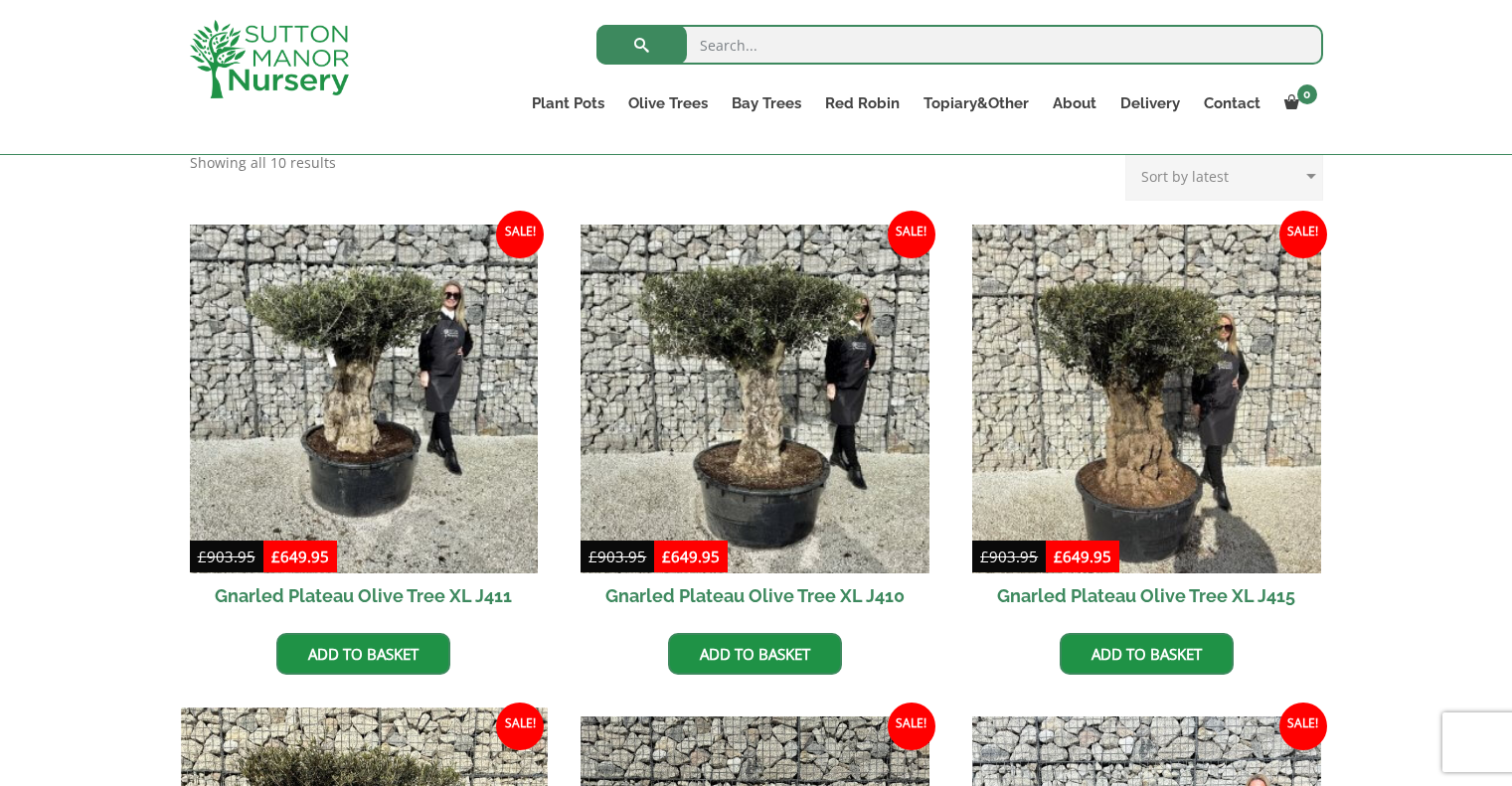 scroll, scrollTop: 767, scrollLeft: 0, axis: vertical 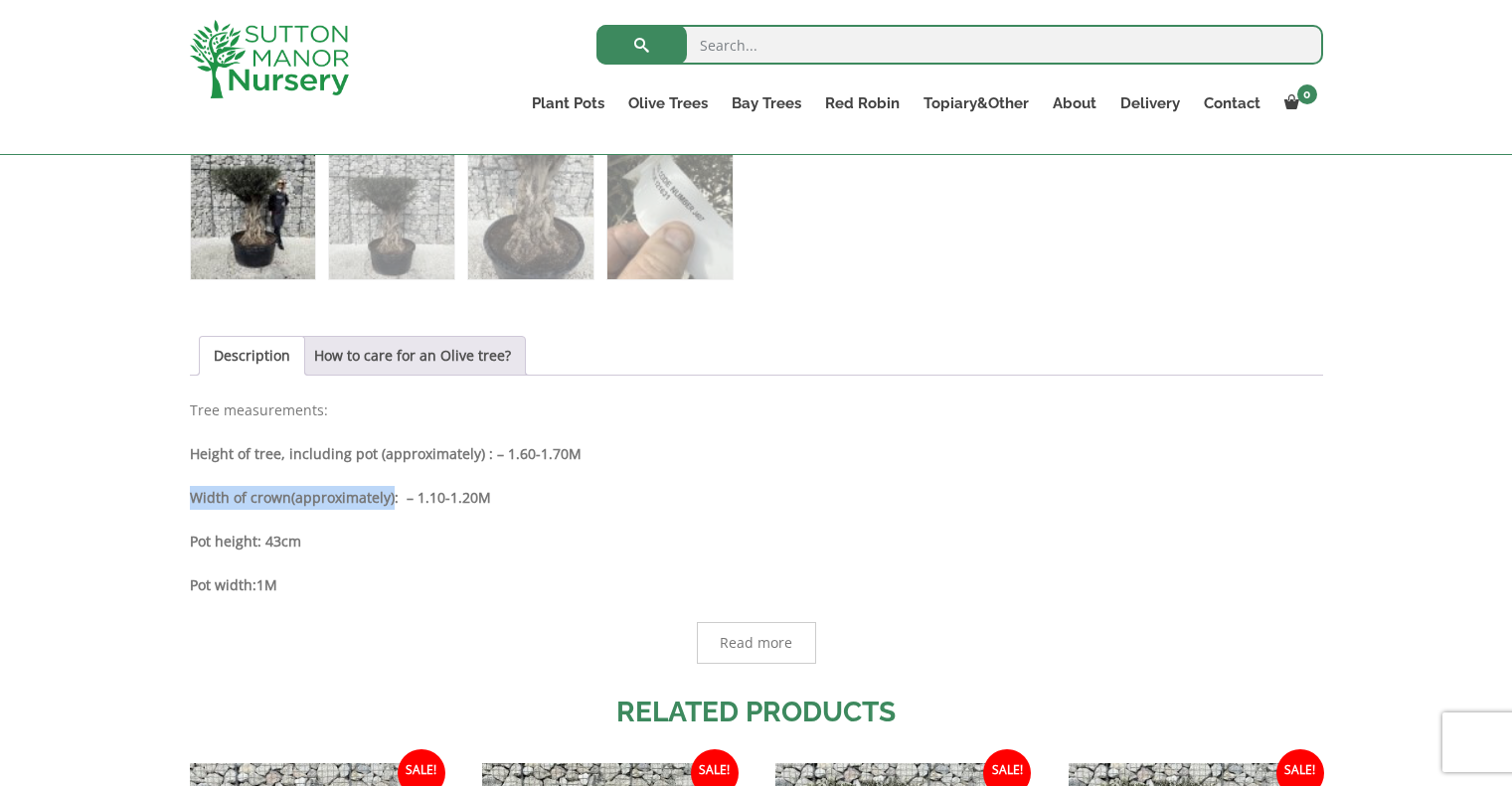 drag, startPoint x: 188, startPoint y: 496, endPoint x: 394, endPoint y: 476, distance: 206.9686 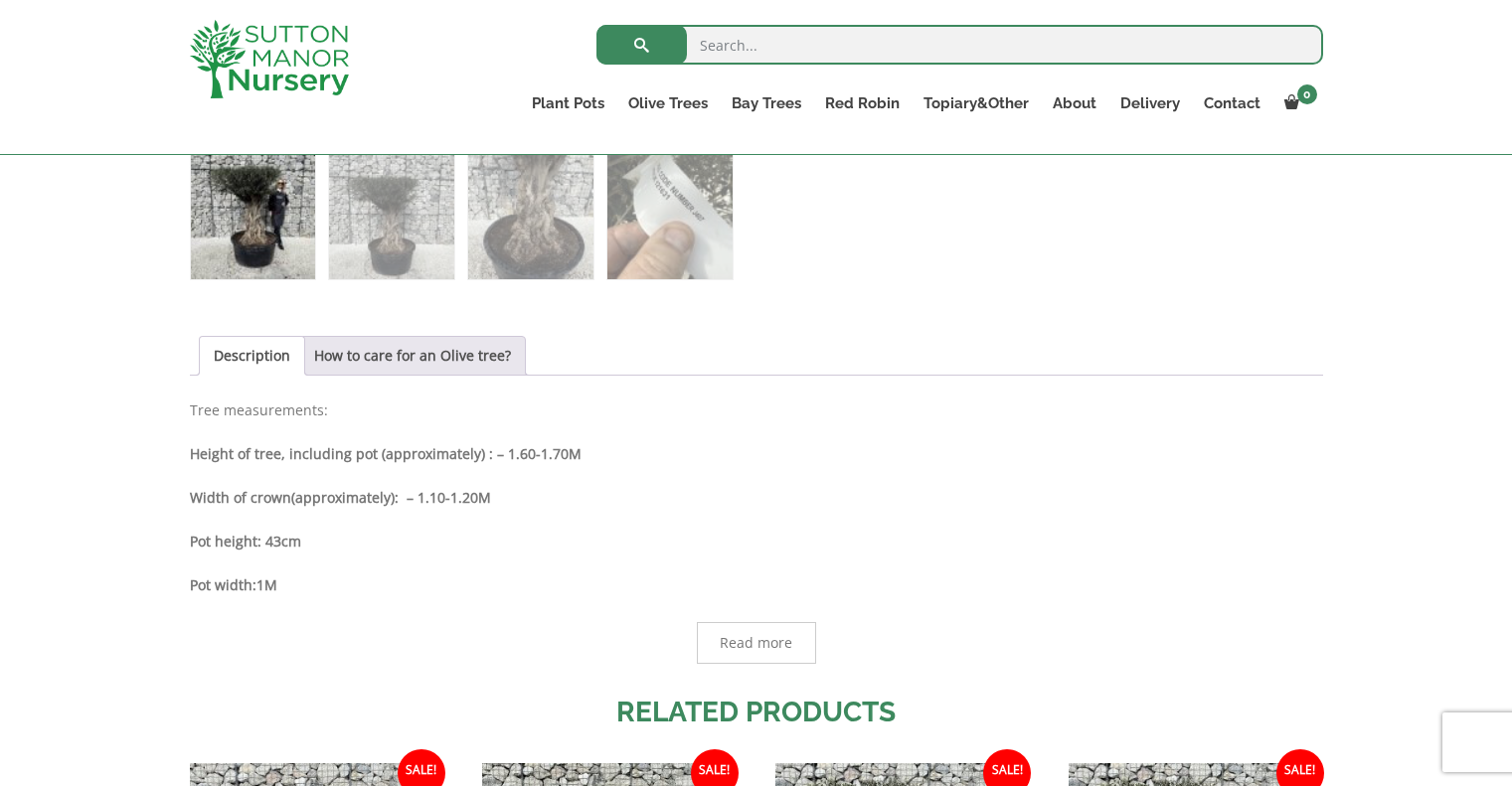 click on "Width of crown  (approximately)  :  – 1.10-1.20M" at bounding box center [756, 498] 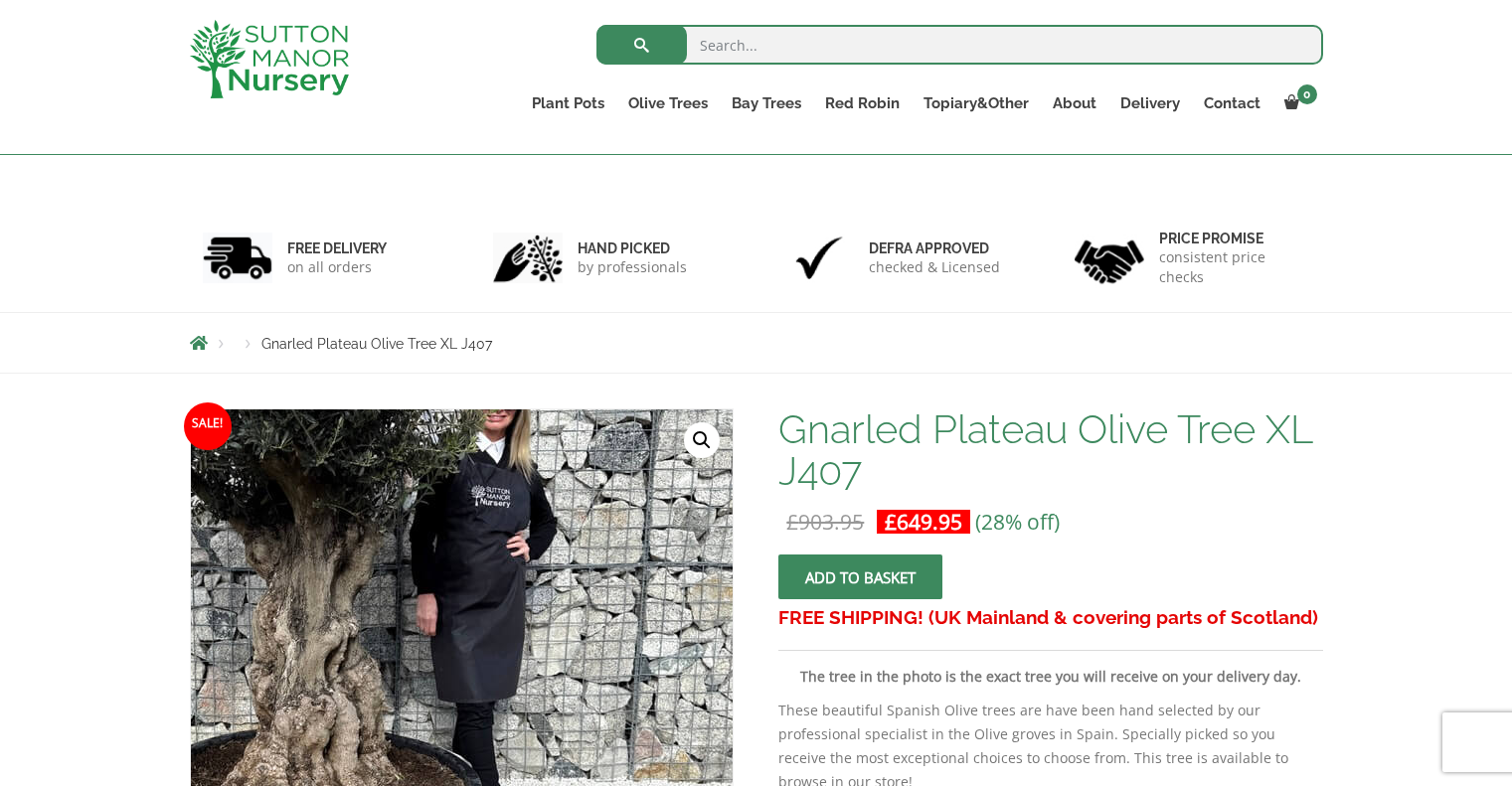 scroll, scrollTop: 0, scrollLeft: 0, axis: both 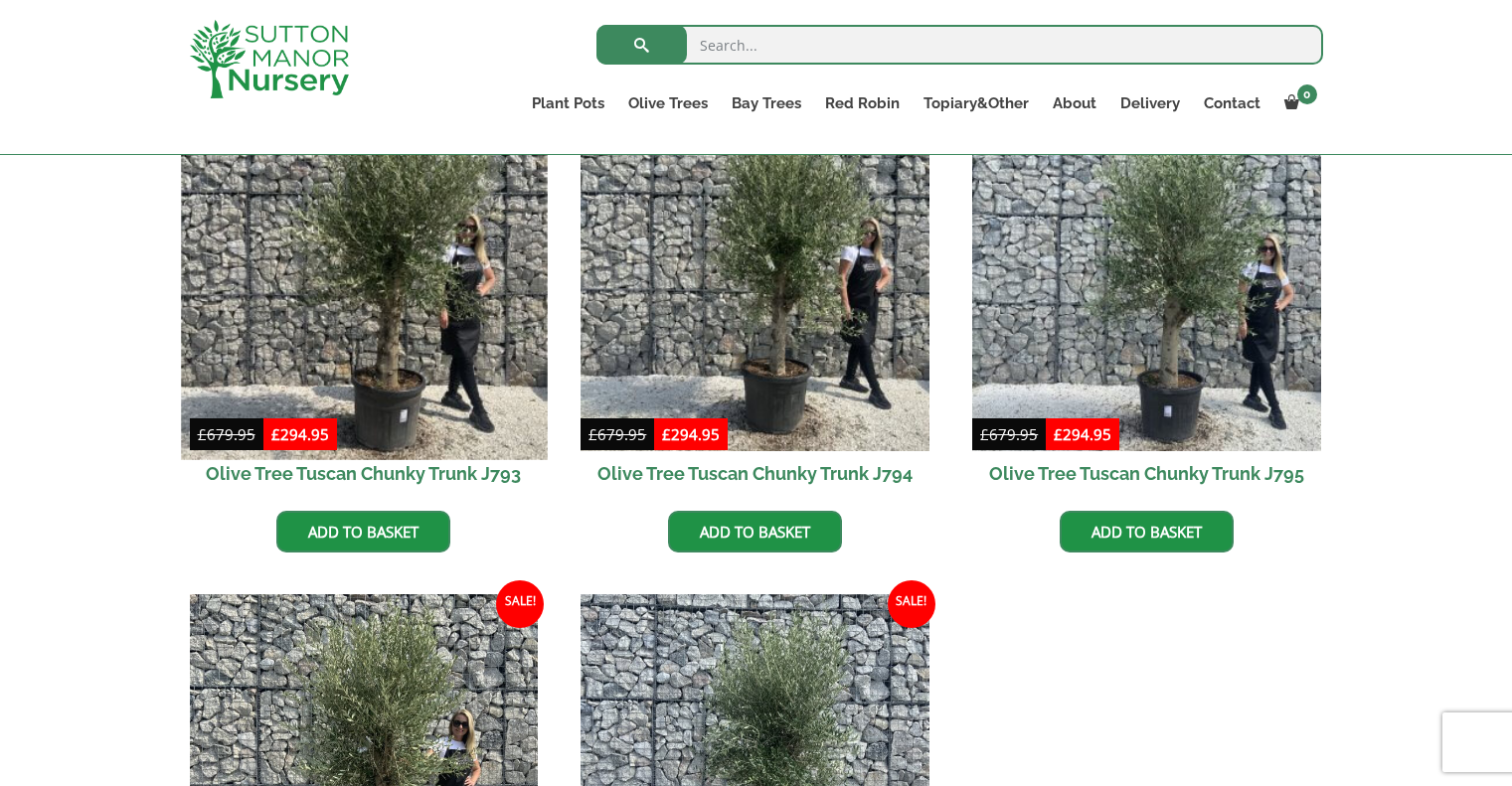 click at bounding box center [364, 276] 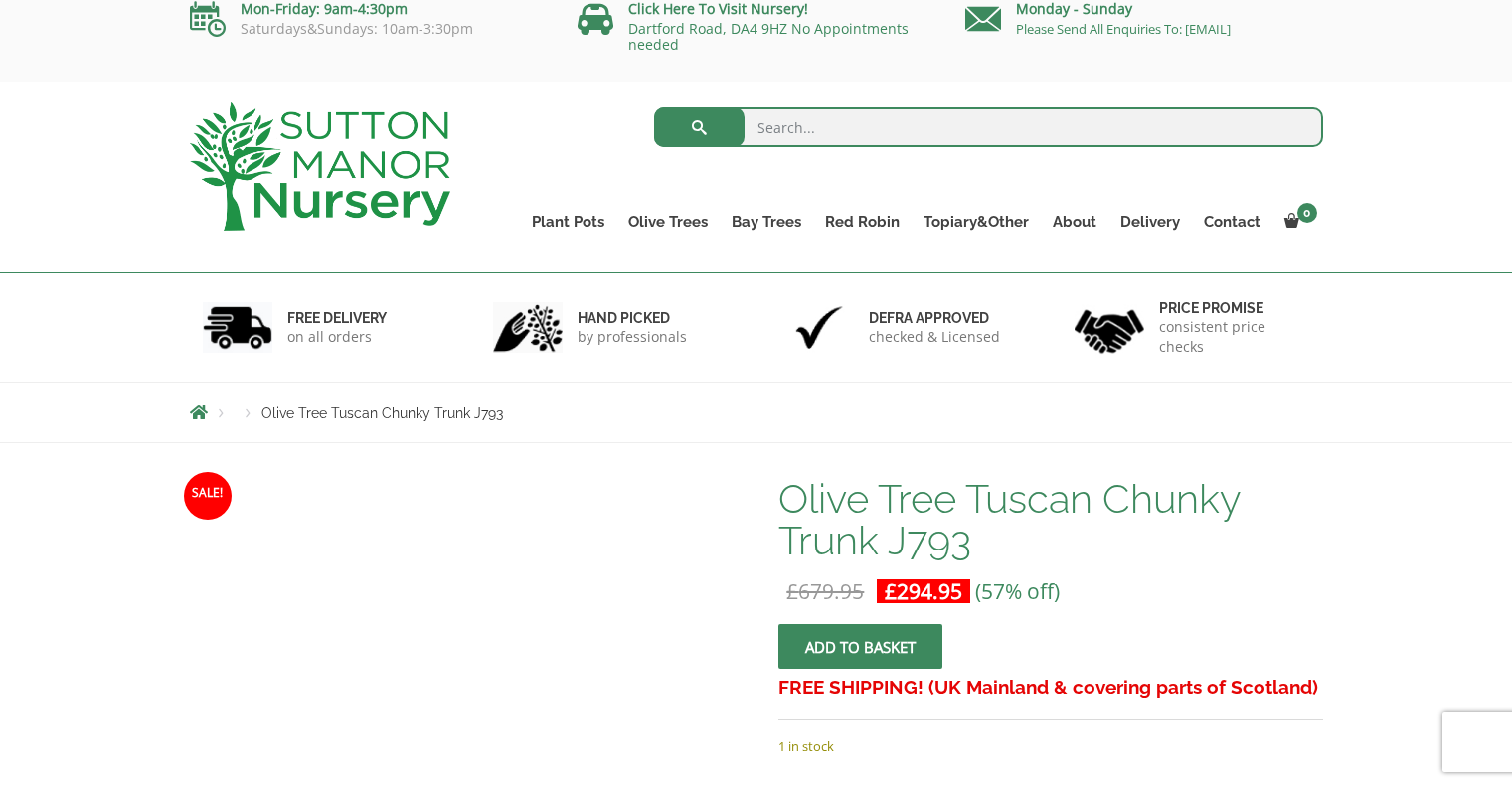 scroll, scrollTop: 0, scrollLeft: 0, axis: both 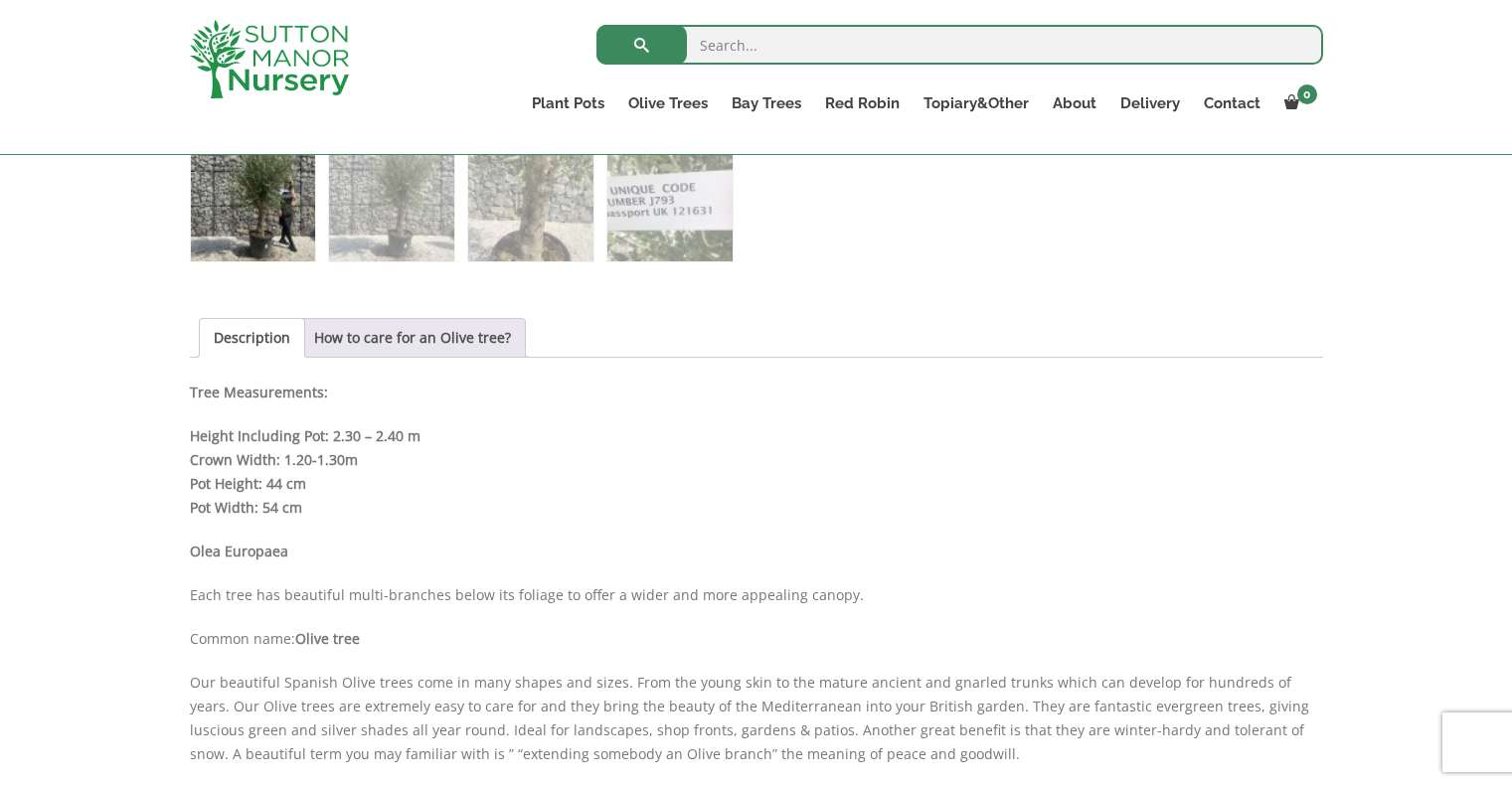 click on "Height Including Pot: 2.30 – 2.40 m
Crown Width: 1.20-1.30m
Pot Height: 44 cm
Pot Width: 54 cm" at bounding box center (756, 472) 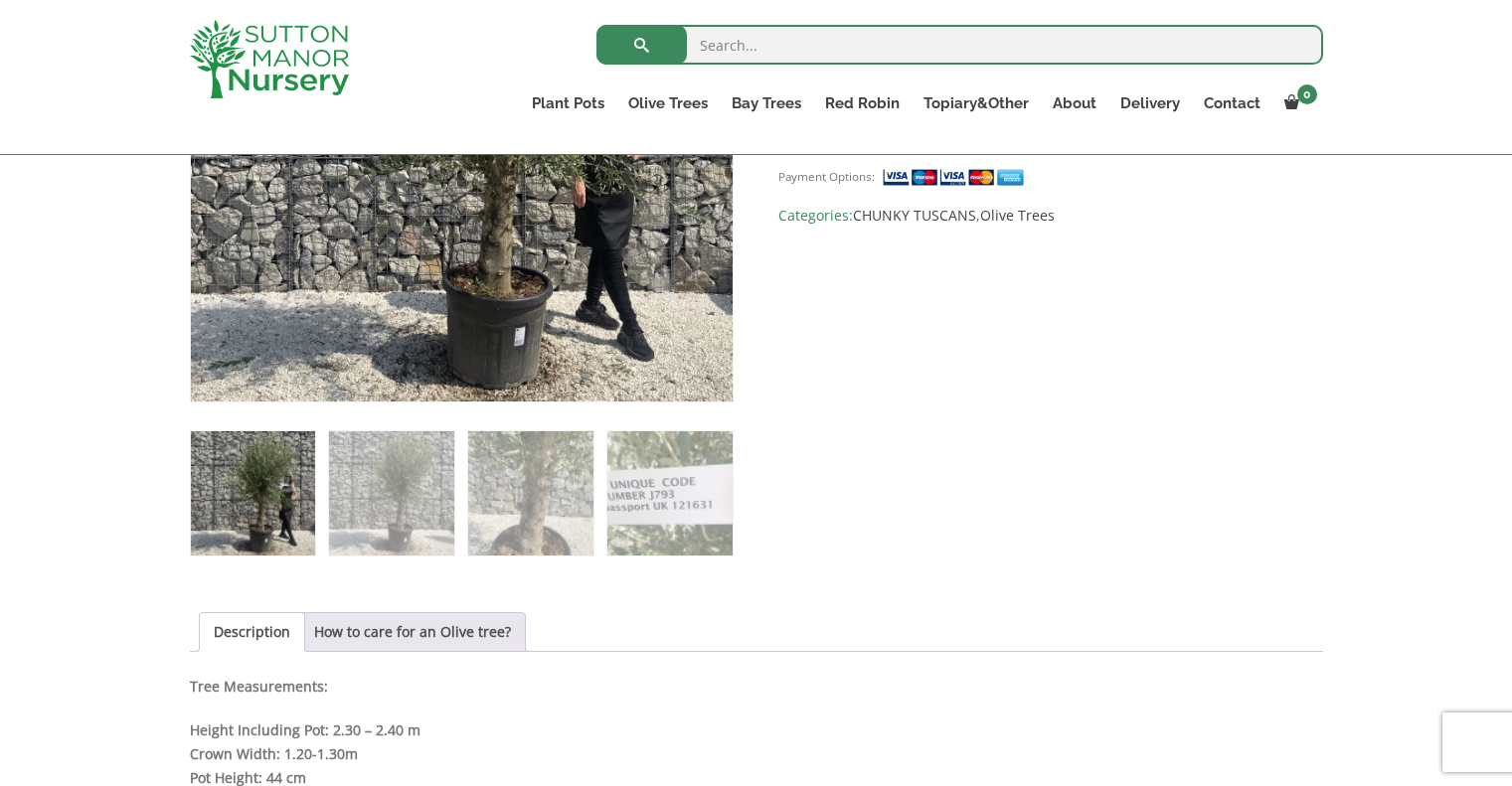 scroll, scrollTop: 596, scrollLeft: 0, axis: vertical 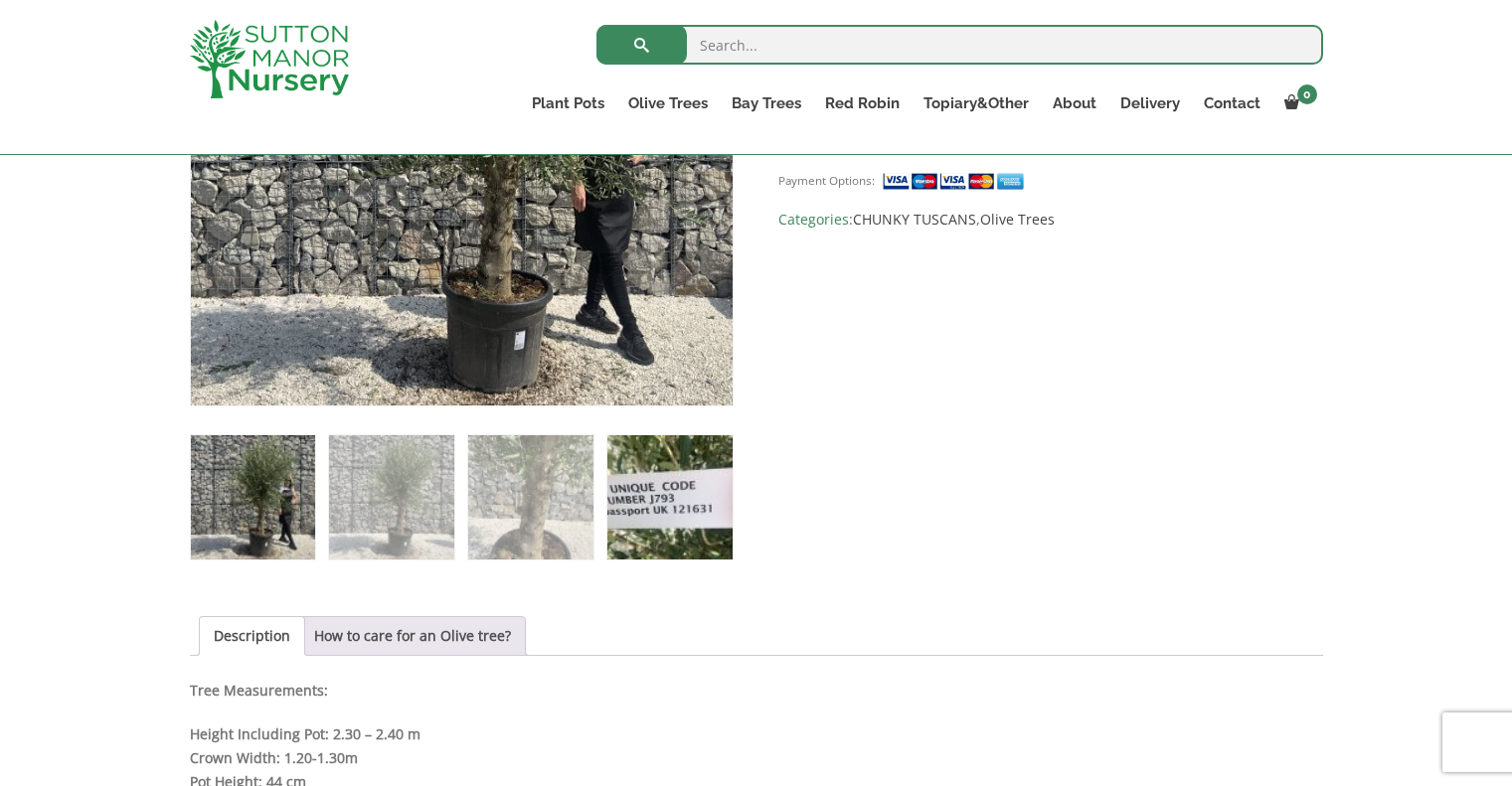 click at bounding box center [669, 497] 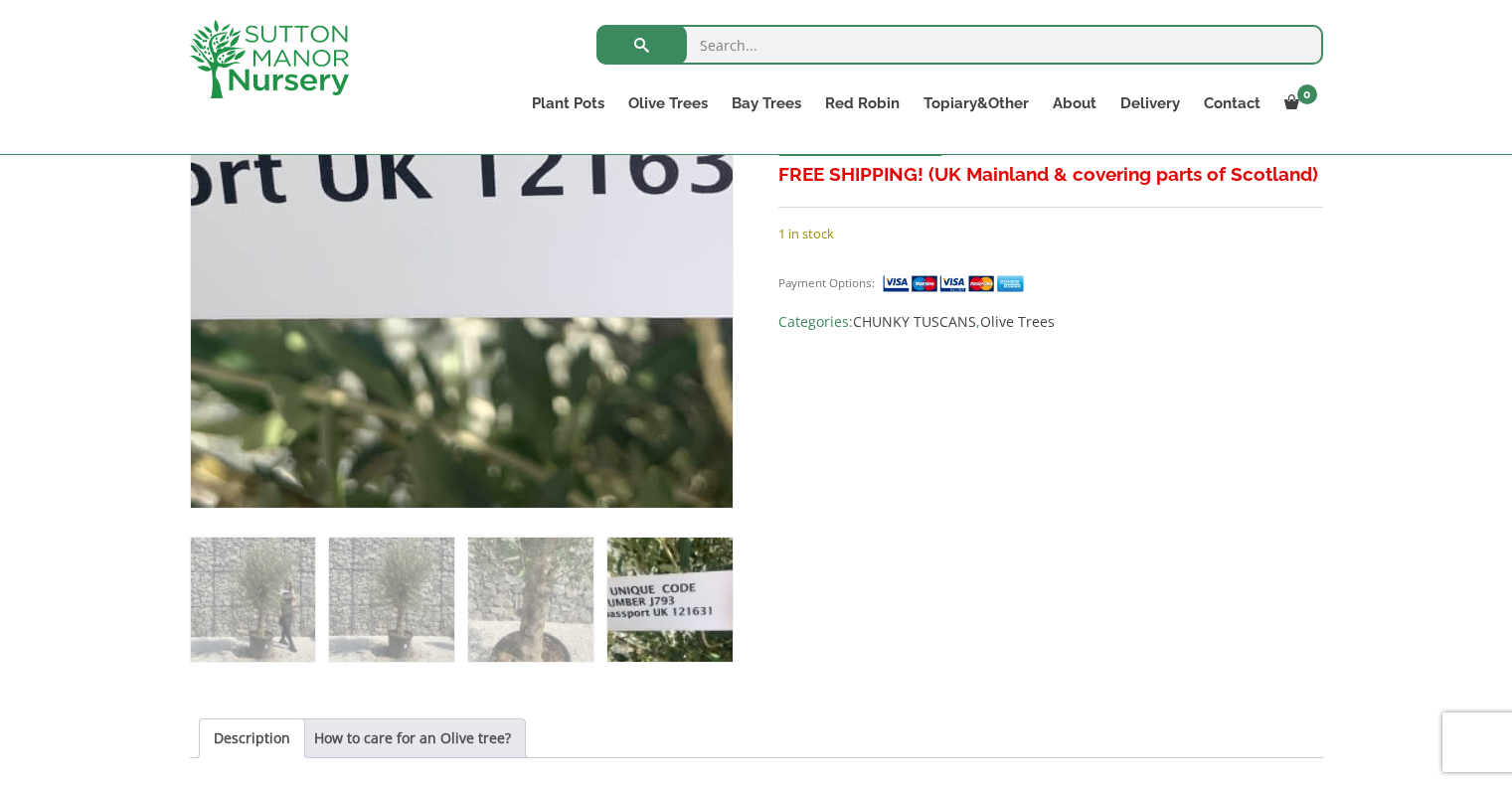 scroll, scrollTop: 497, scrollLeft: 0, axis: vertical 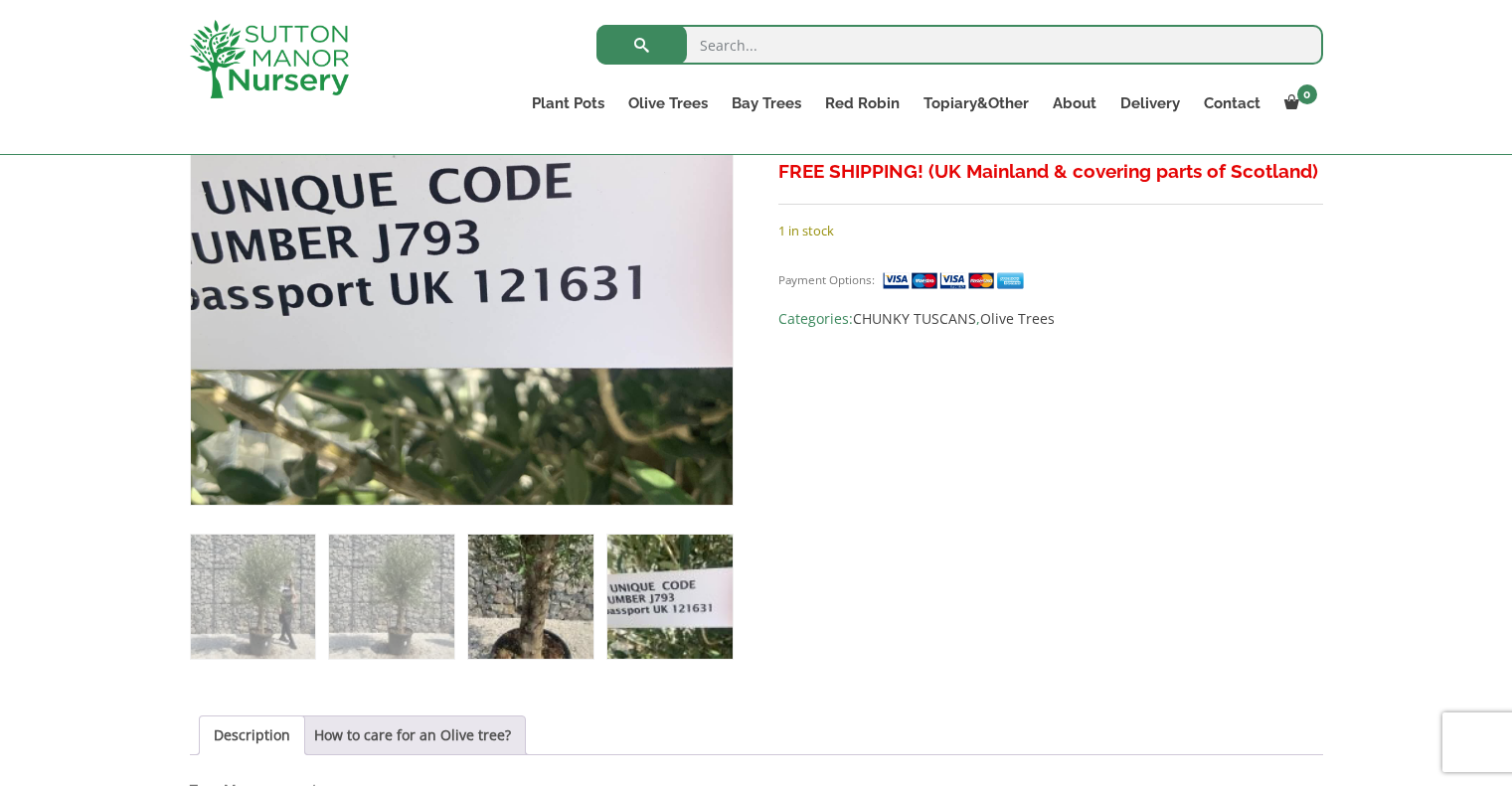 click at bounding box center [530, 596] 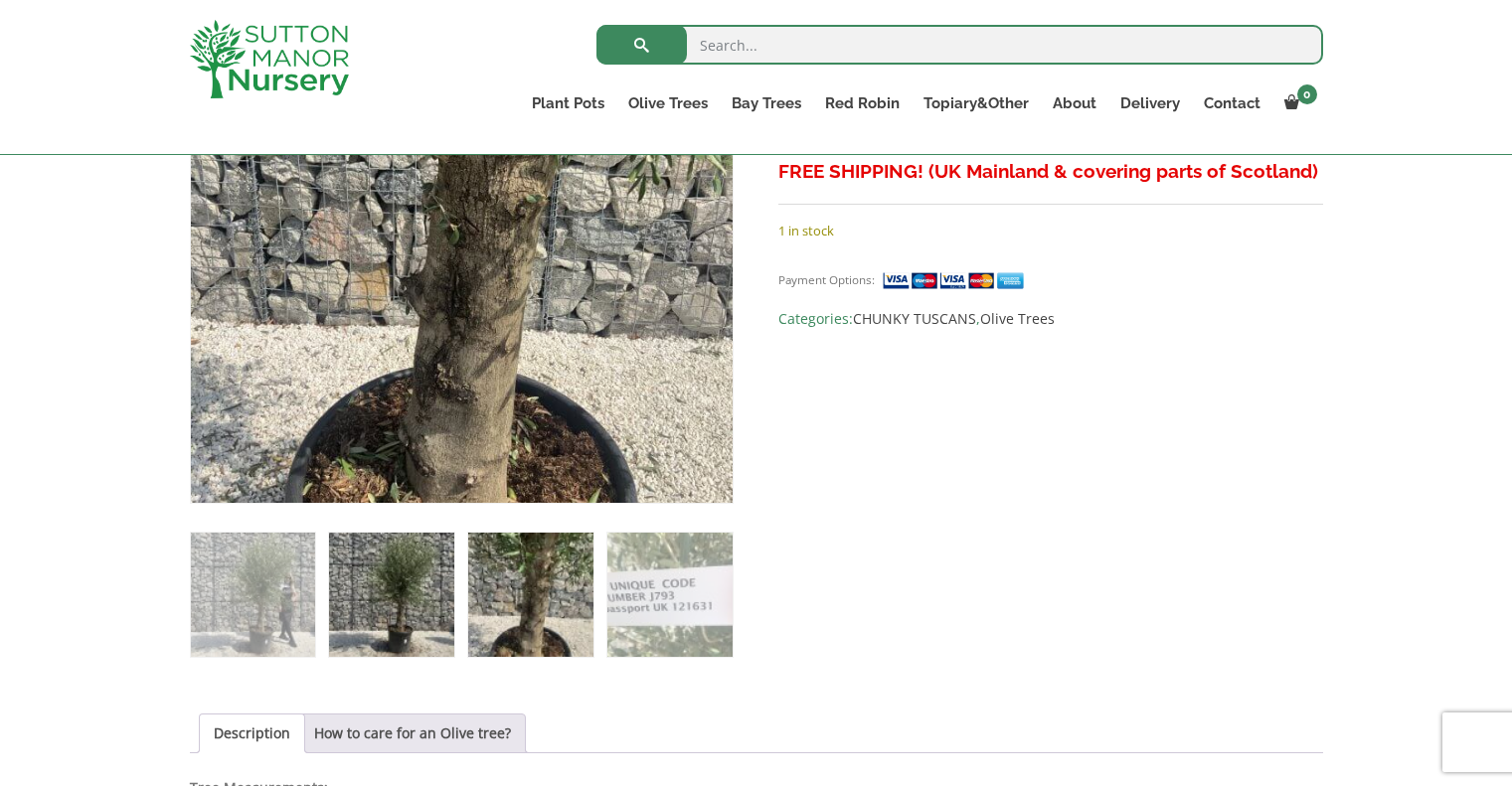 click at bounding box center (391, 594) 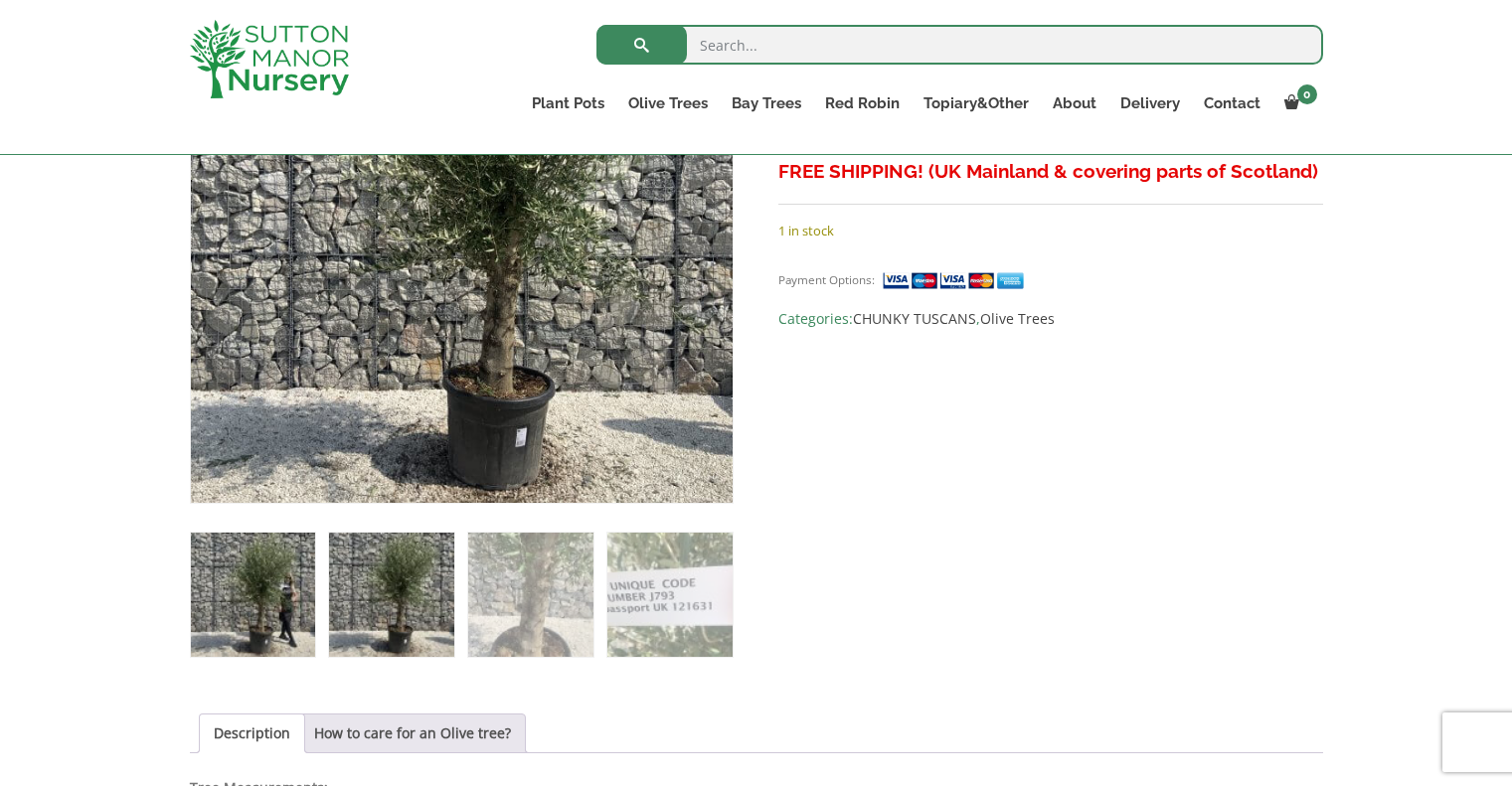 click at bounding box center (252, 594) 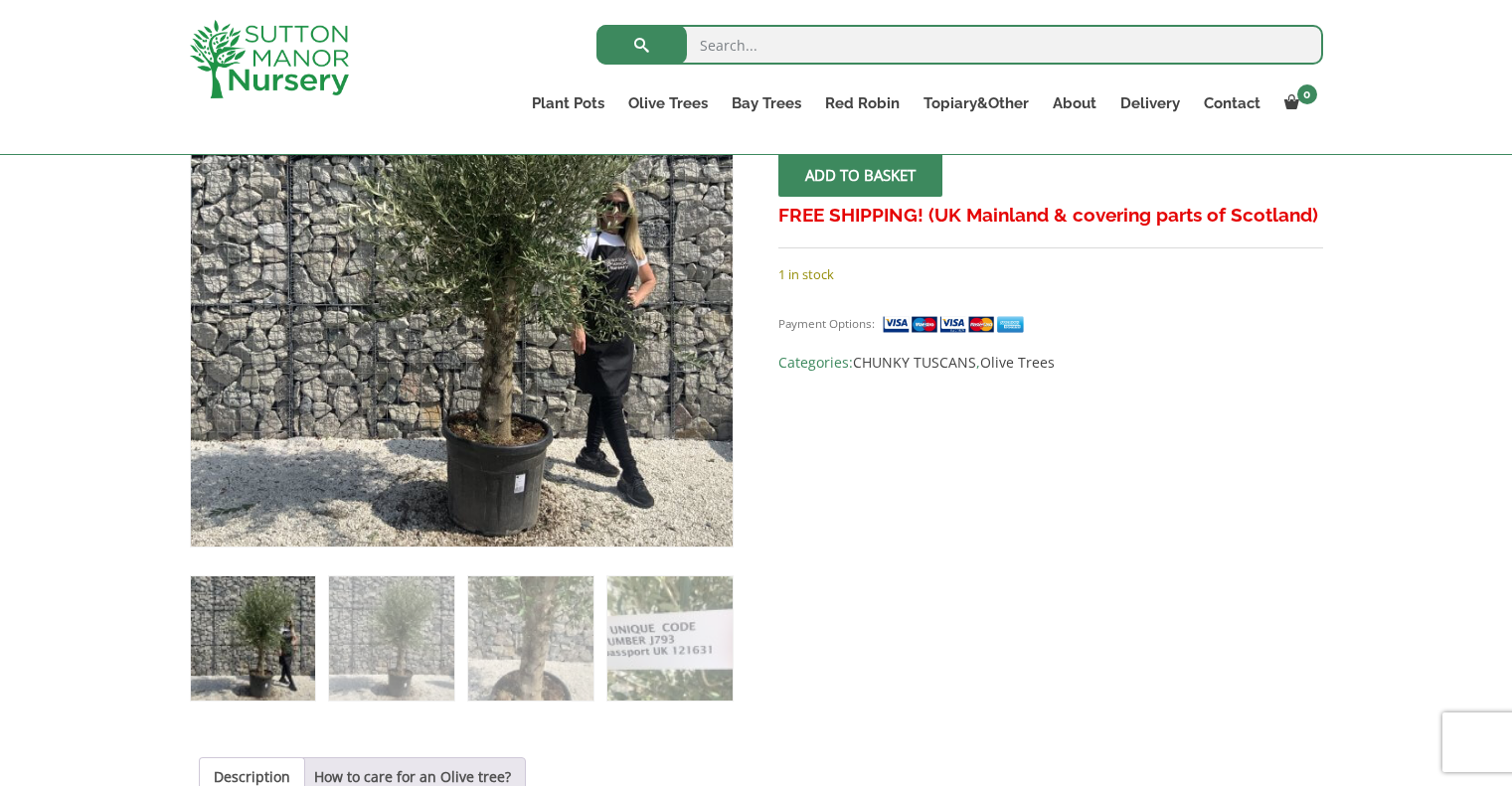 scroll, scrollTop: 99, scrollLeft: 0, axis: vertical 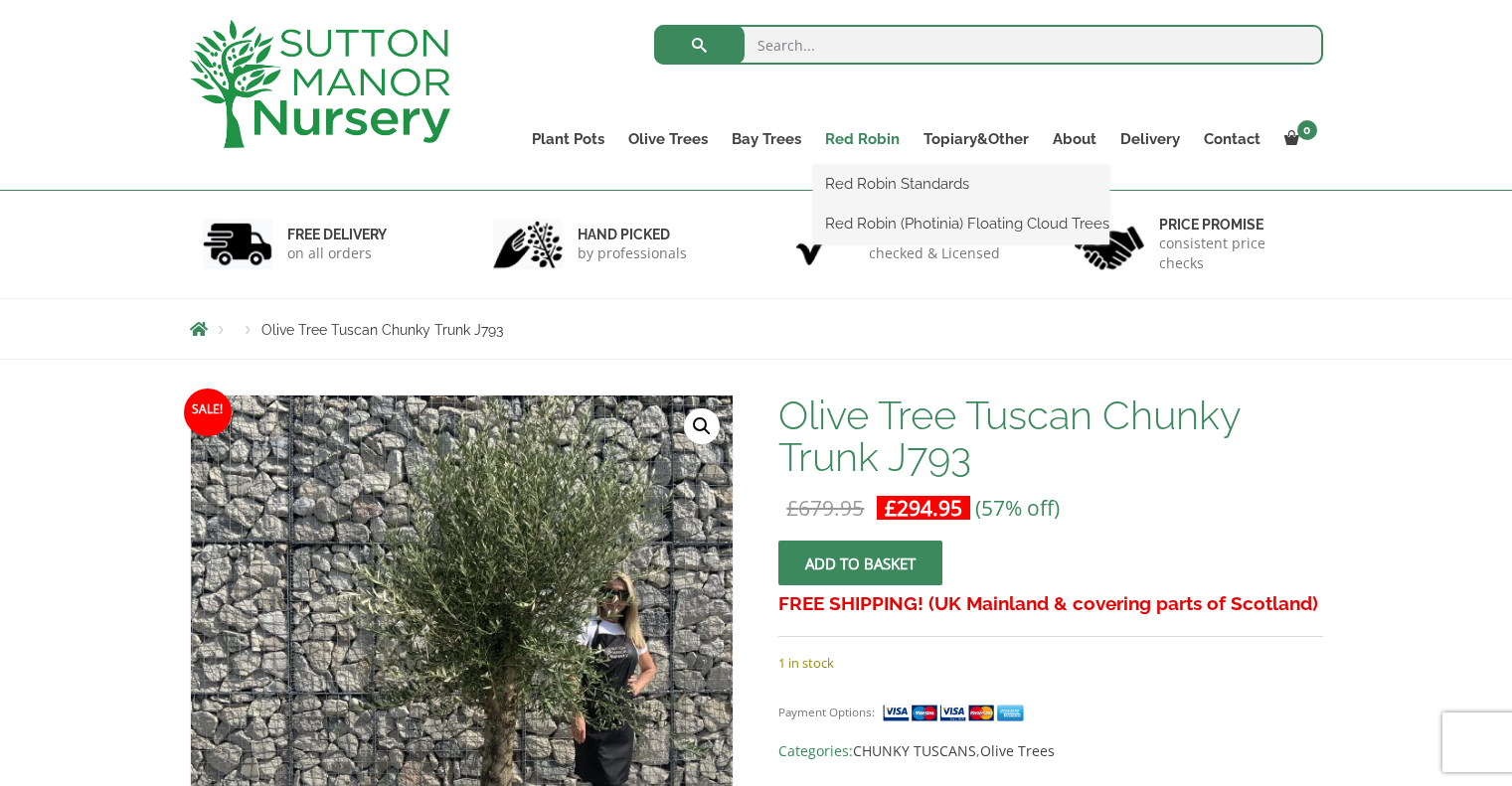 click on "Red Robin" at bounding box center [862, 139] 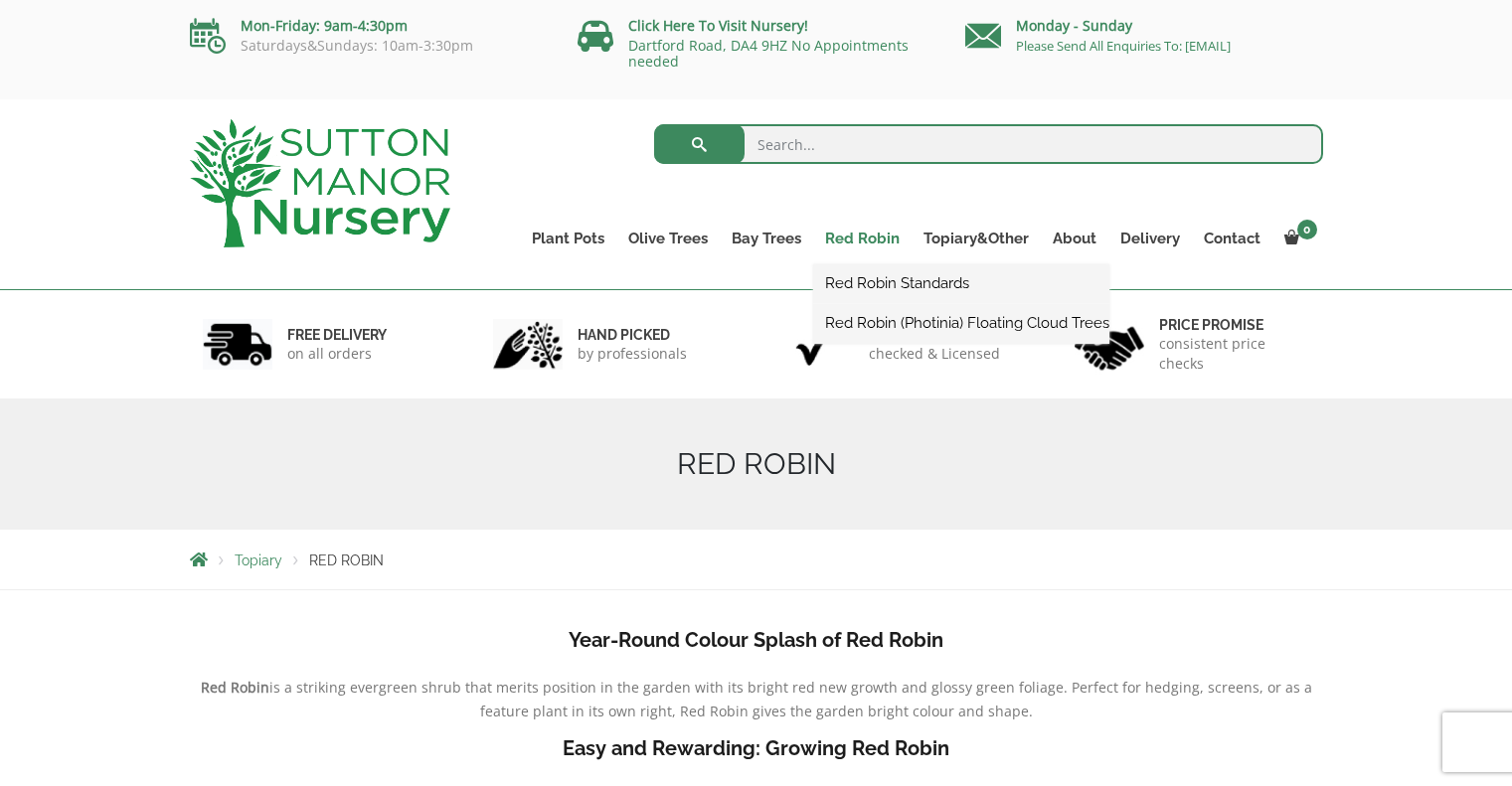 scroll, scrollTop: 0, scrollLeft: 0, axis: both 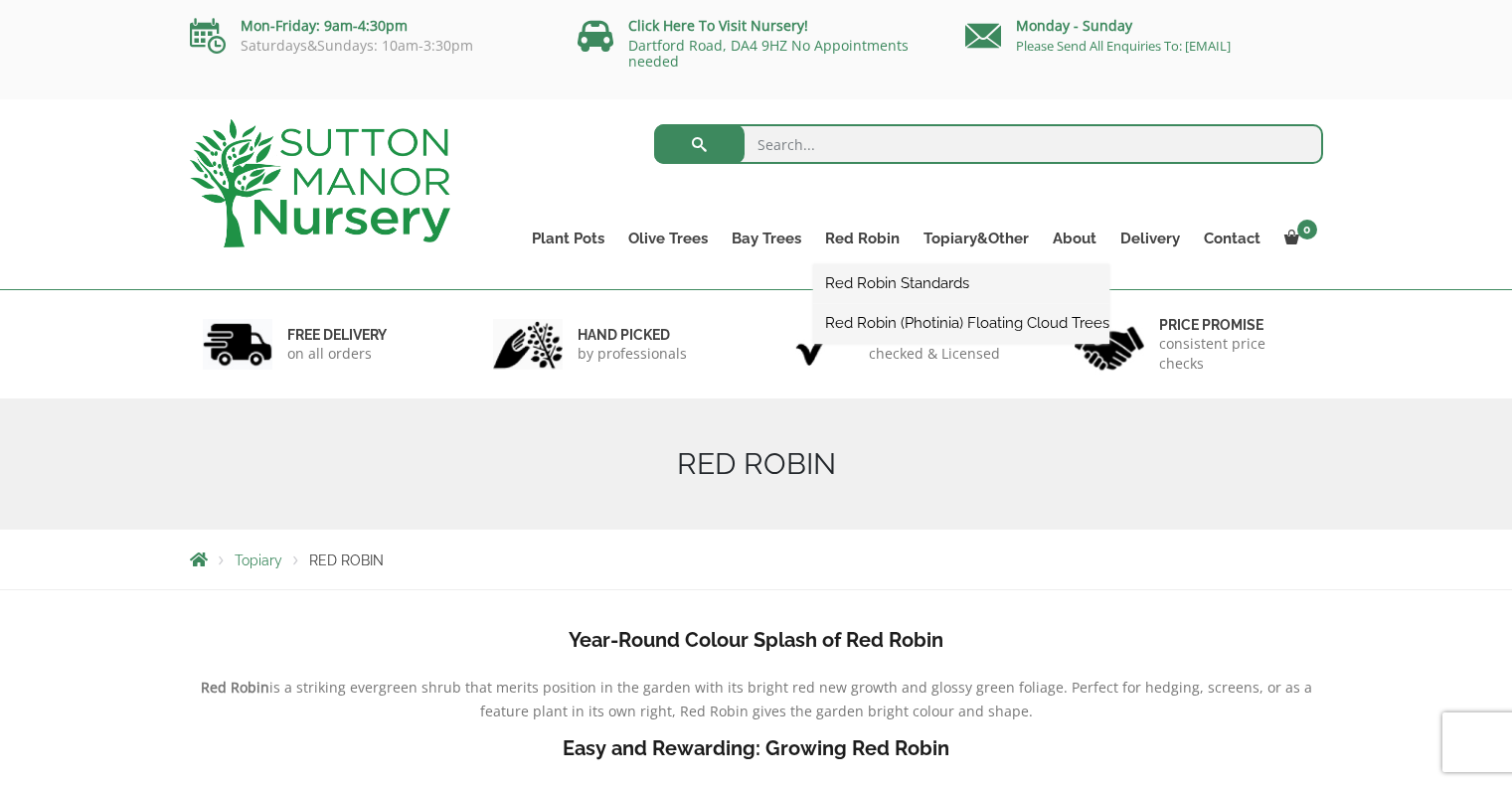 click on "Red Robin (Photinia) Floating Cloud Trees" at bounding box center [961, 323] 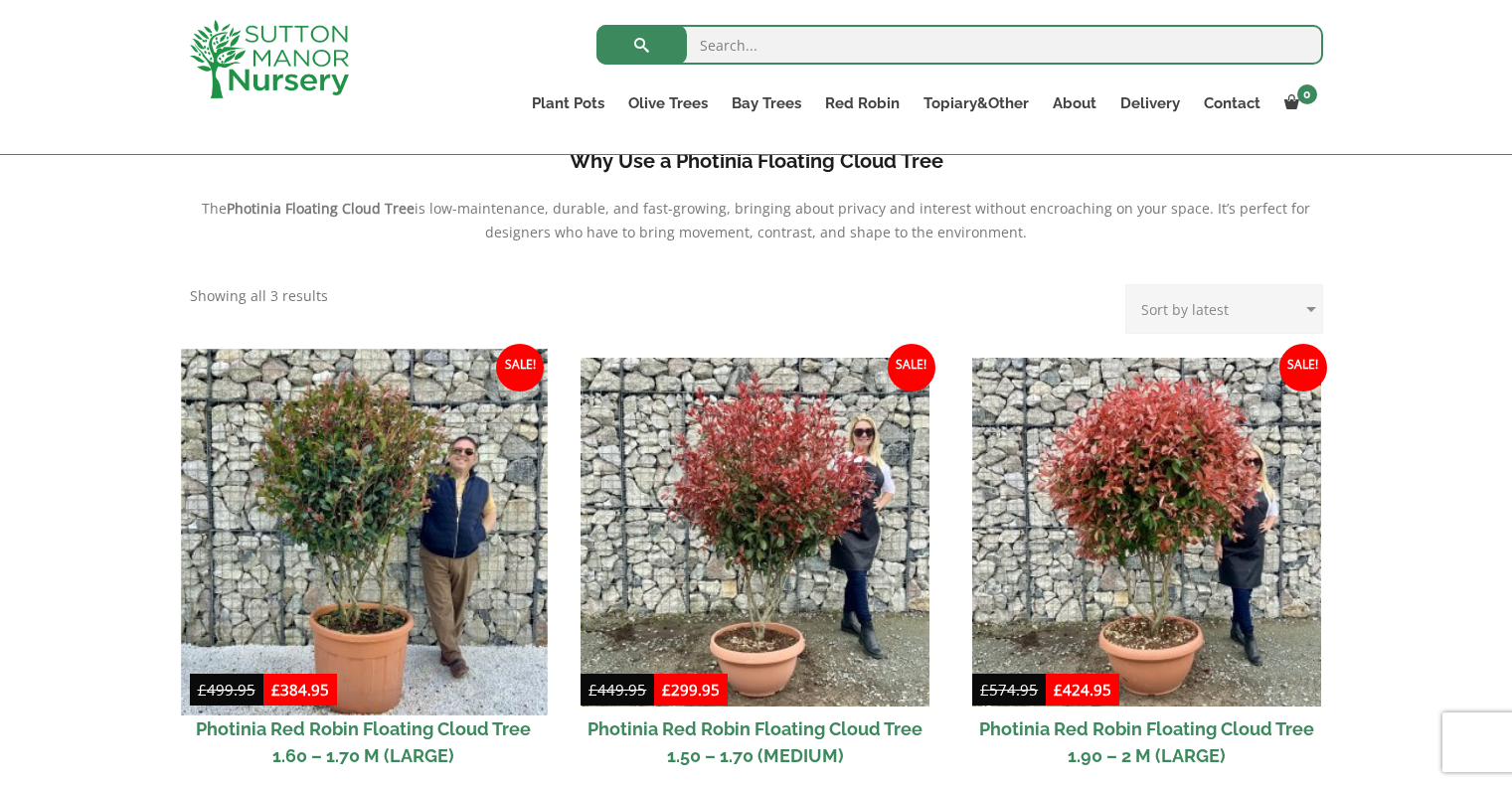 scroll, scrollTop: 0, scrollLeft: 0, axis: both 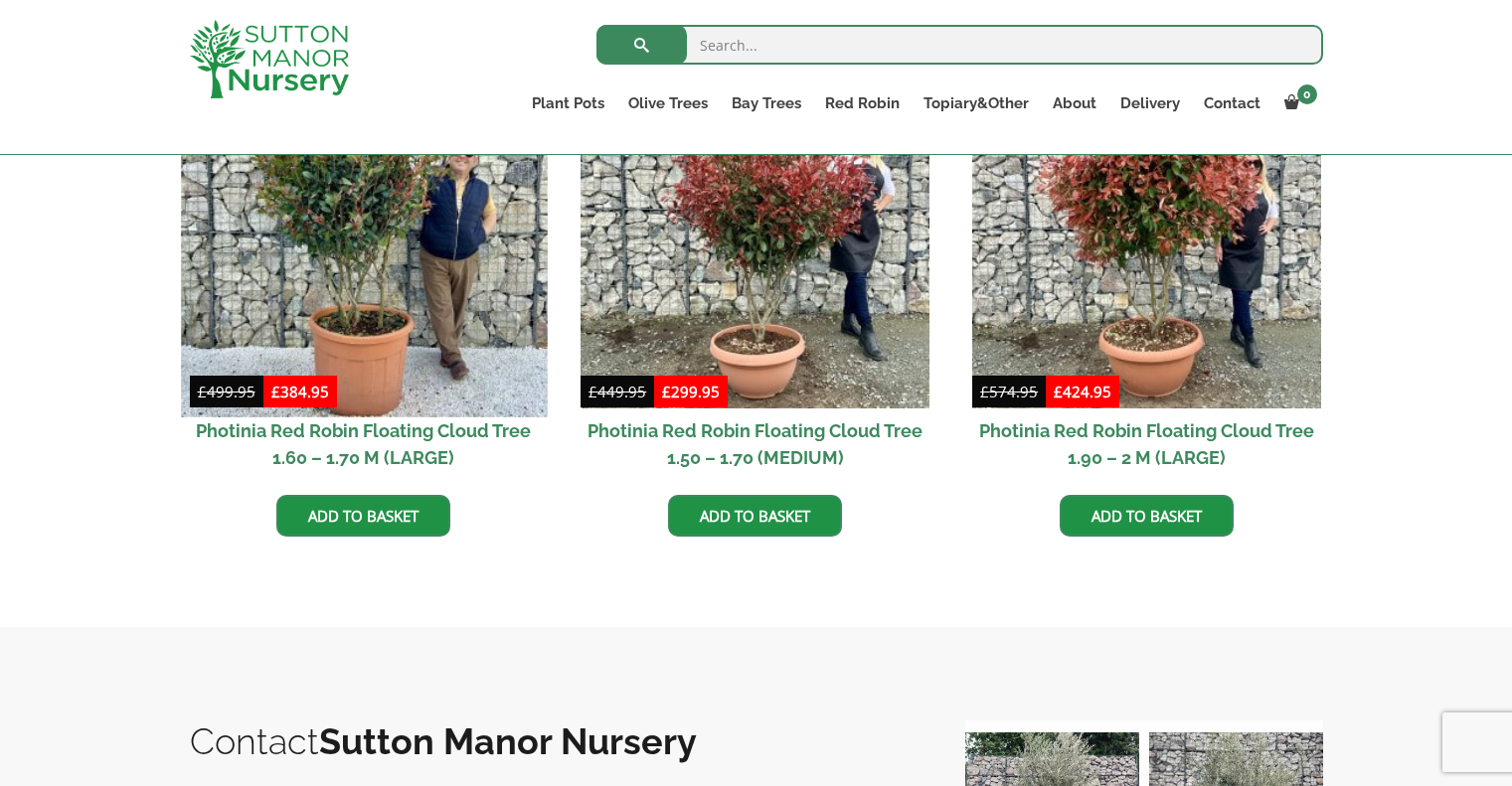 click at bounding box center [364, 234] 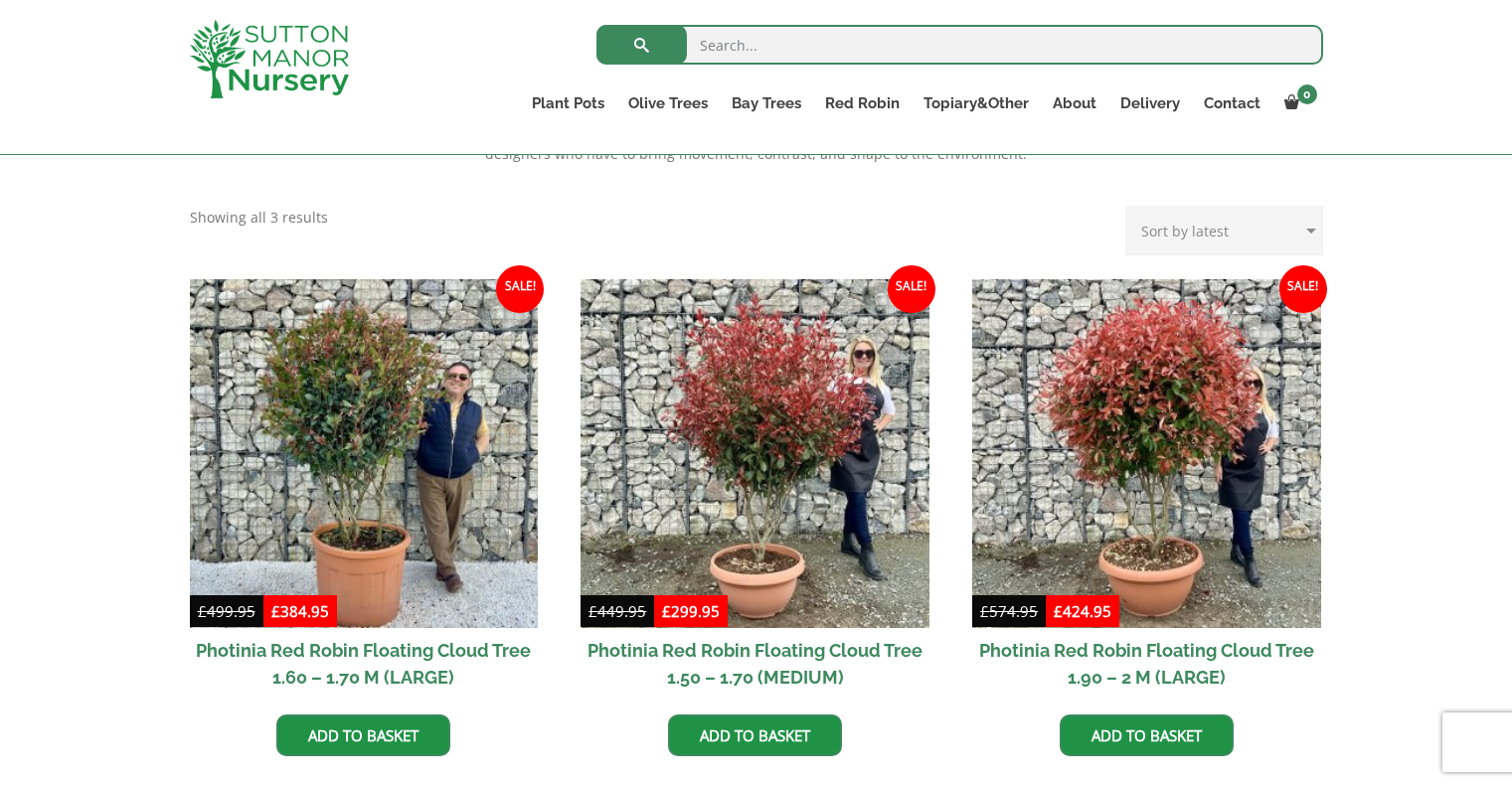 scroll, scrollTop: 660, scrollLeft: 0, axis: vertical 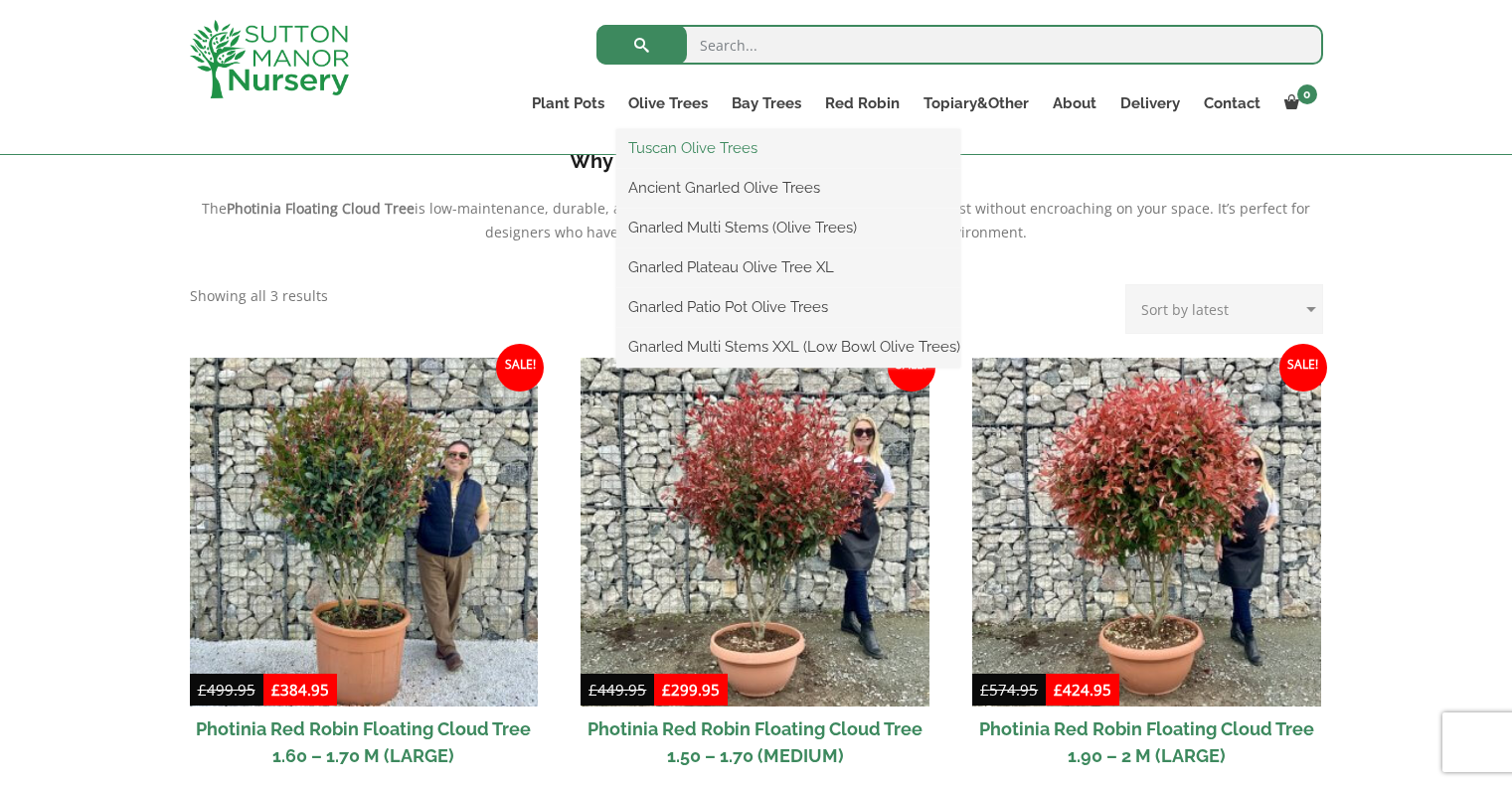 click on "Tuscan Olive Trees" at bounding box center (788, 148) 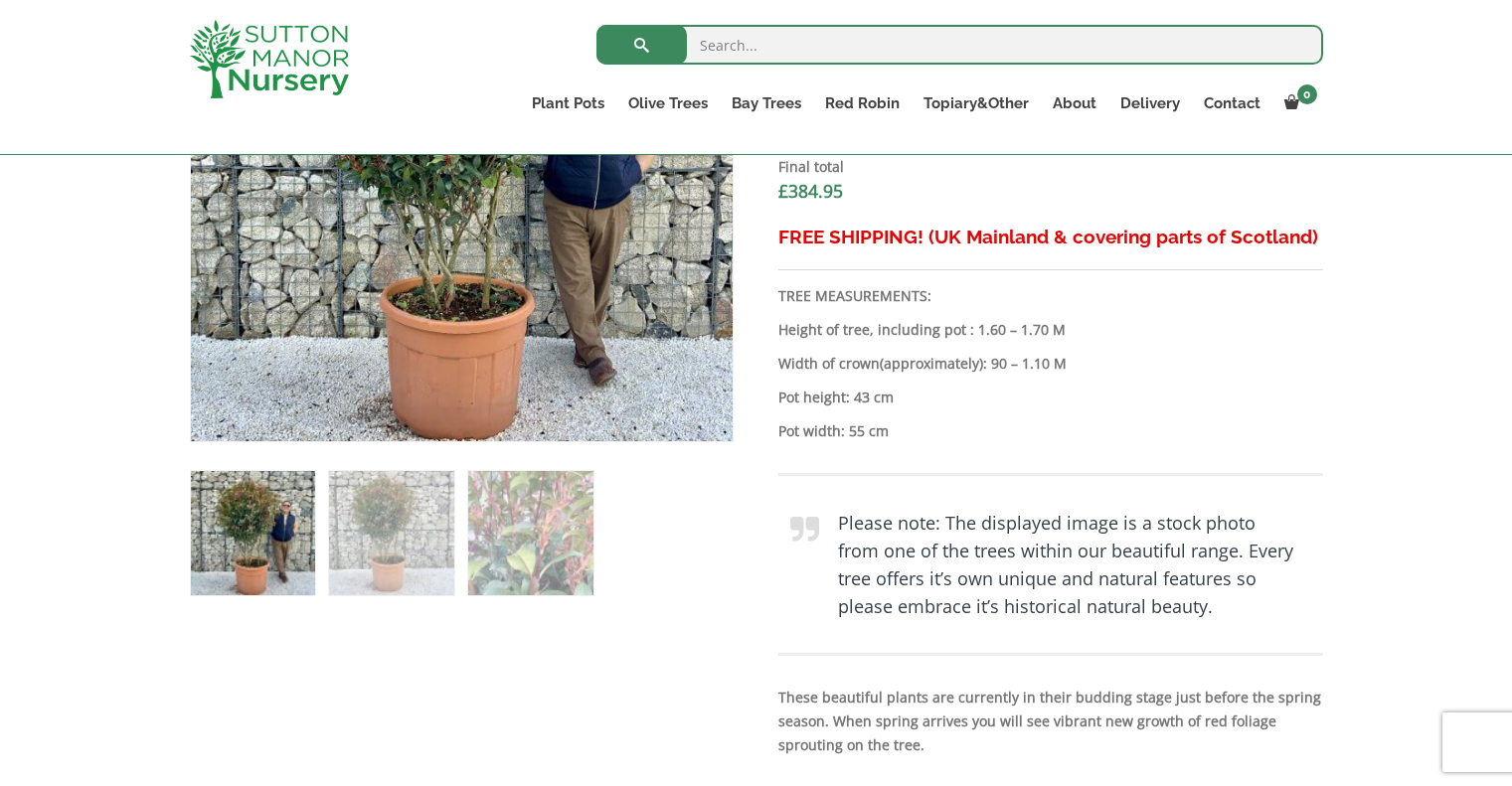 scroll, scrollTop: 876, scrollLeft: 0, axis: vertical 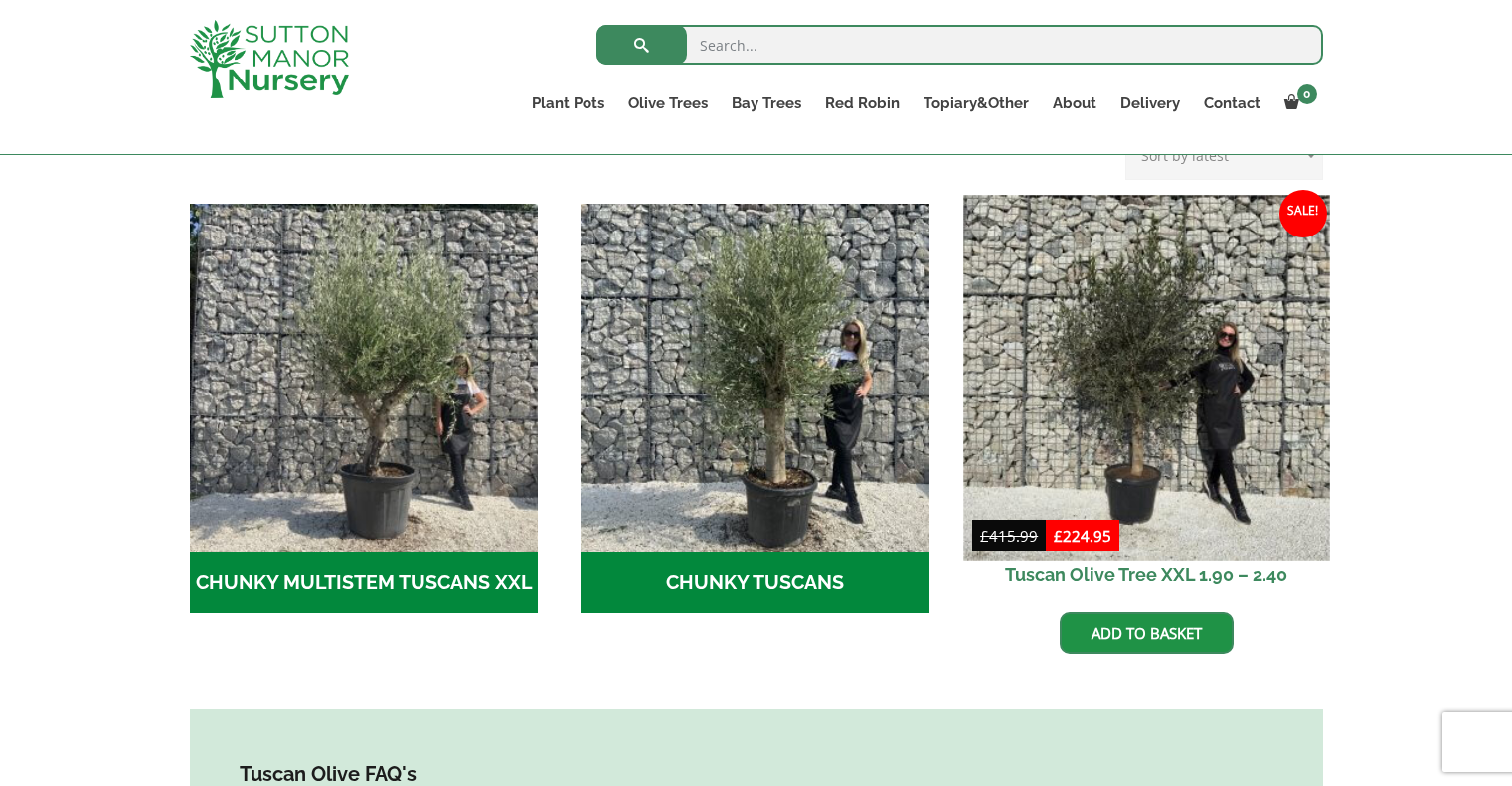 click at bounding box center (1146, 378) 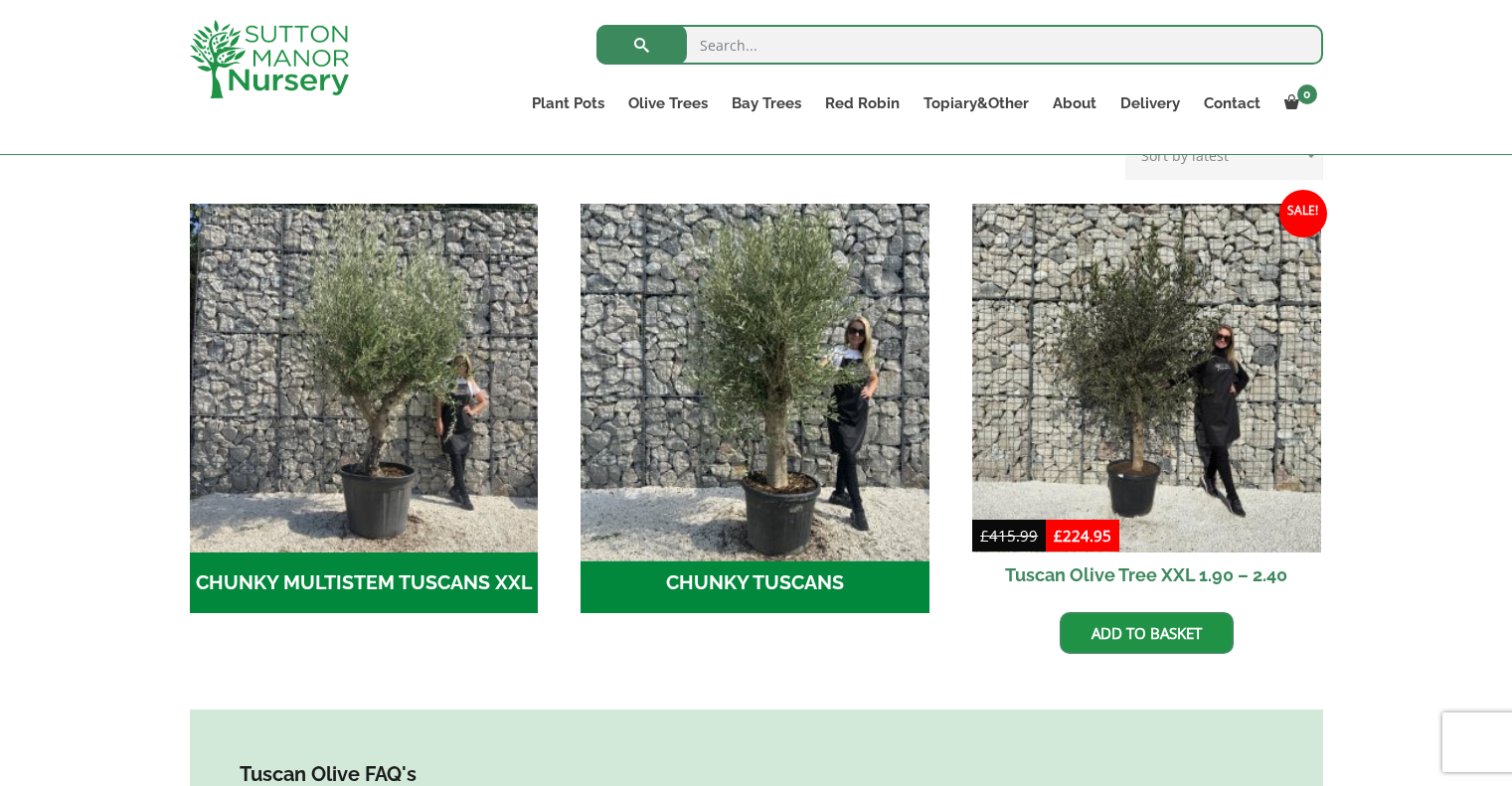 click at bounding box center (756, 378) 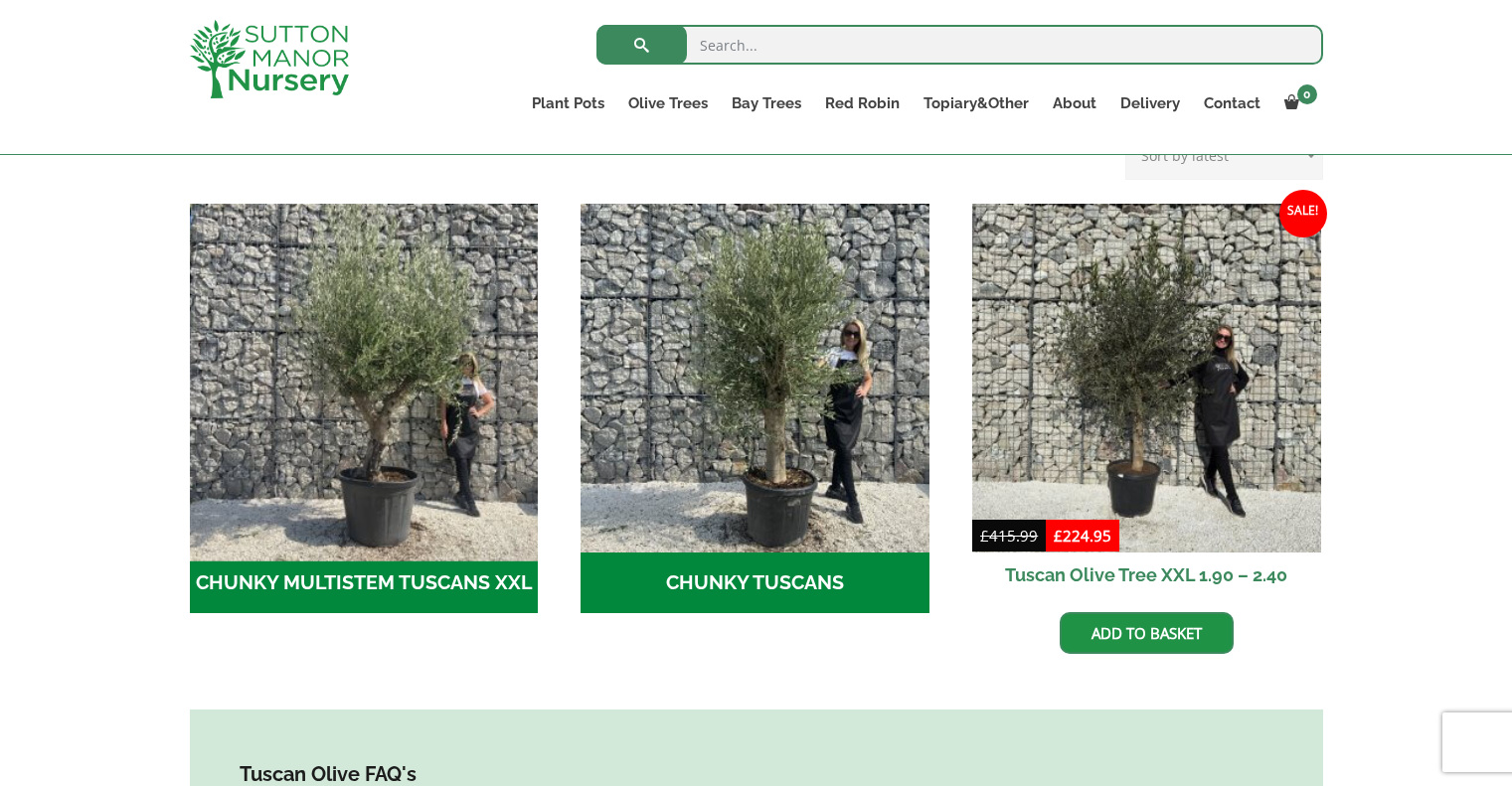 click at bounding box center (364, 378) 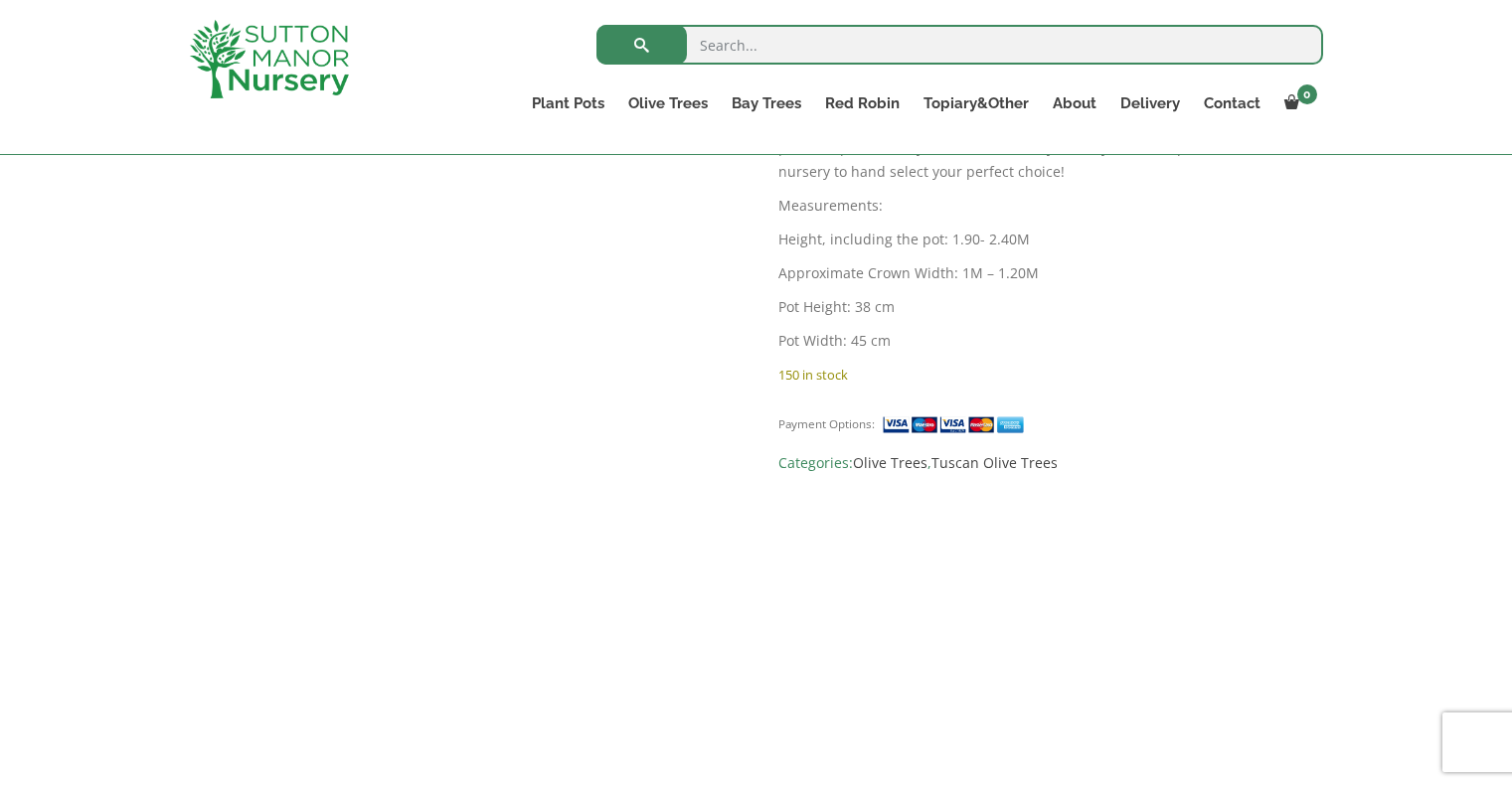 scroll, scrollTop: 596, scrollLeft: 0, axis: vertical 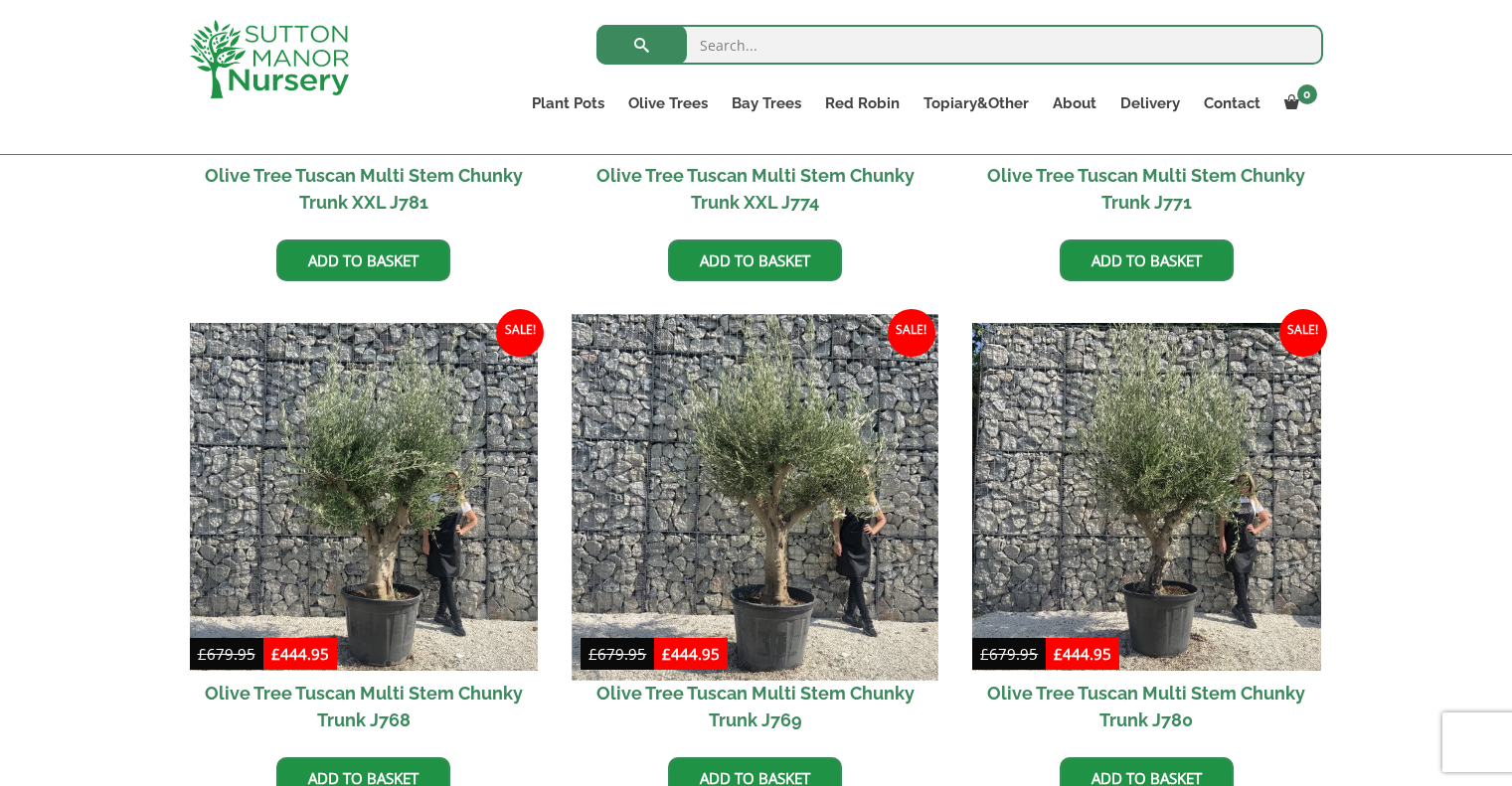 click at bounding box center (756, 497) 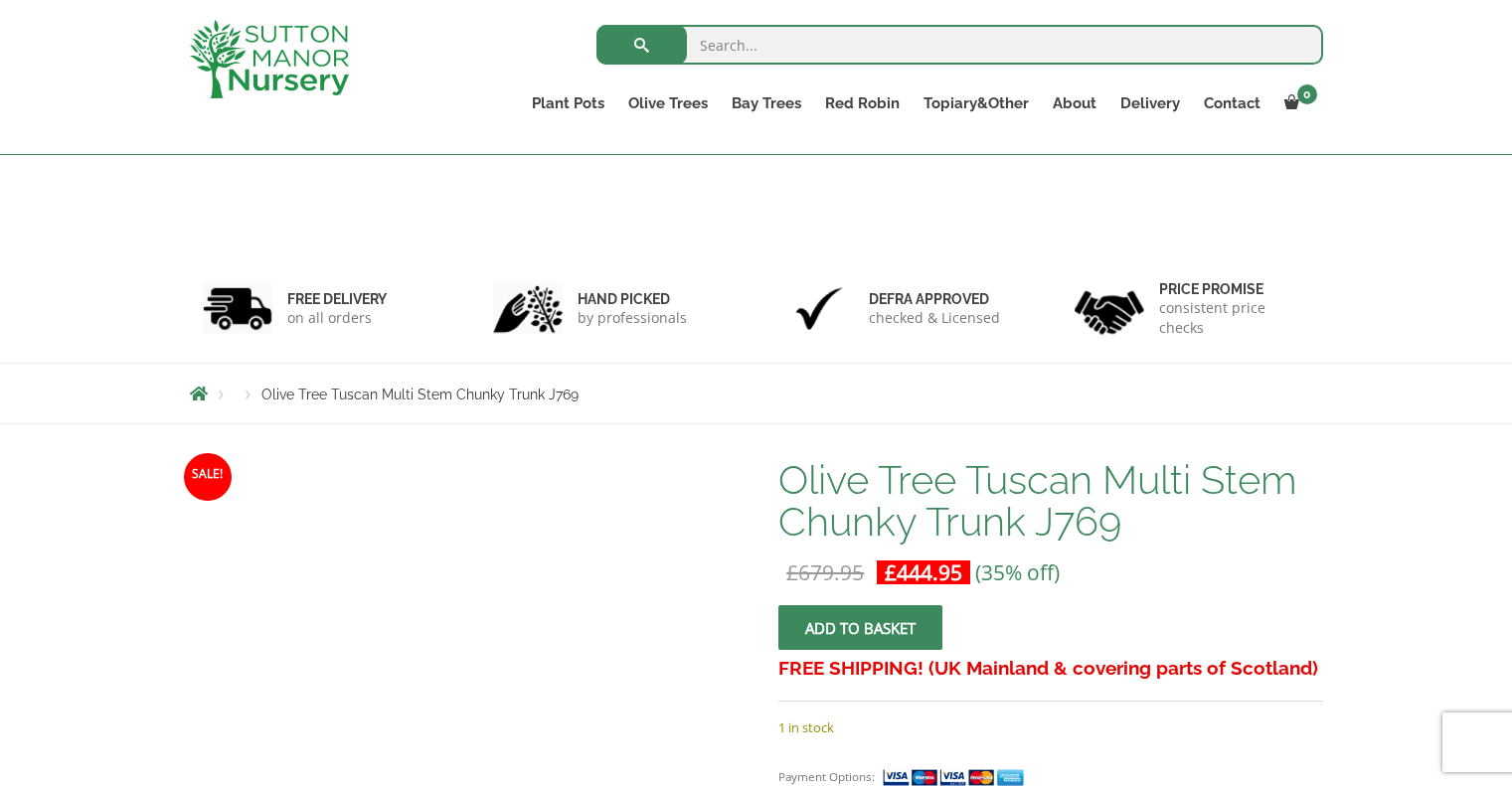 scroll, scrollTop: 461, scrollLeft: 0, axis: vertical 